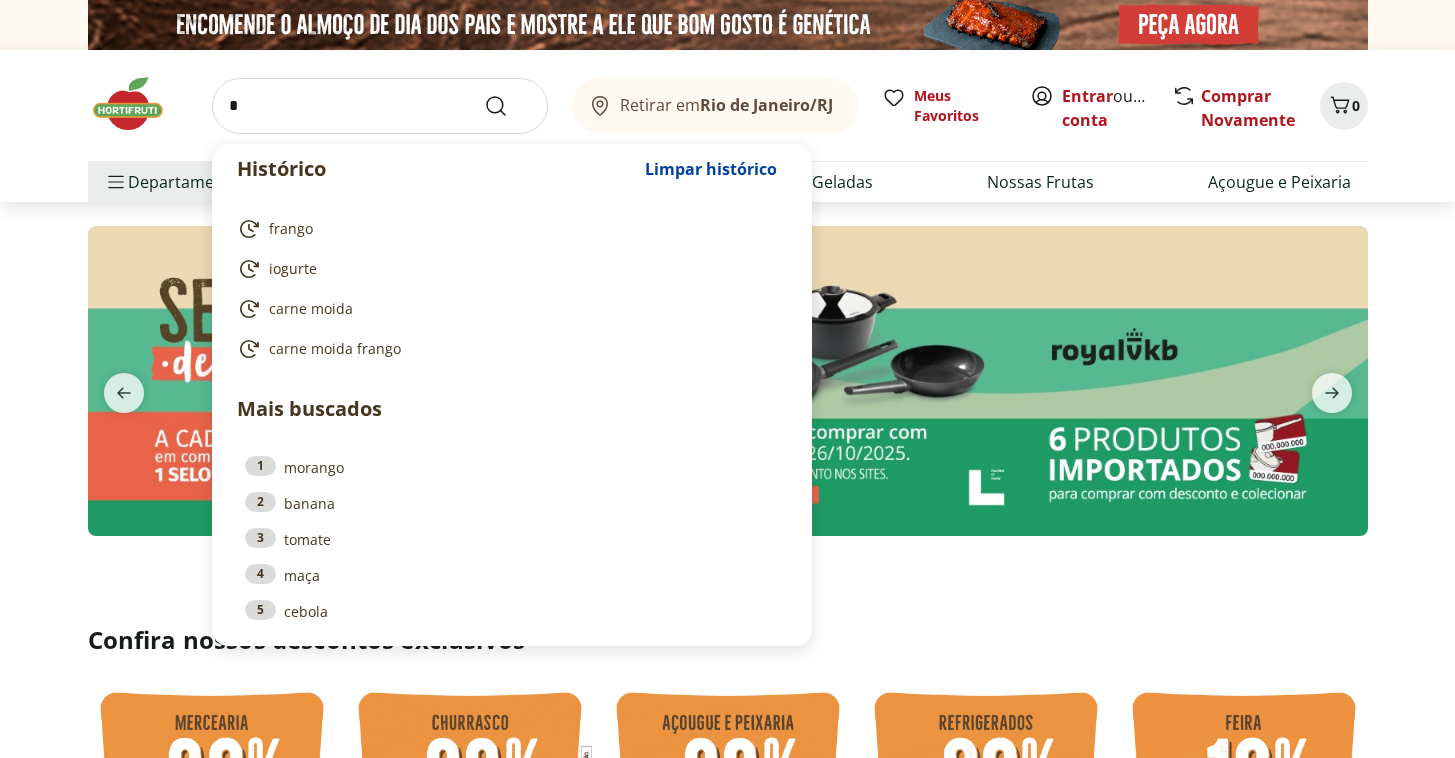 scroll, scrollTop: 0, scrollLeft: 0, axis: both 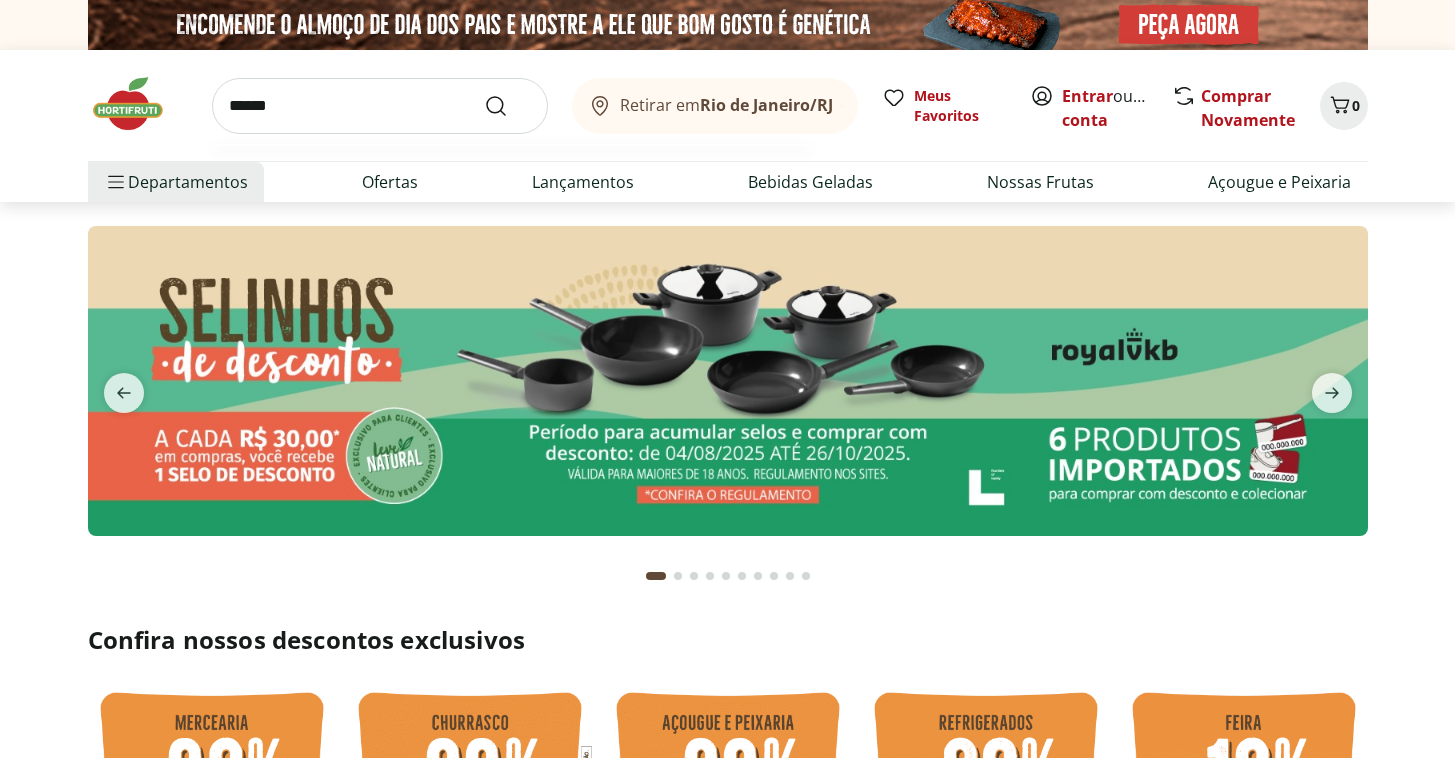 type on "******" 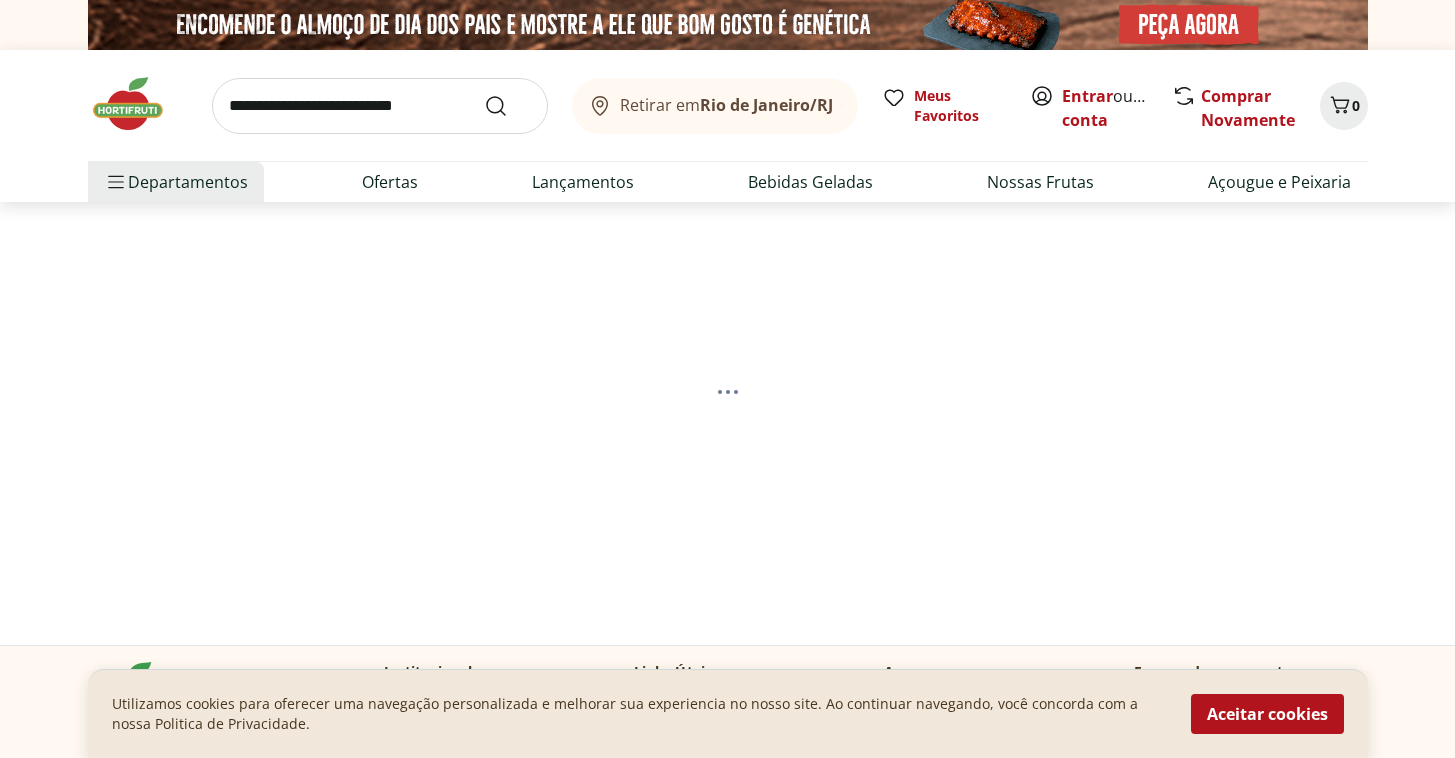 select on "**********" 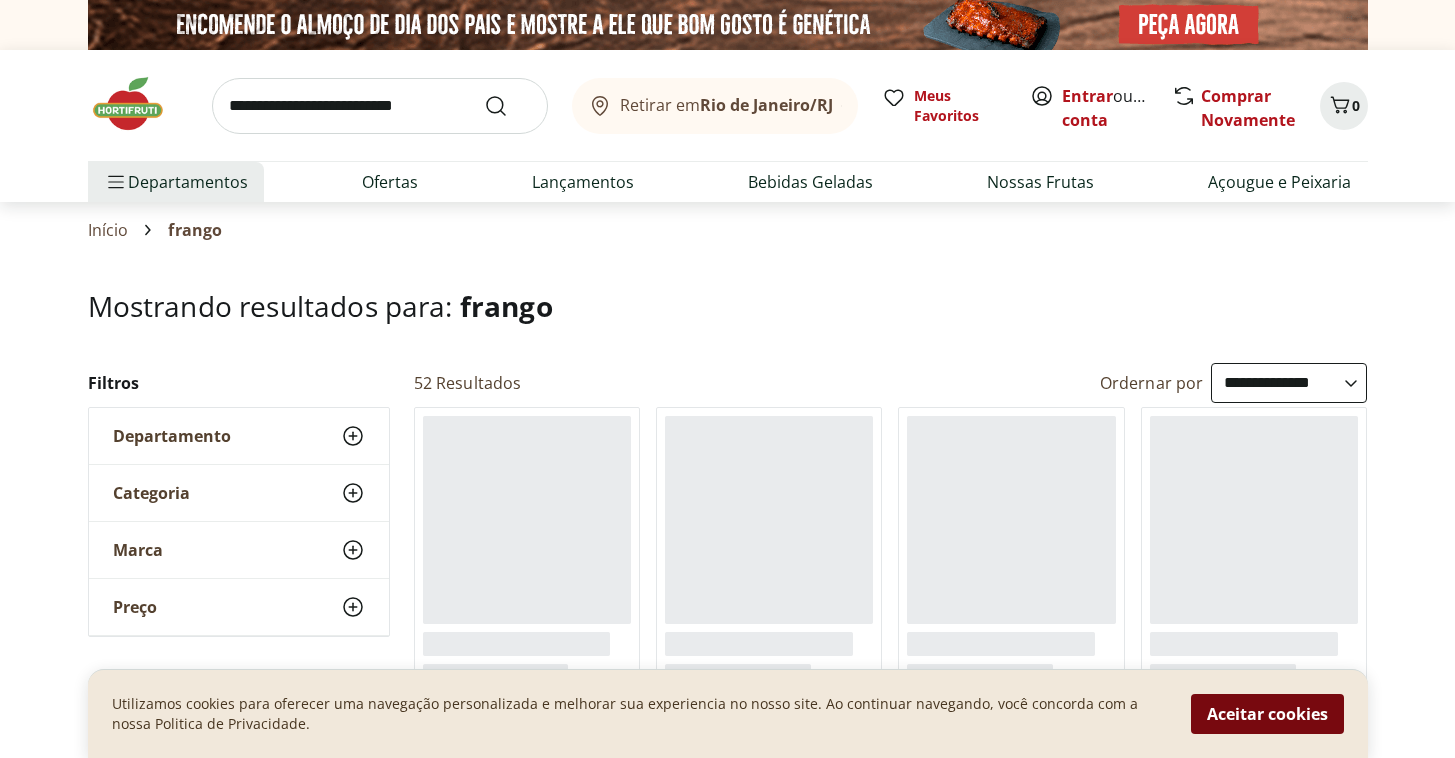 click on "Aceitar cookies" at bounding box center (1267, 714) 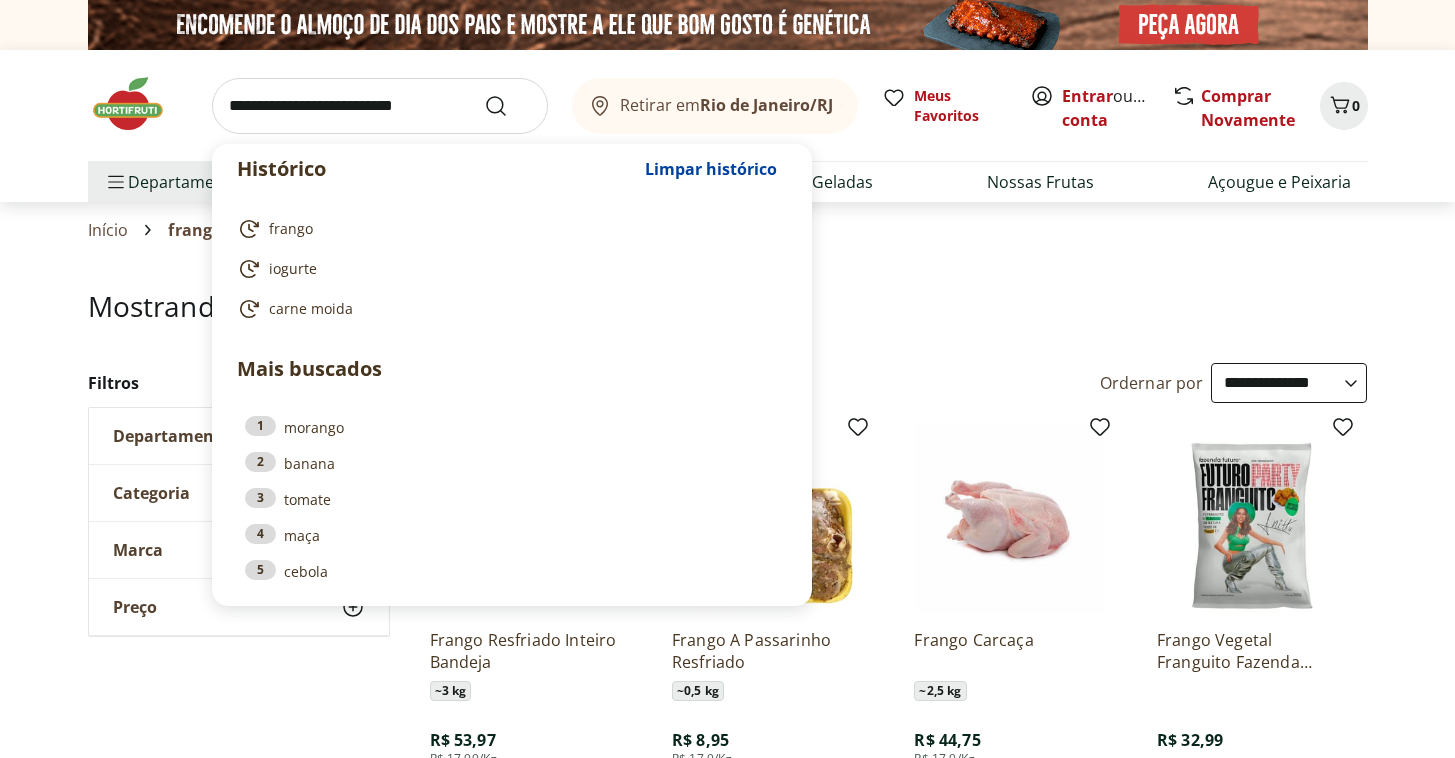 click at bounding box center [380, 106] 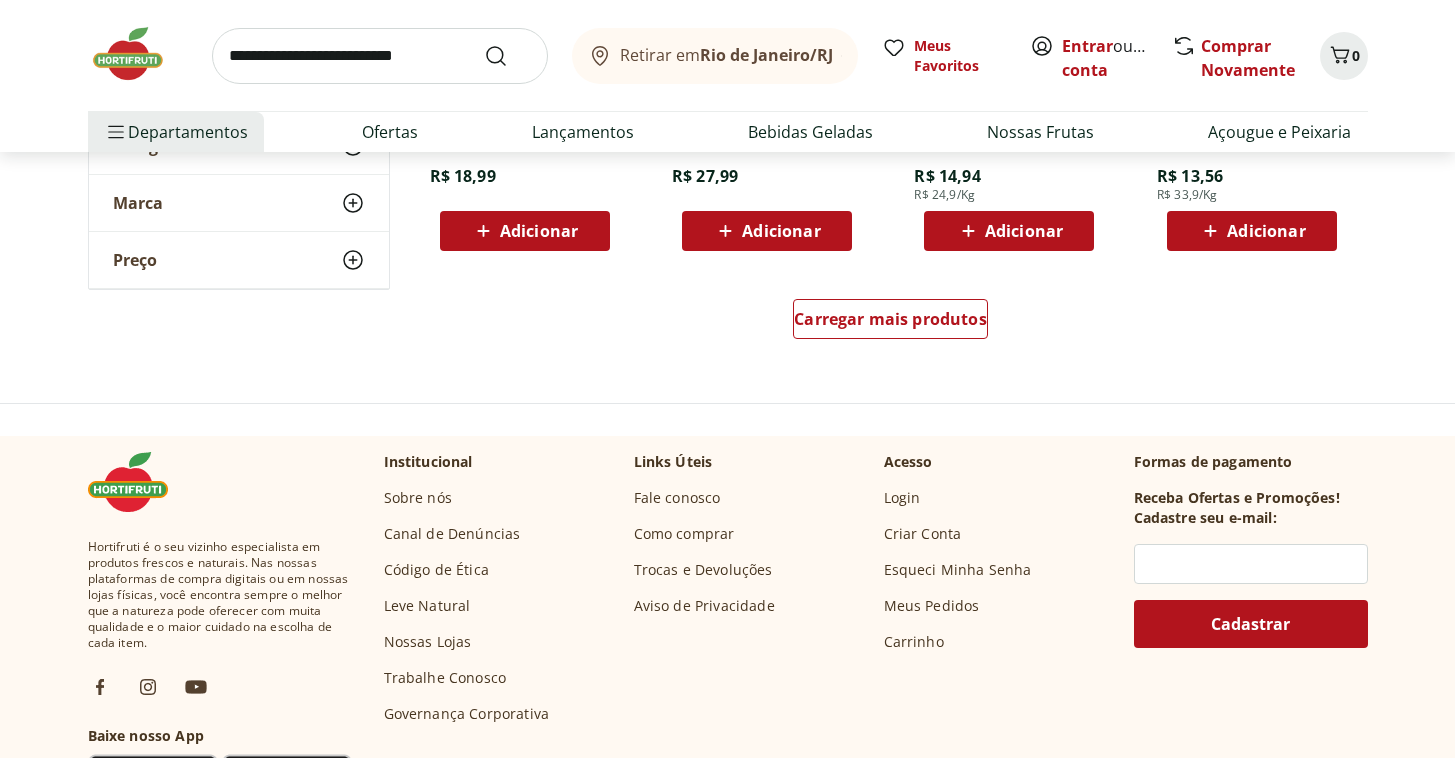 scroll, scrollTop: 1467, scrollLeft: 0, axis: vertical 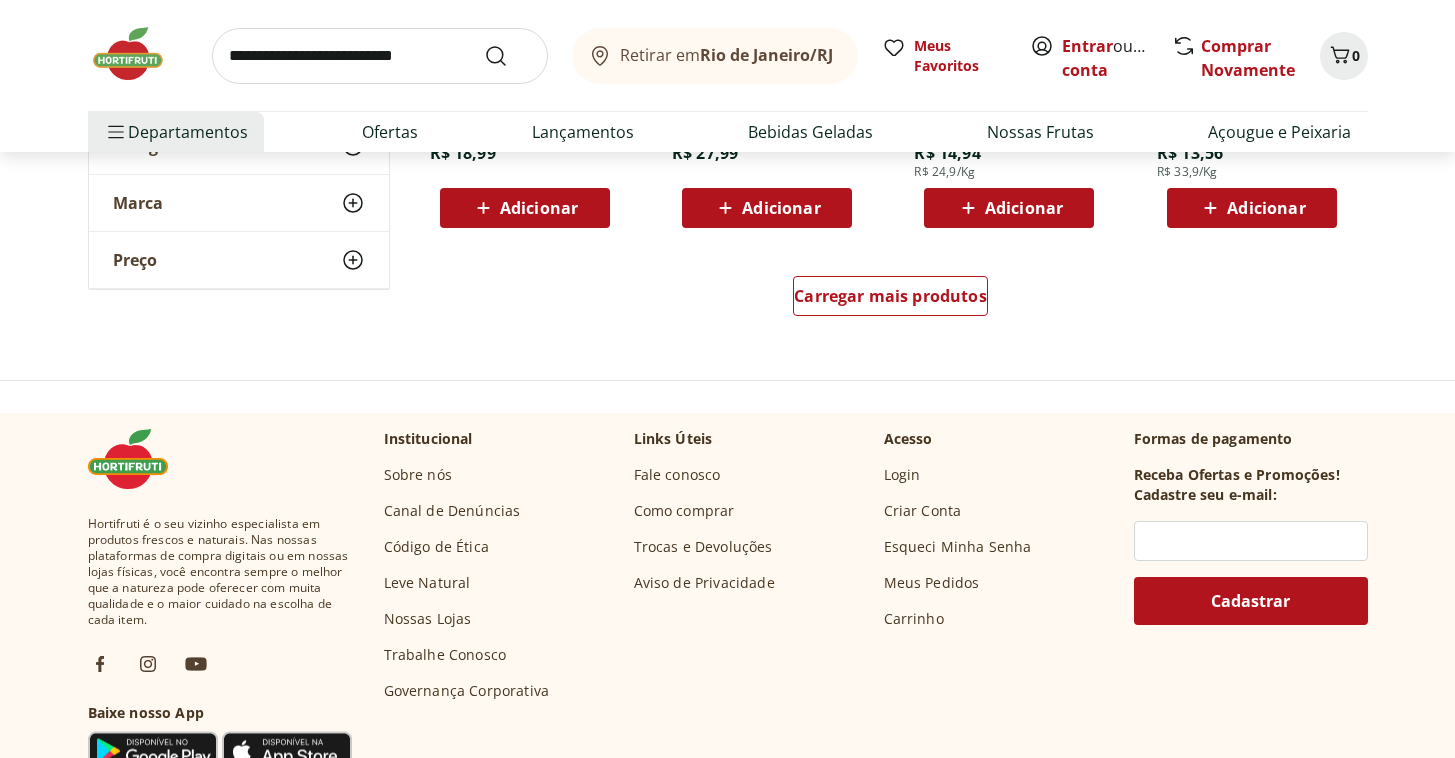click on "Carregar mais produtos" at bounding box center [891, 300] 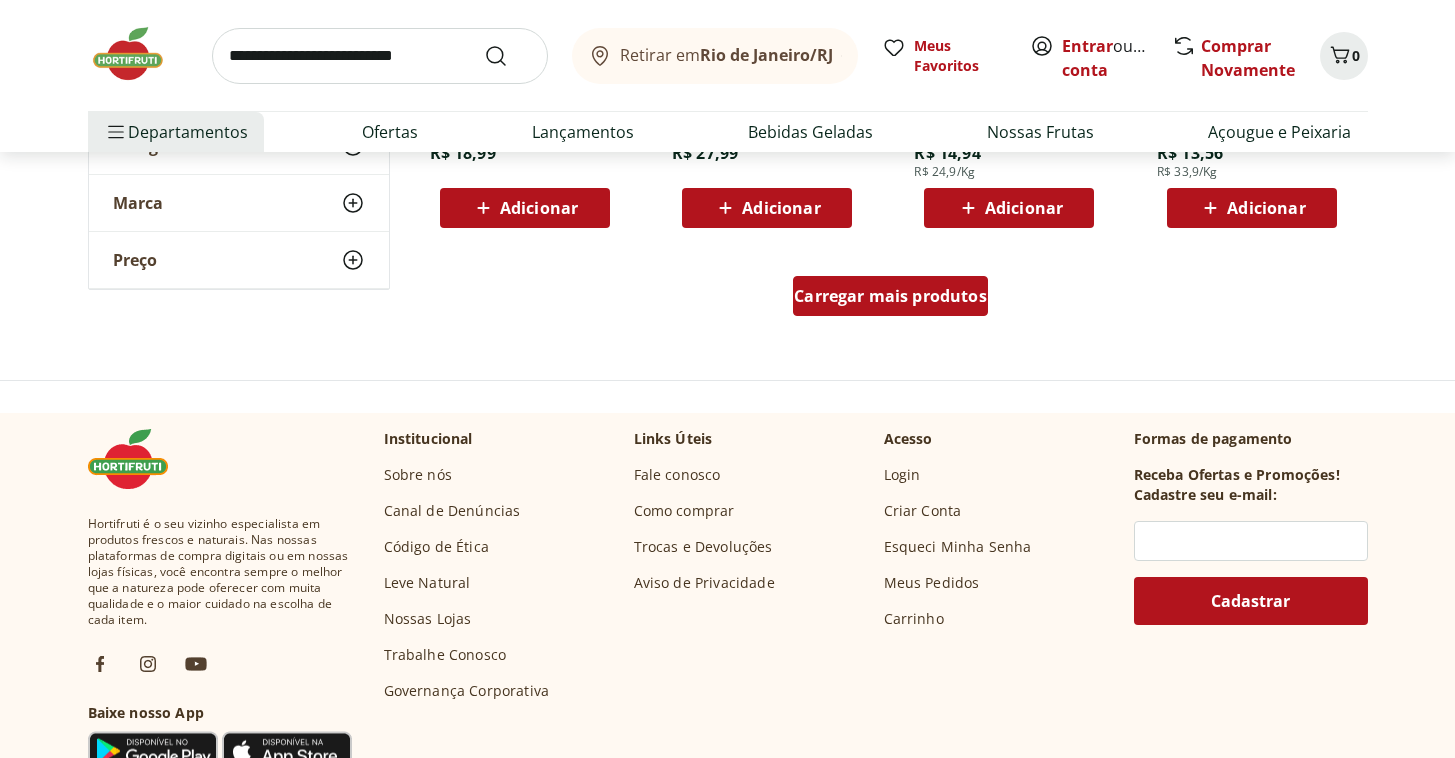 click on "Carregar mais produtos" at bounding box center (890, 296) 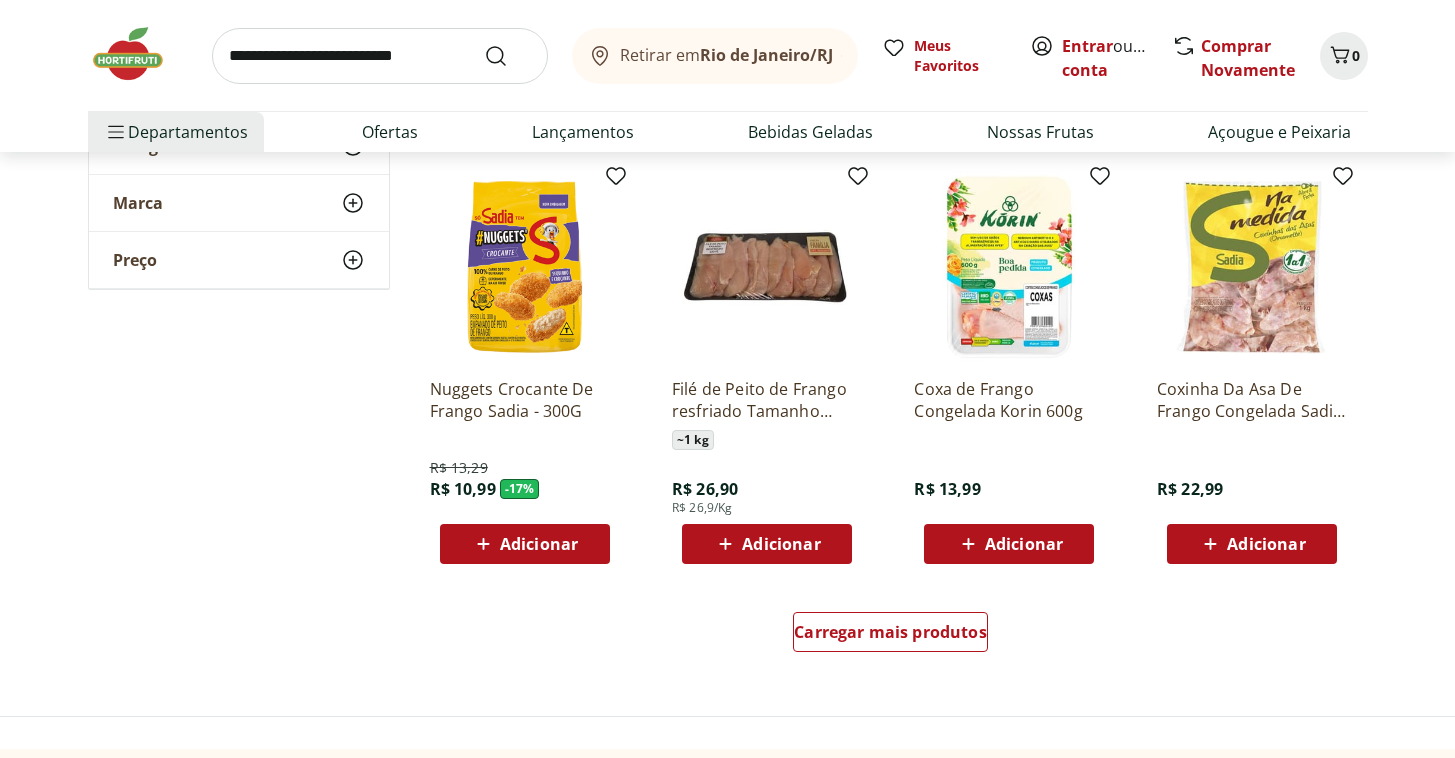 scroll, scrollTop: 2716, scrollLeft: 0, axis: vertical 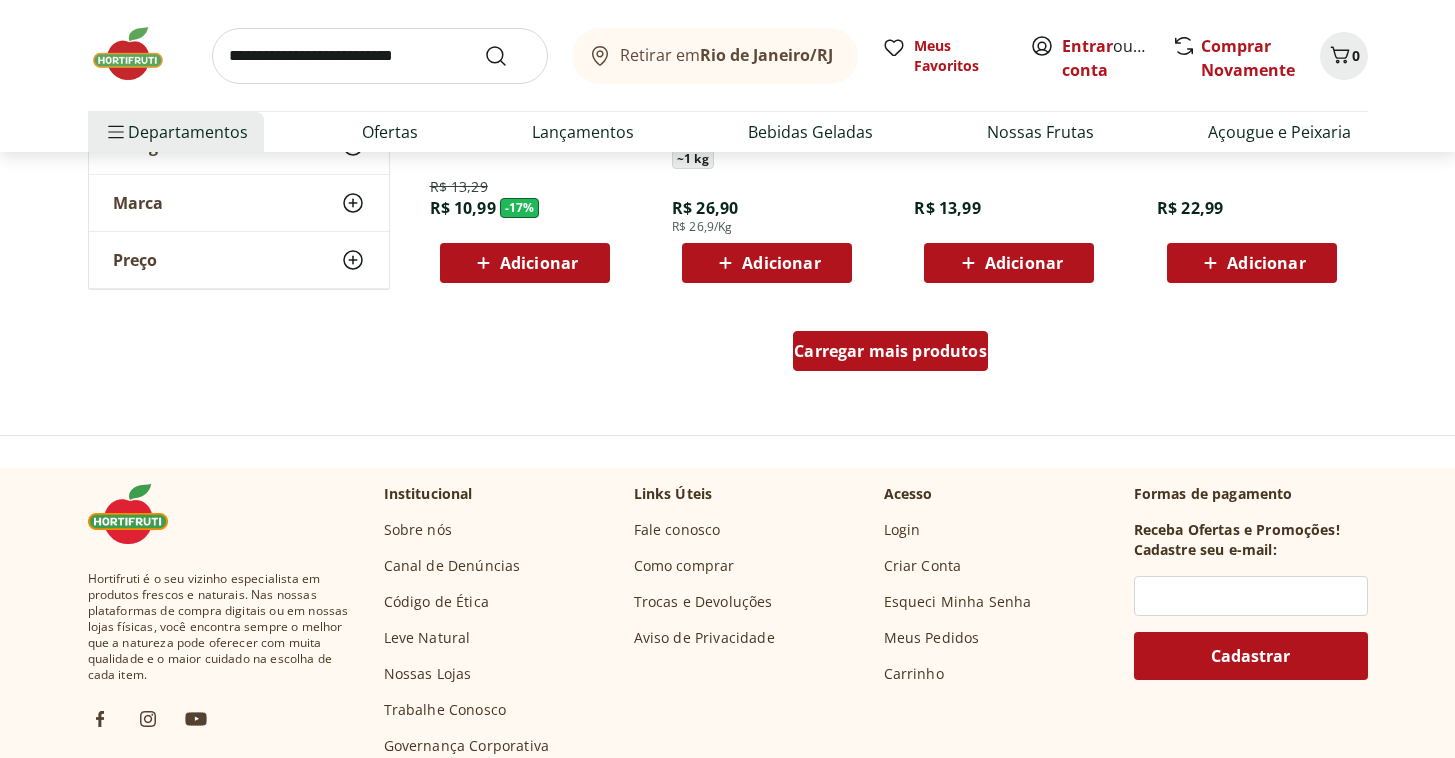 click on "Carregar mais produtos" at bounding box center (890, 355) 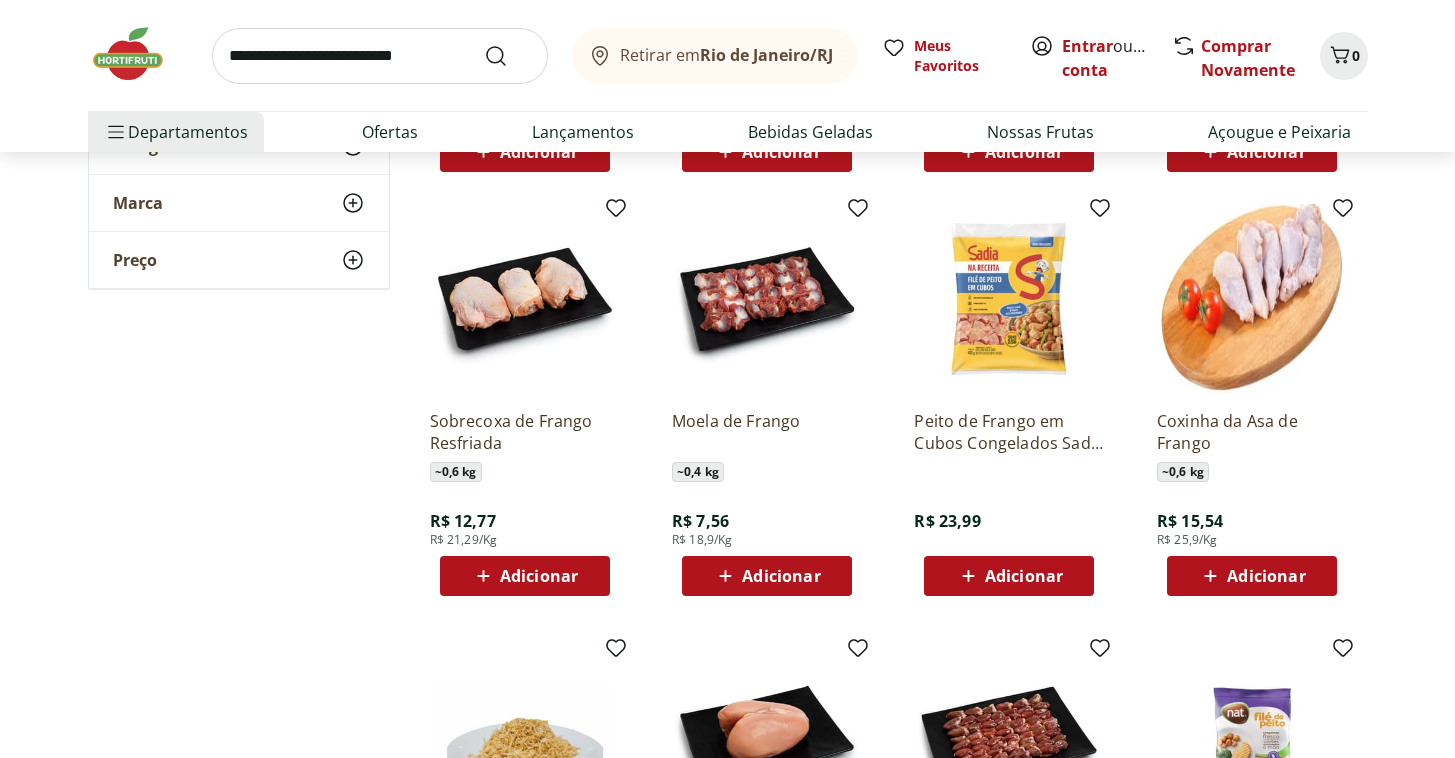 scroll, scrollTop: 1375, scrollLeft: 0, axis: vertical 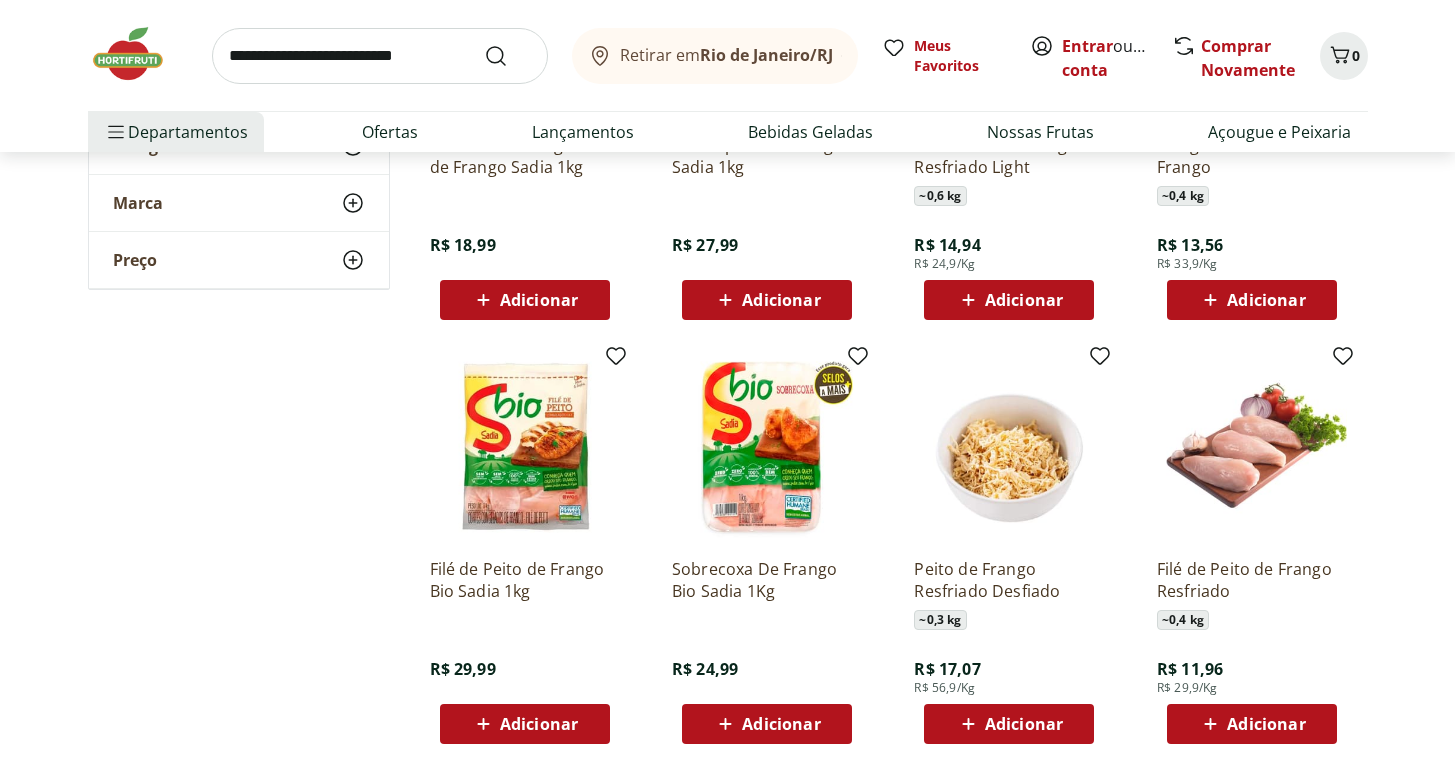 click at bounding box center (380, 56) 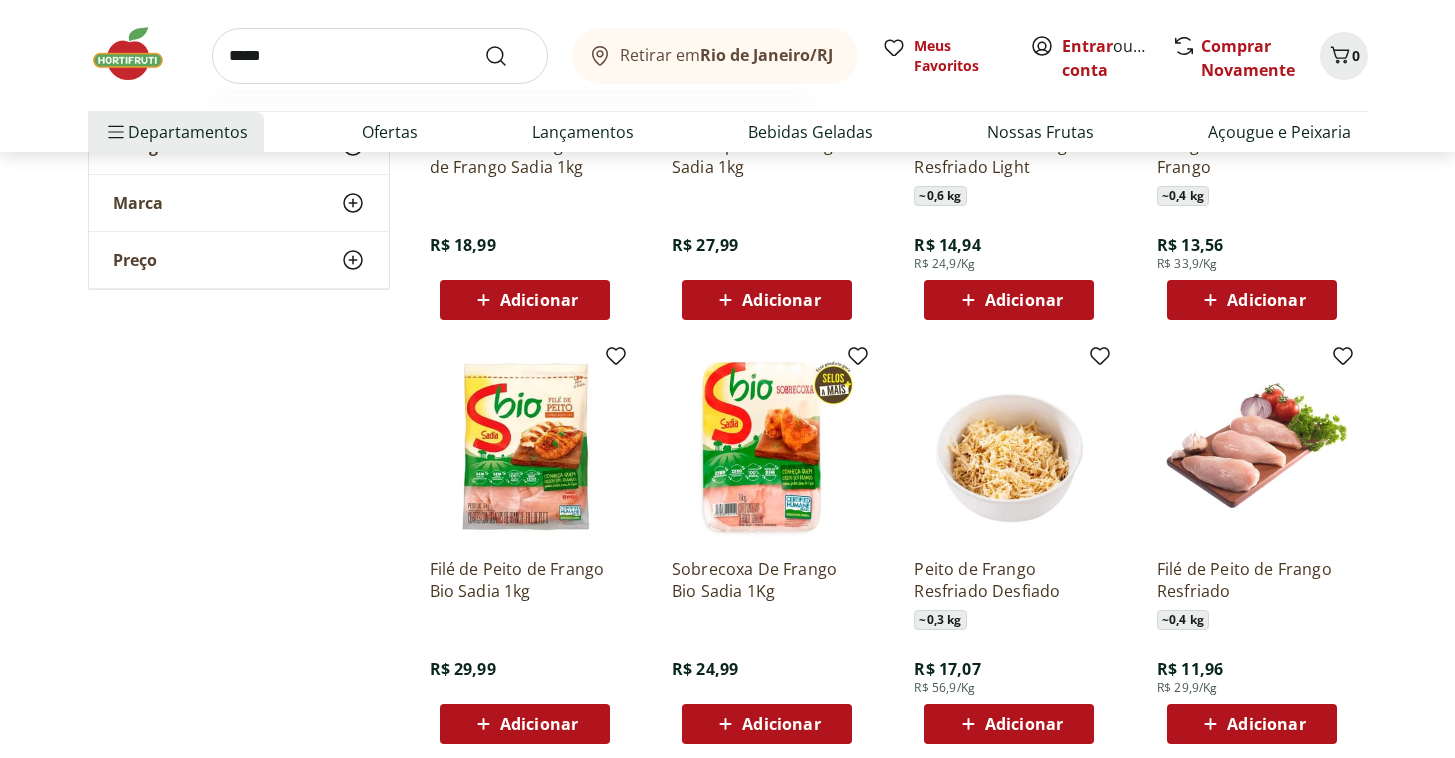 type on "*****" 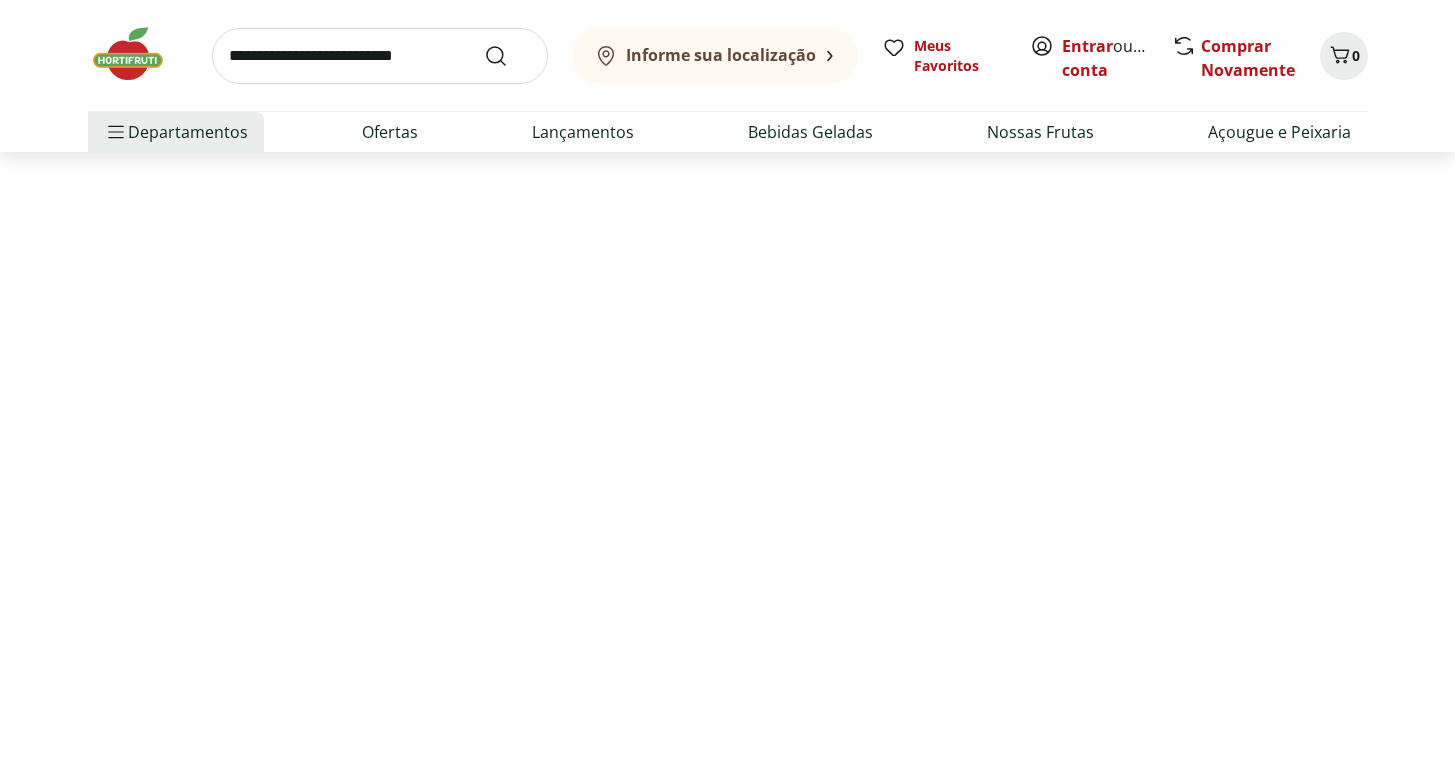 scroll, scrollTop: 0, scrollLeft: 0, axis: both 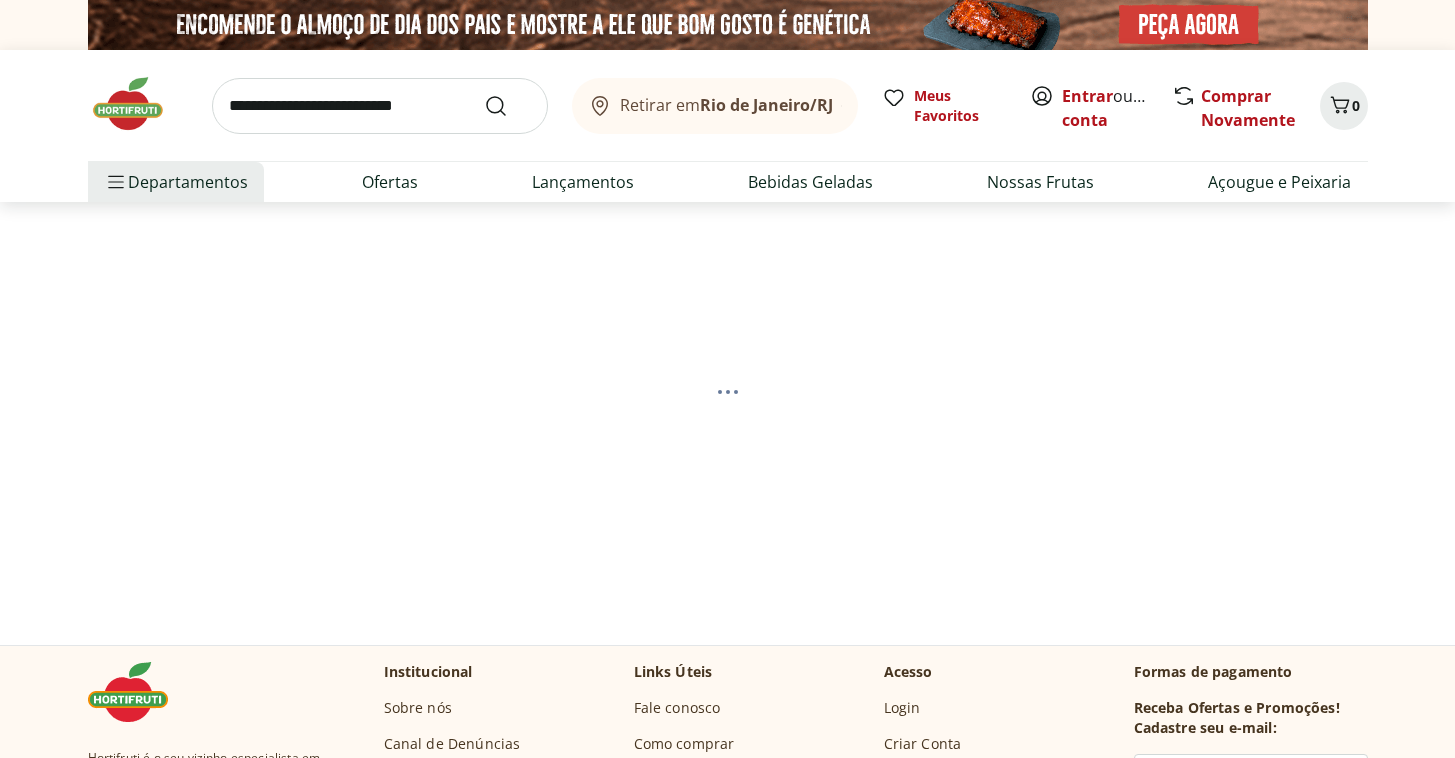 select on "**********" 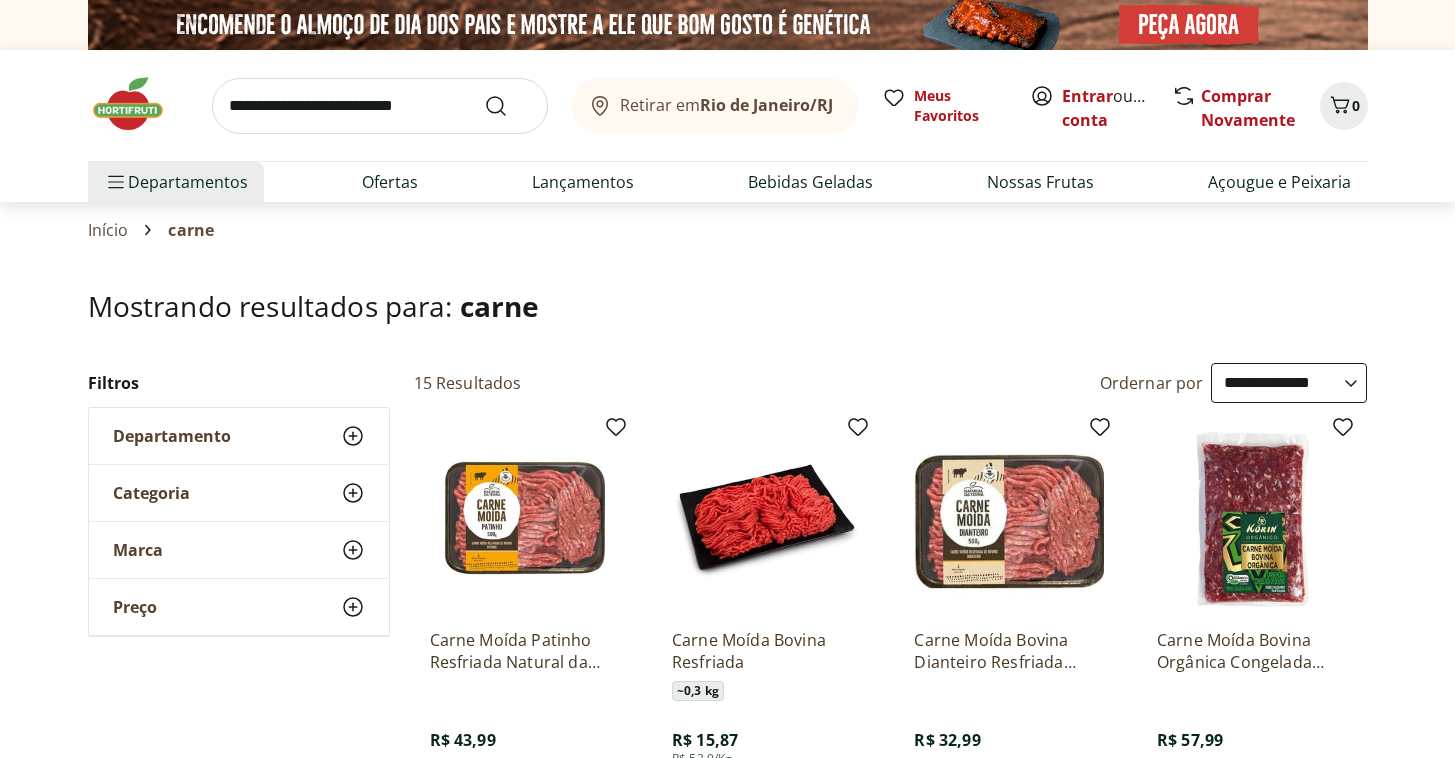 click at bounding box center (380, 106) 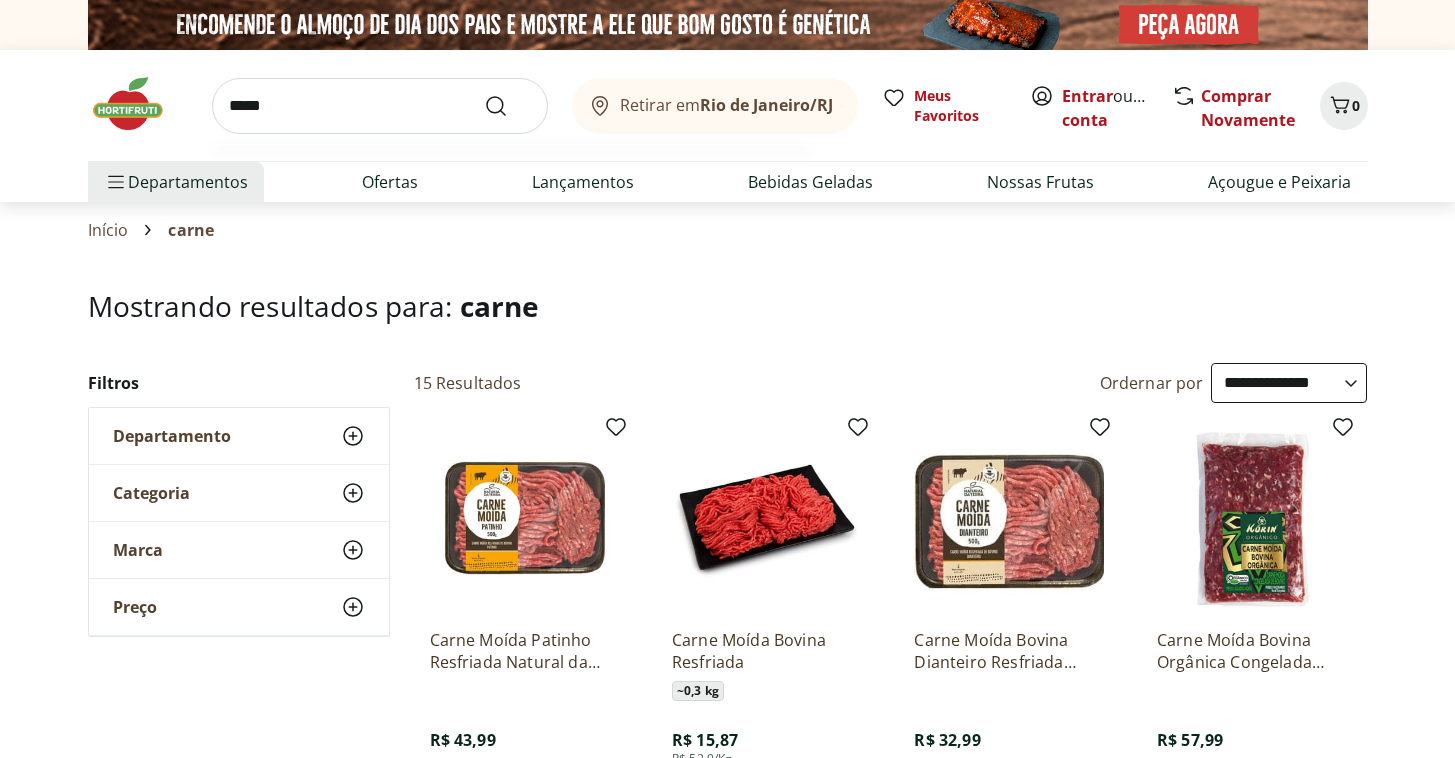 type on "*****" 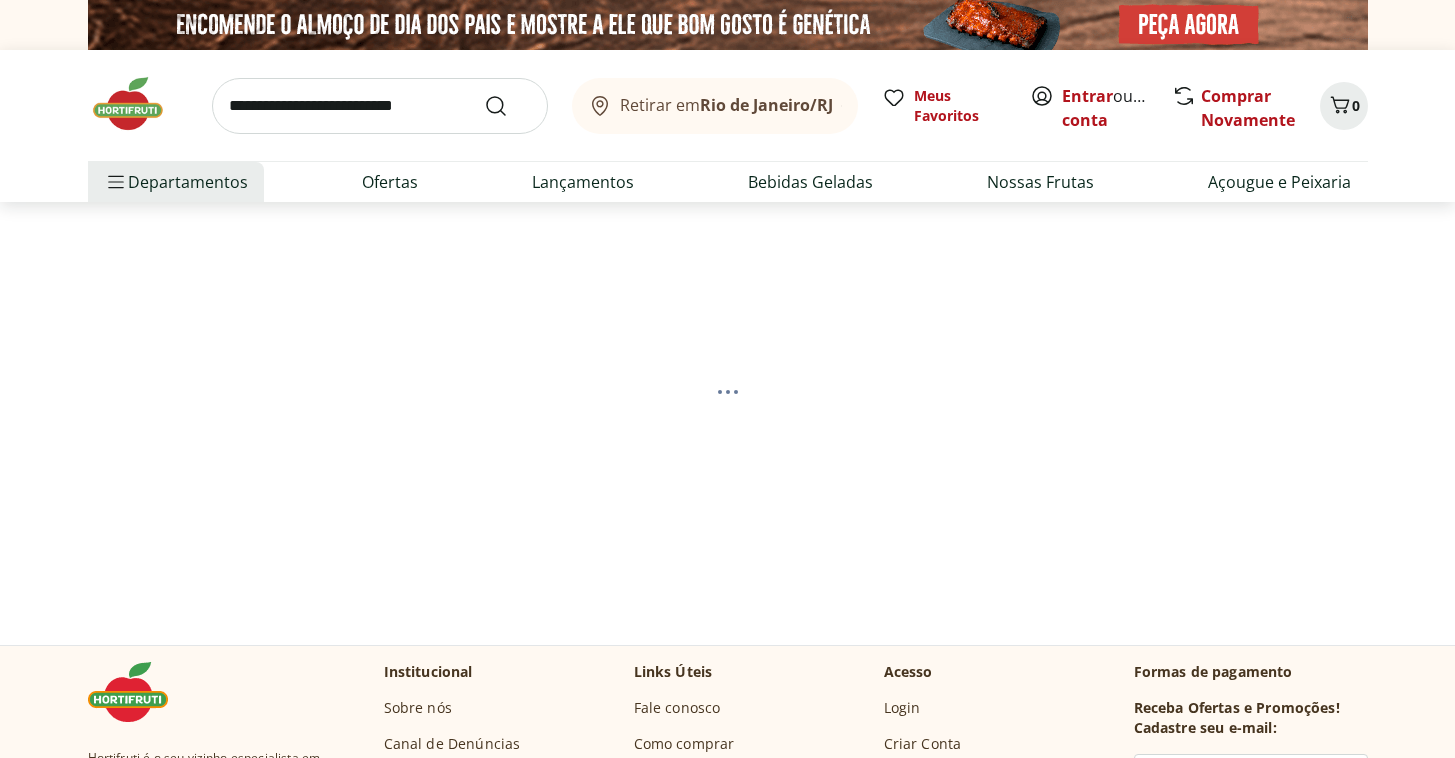 select on "**********" 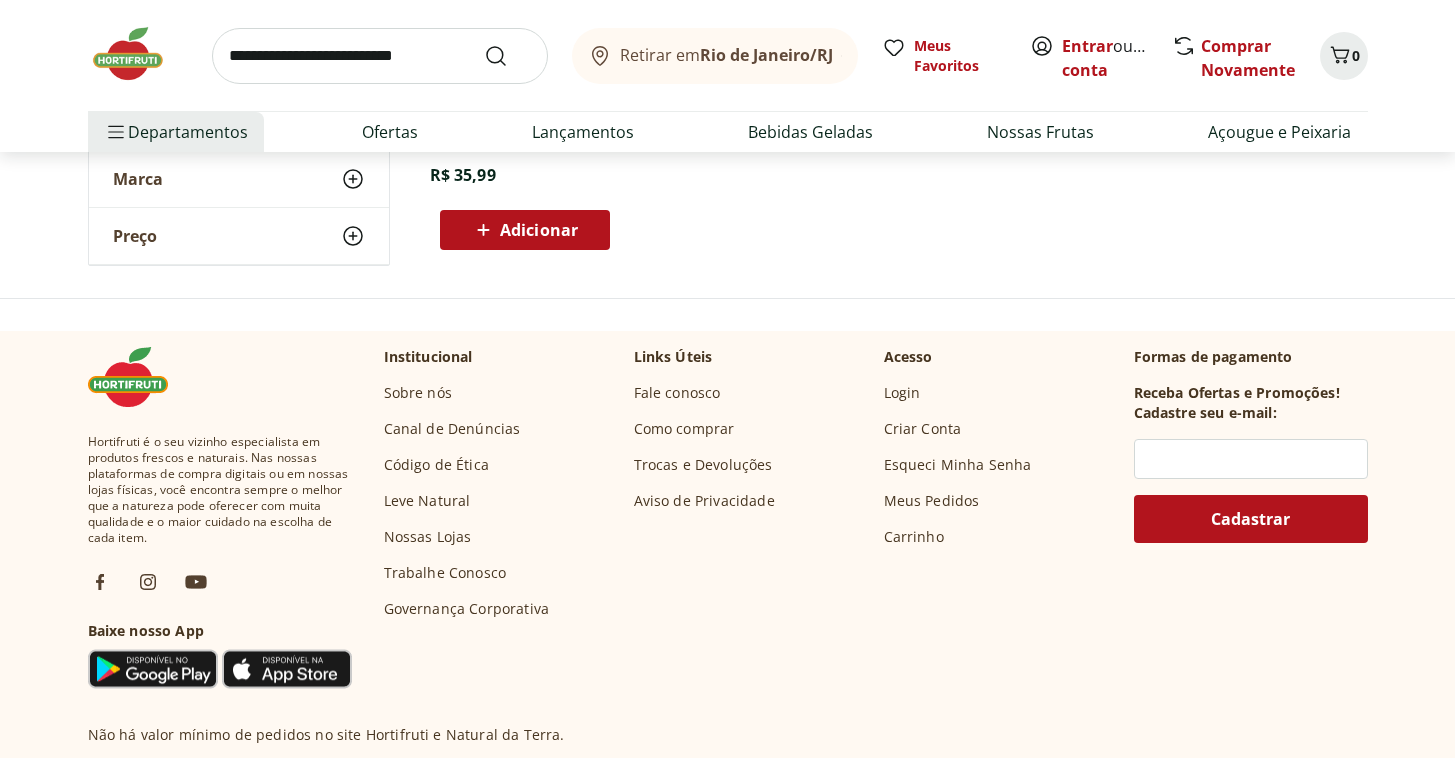 scroll, scrollTop: 0, scrollLeft: 0, axis: both 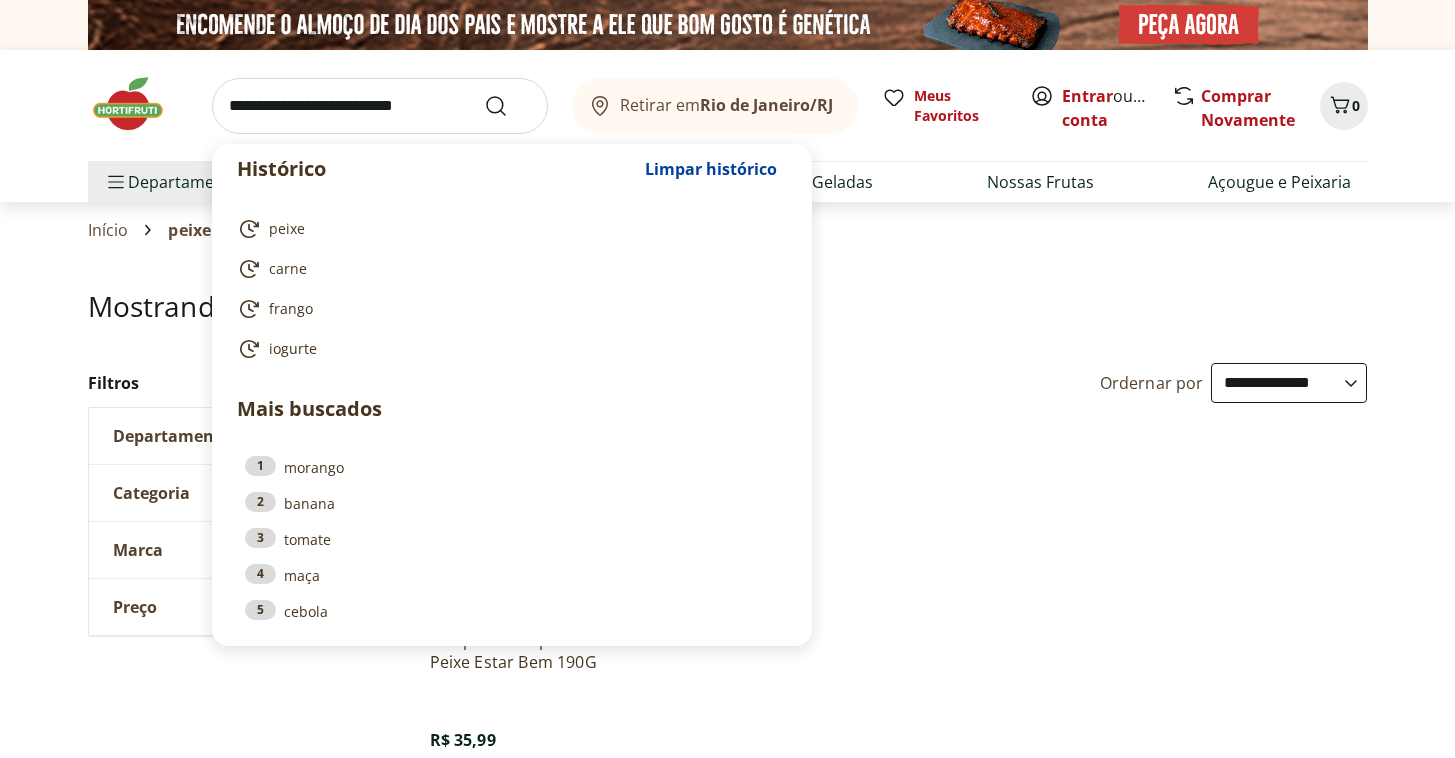click at bounding box center [380, 106] 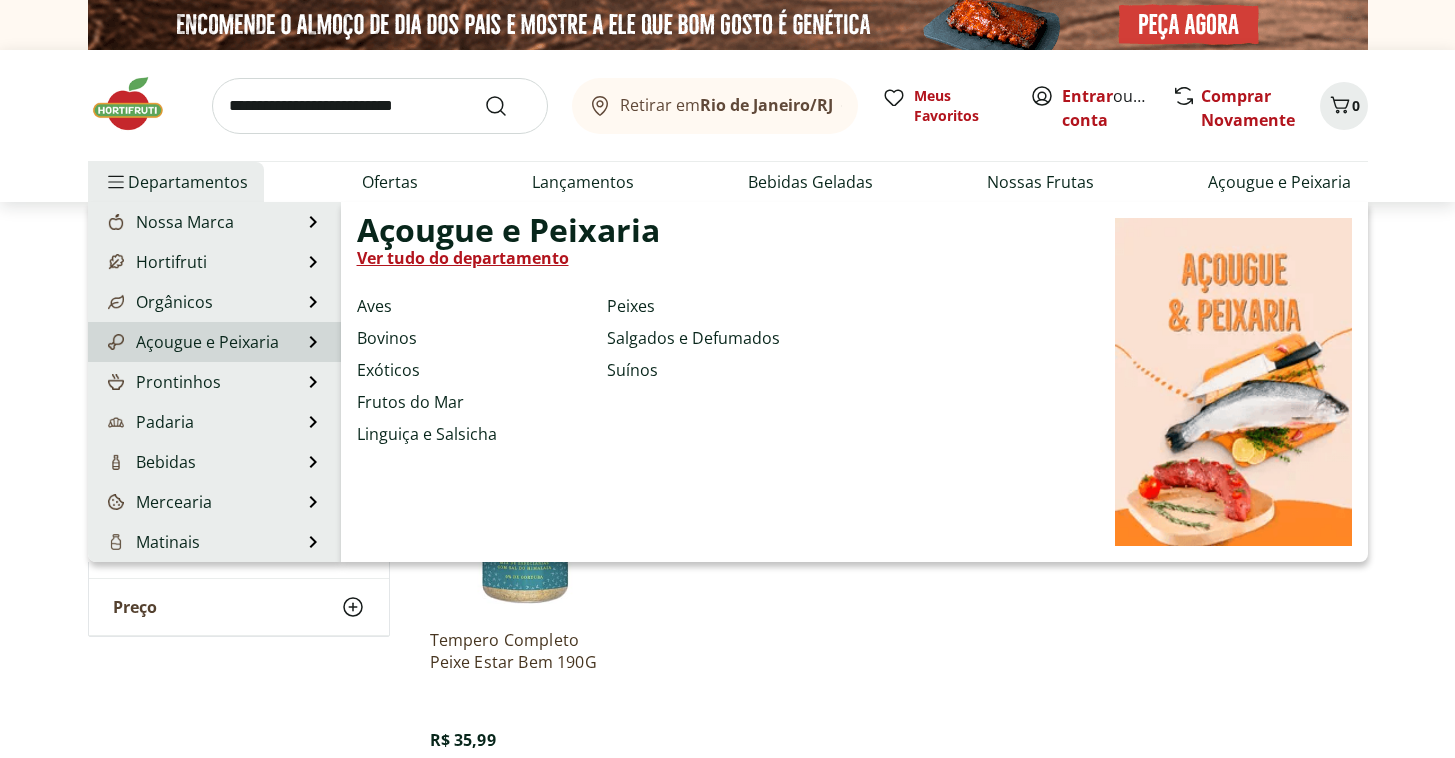 click at bounding box center (1233, 382) 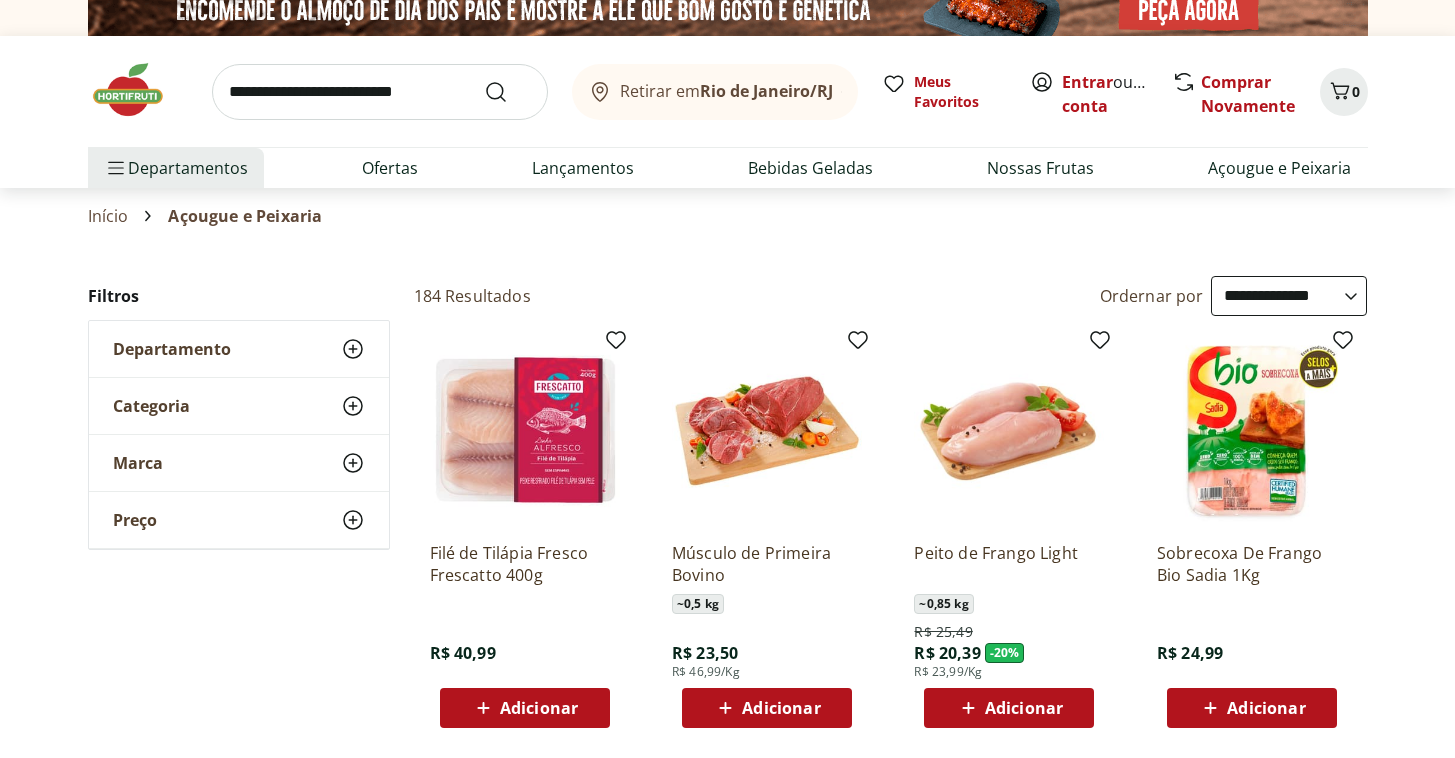 scroll, scrollTop: 36, scrollLeft: 0, axis: vertical 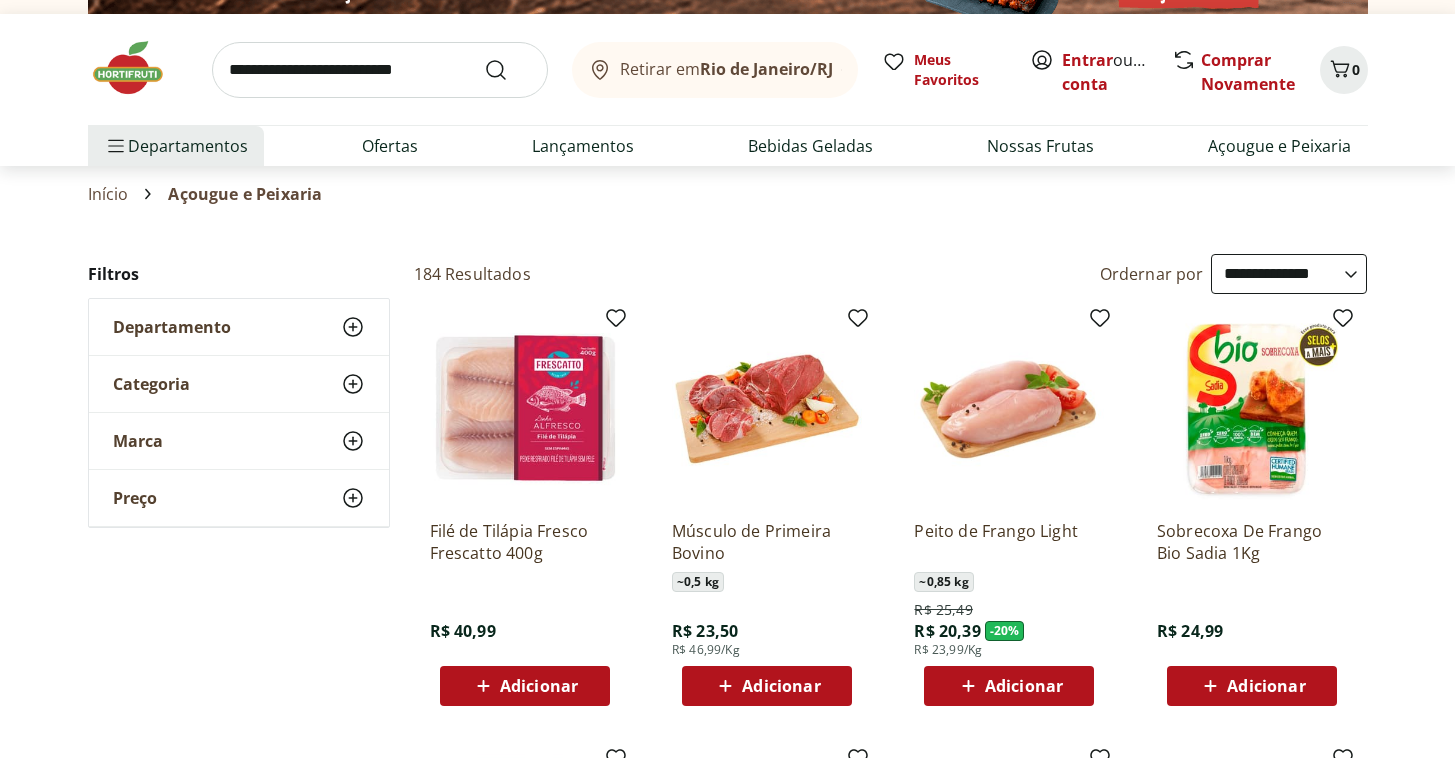 click 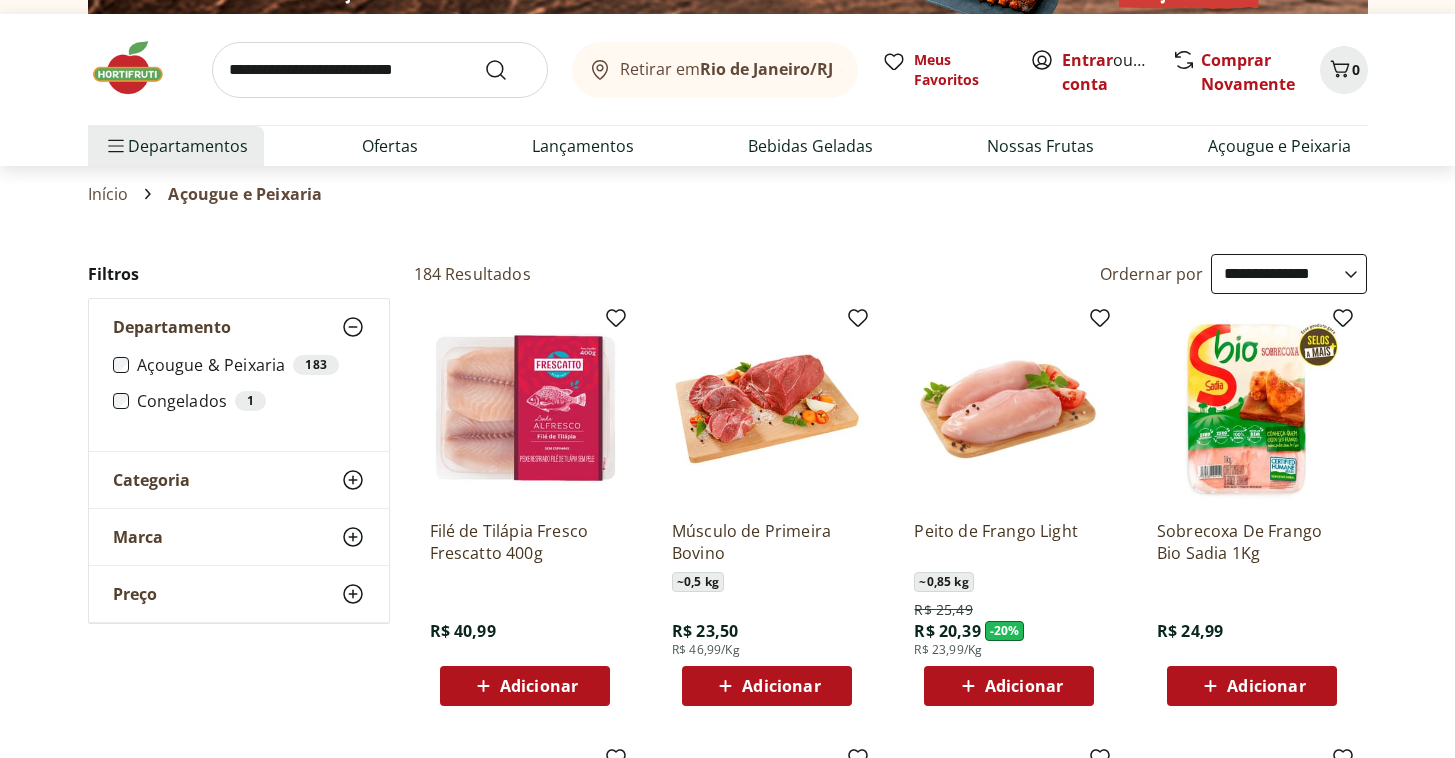 click 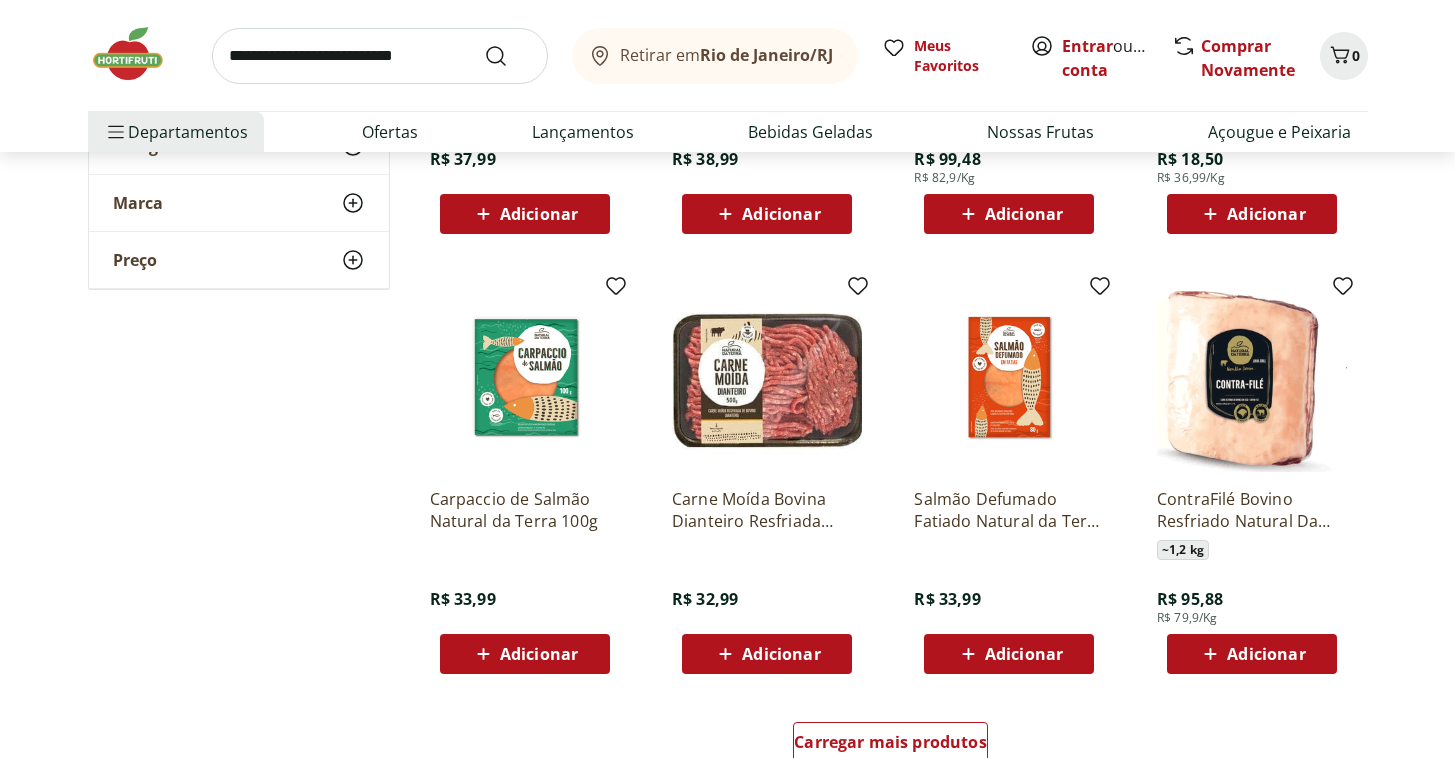 scroll, scrollTop: 1115, scrollLeft: 0, axis: vertical 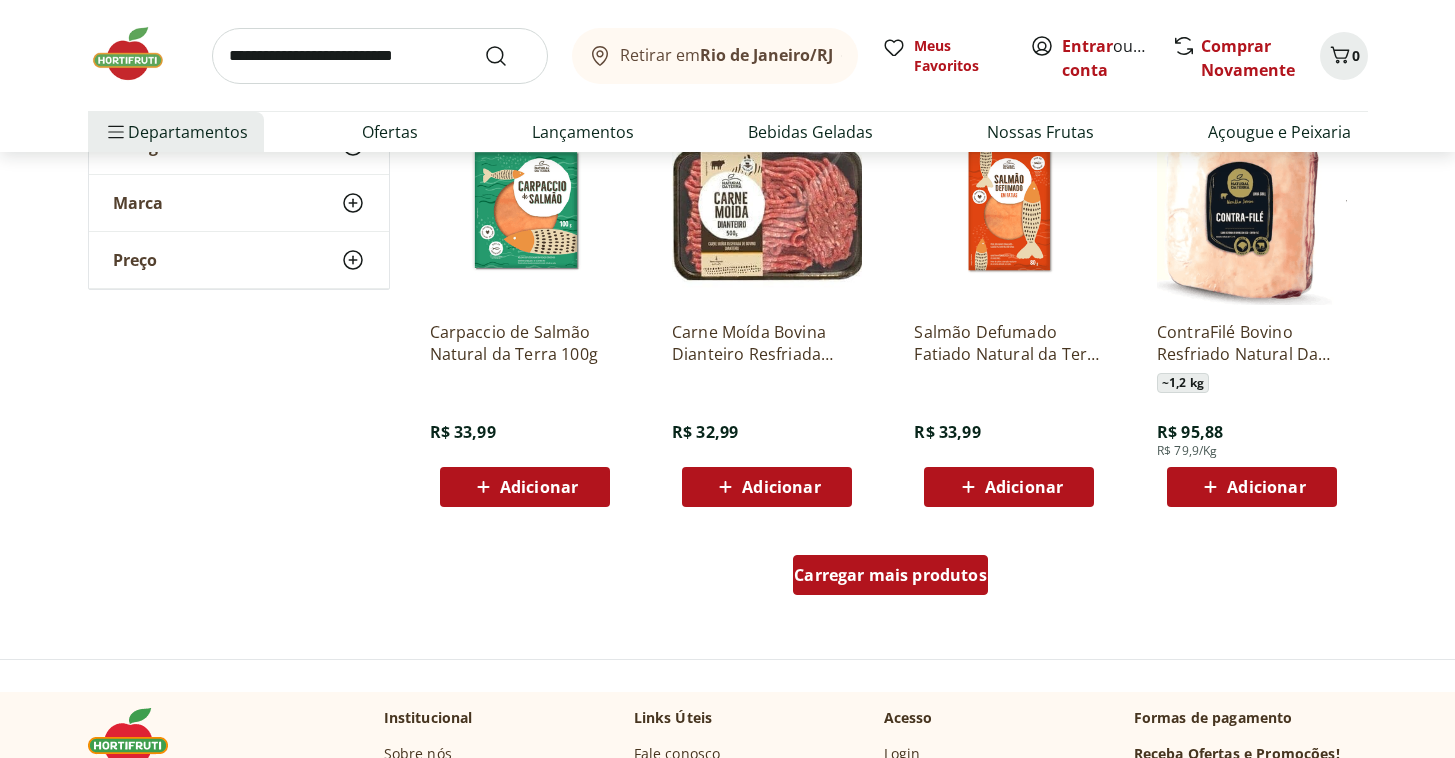 click on "Carregar mais produtos" at bounding box center [890, 575] 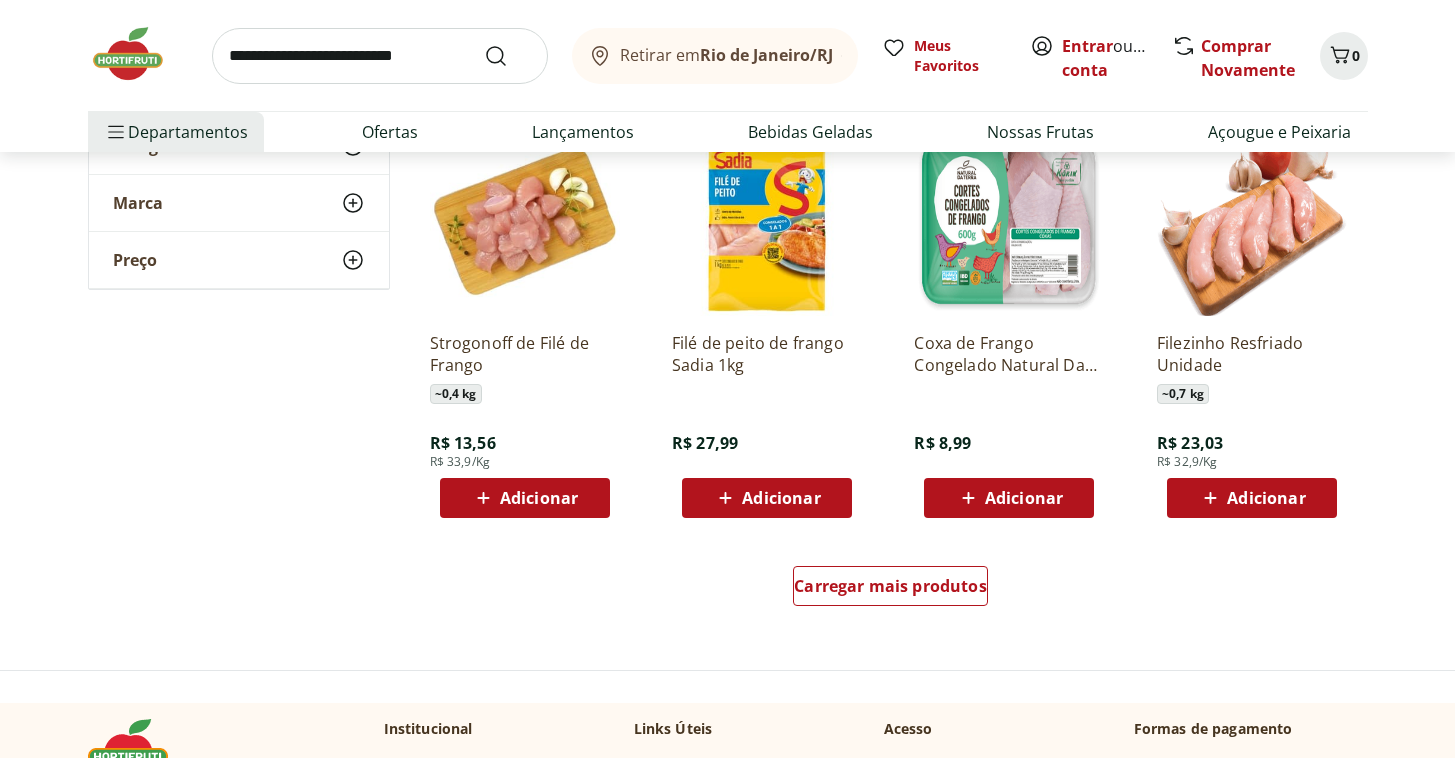 scroll, scrollTop: 2415, scrollLeft: 0, axis: vertical 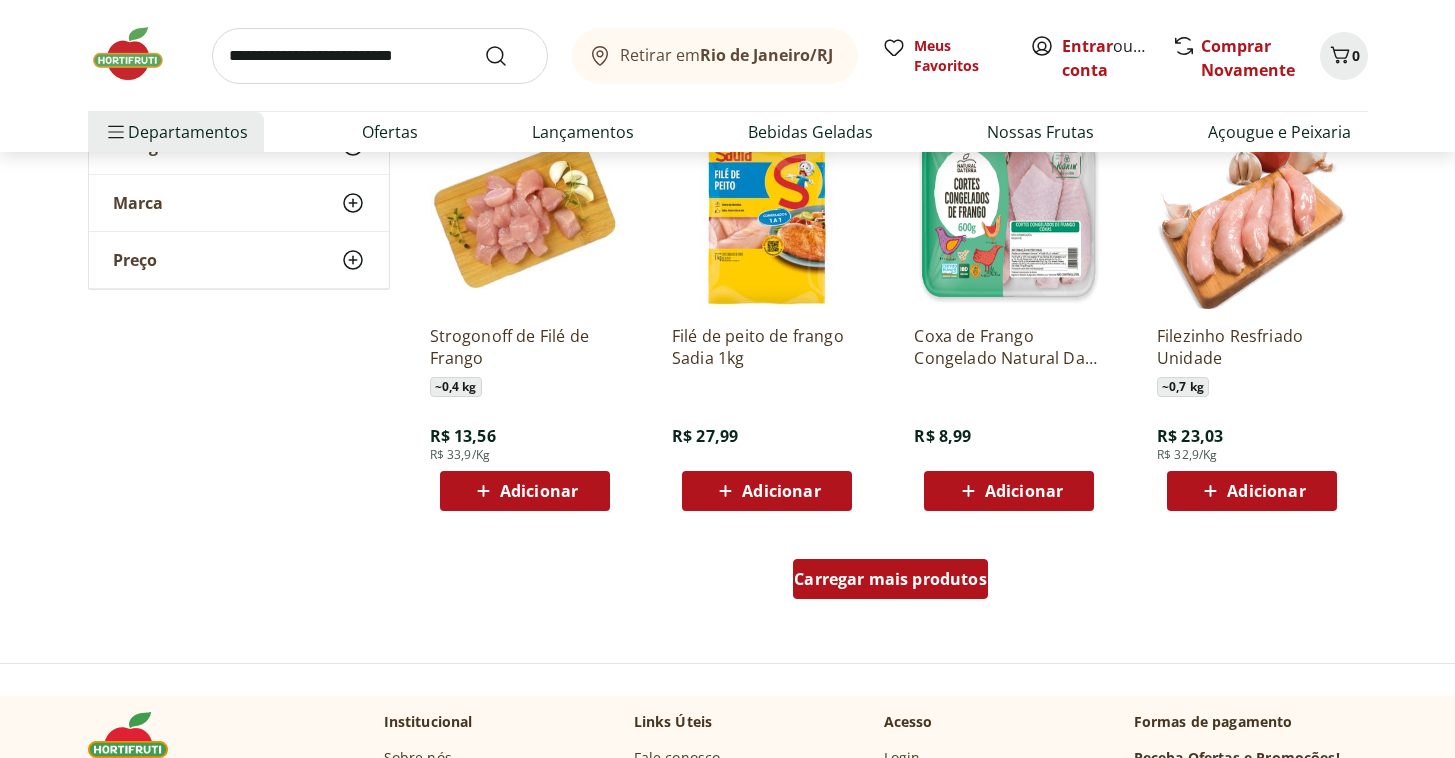 click on "Carregar mais produtos" at bounding box center (890, 579) 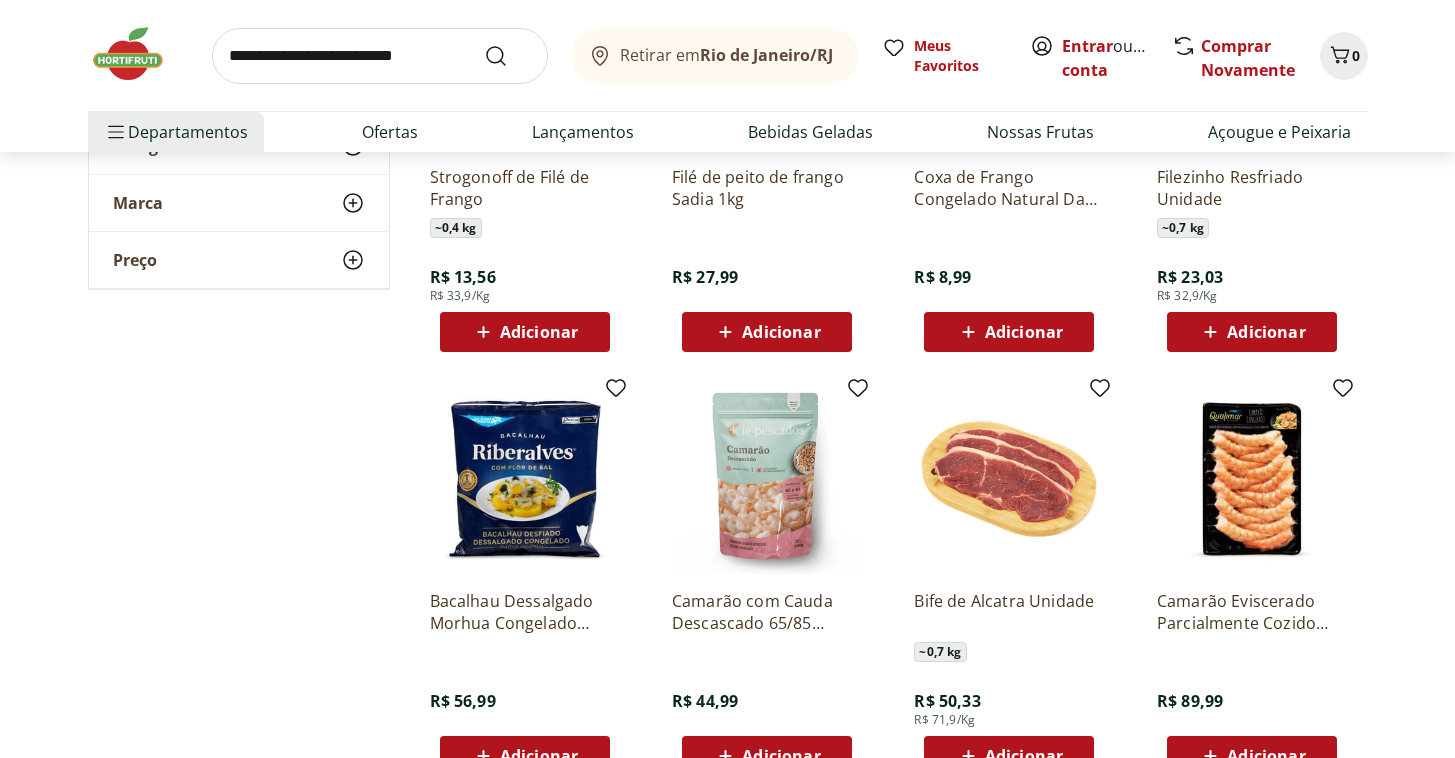 scroll, scrollTop: 2575, scrollLeft: 0, axis: vertical 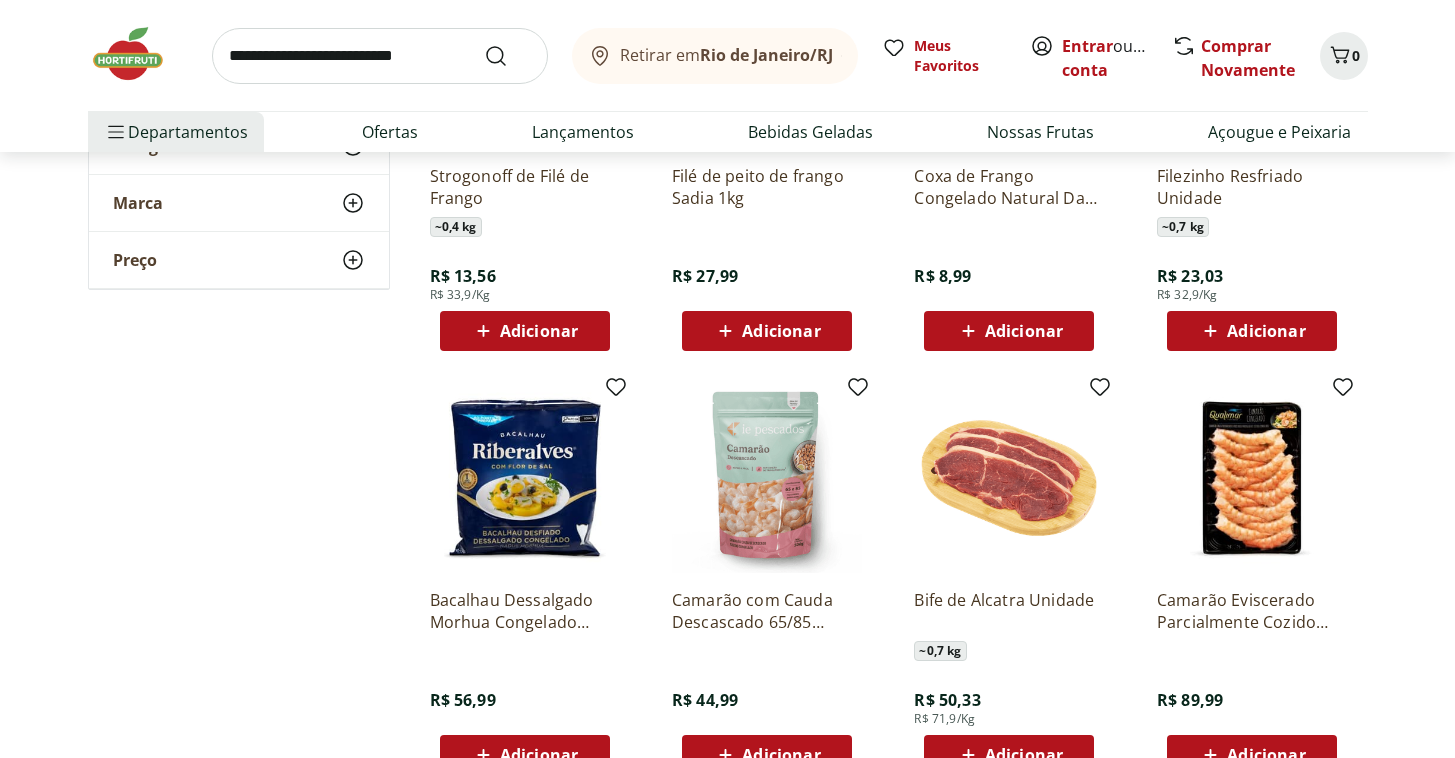 click on "Bacalhau Dessalgado Morhua Congelado Riberalves 400G" at bounding box center (525, 611) 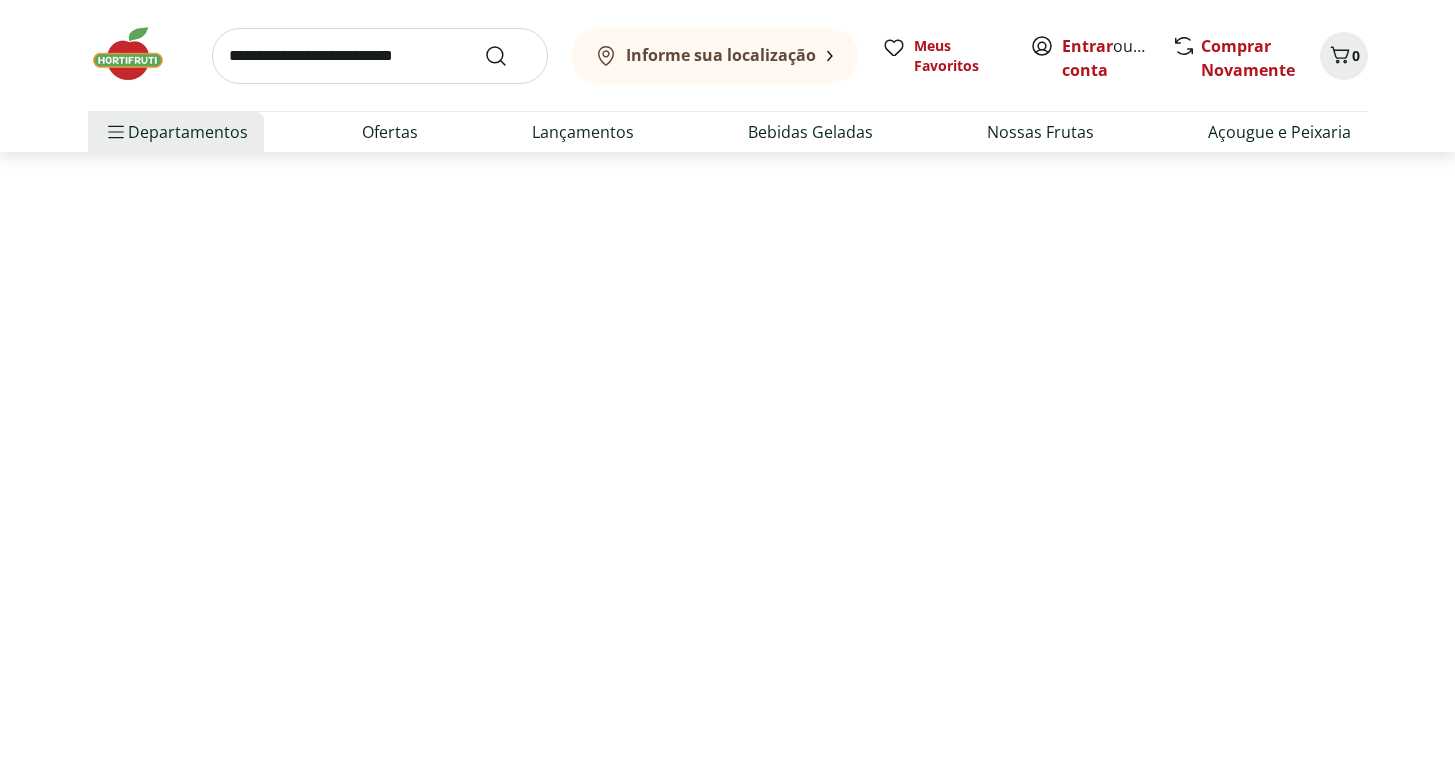 scroll, scrollTop: 0, scrollLeft: 0, axis: both 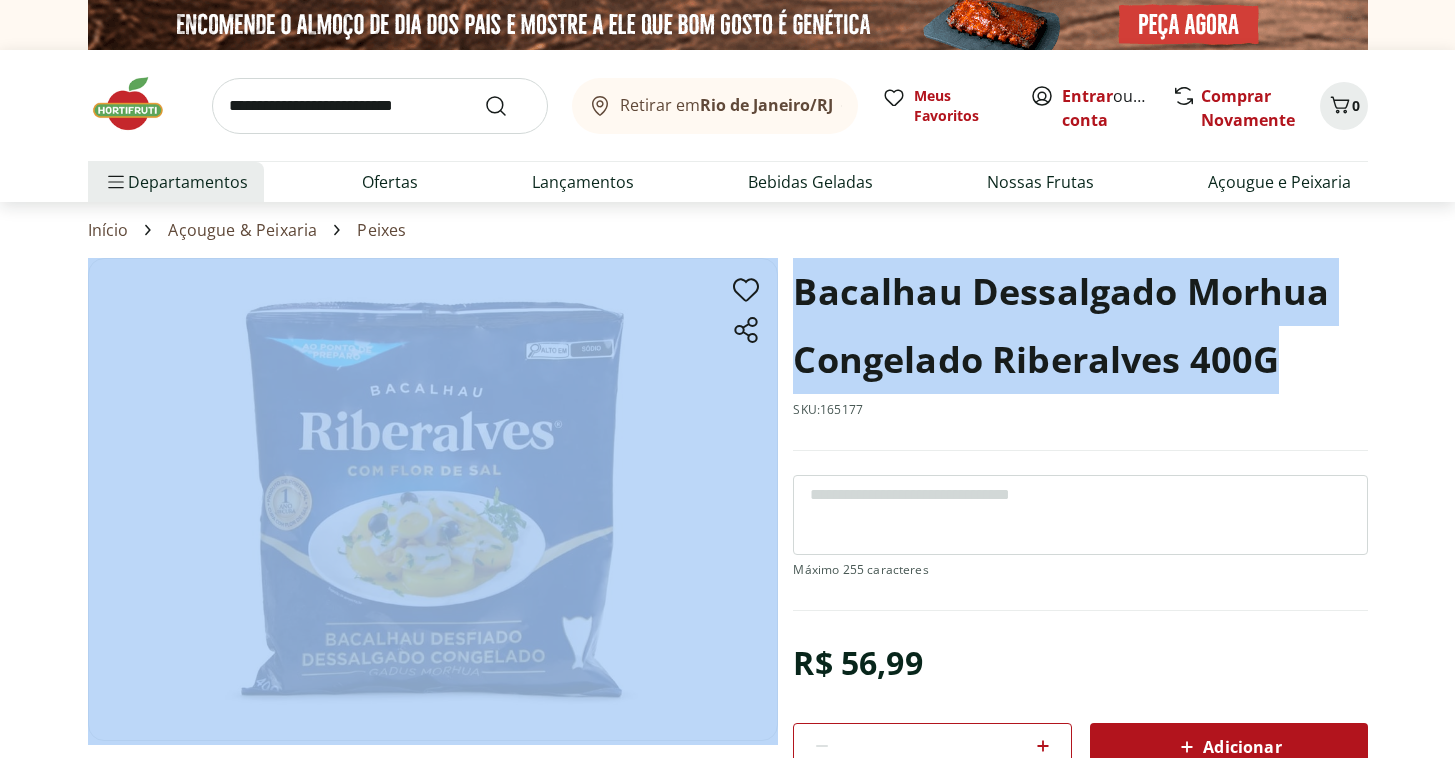 drag, startPoint x: 1264, startPoint y: 364, endPoint x: 532, endPoint y: 308, distance: 734.139 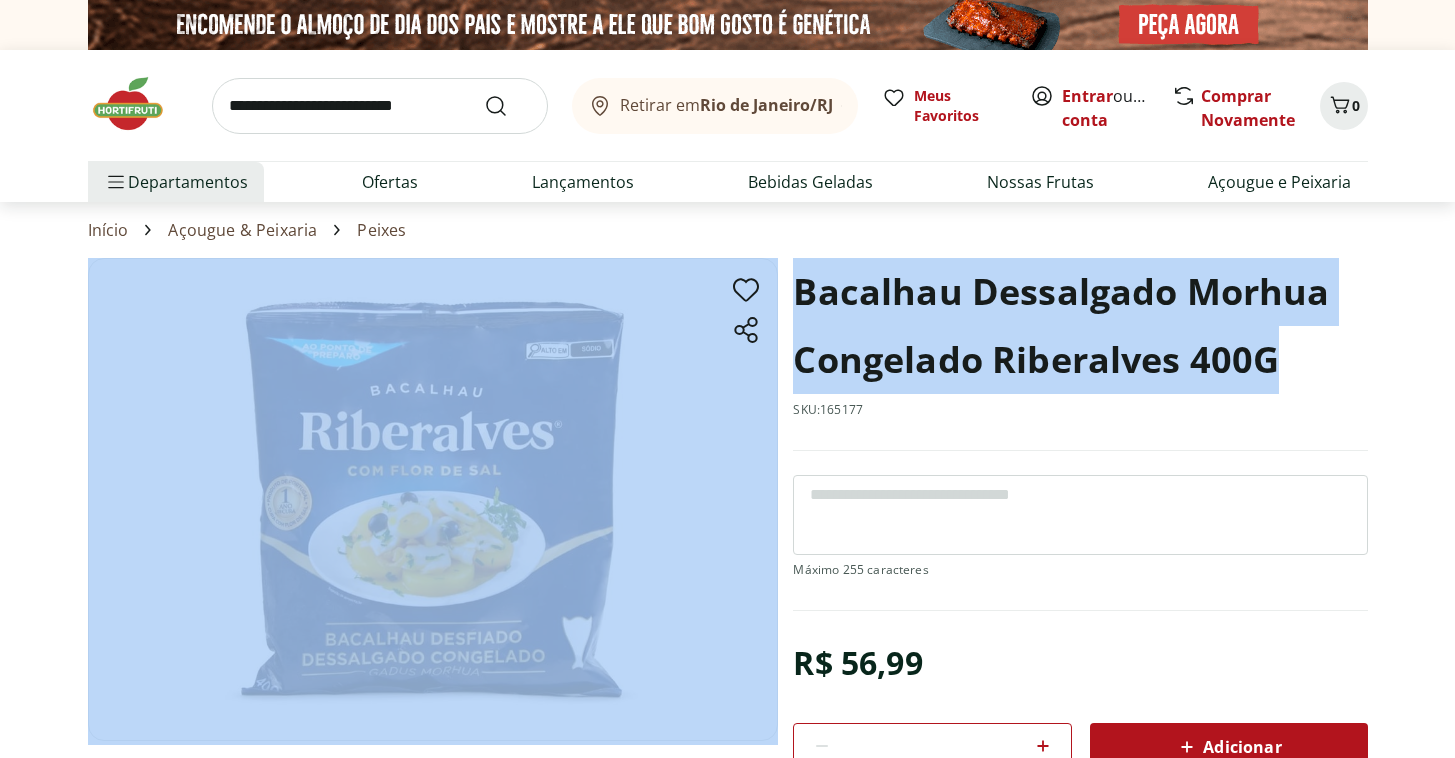 select on "**********" 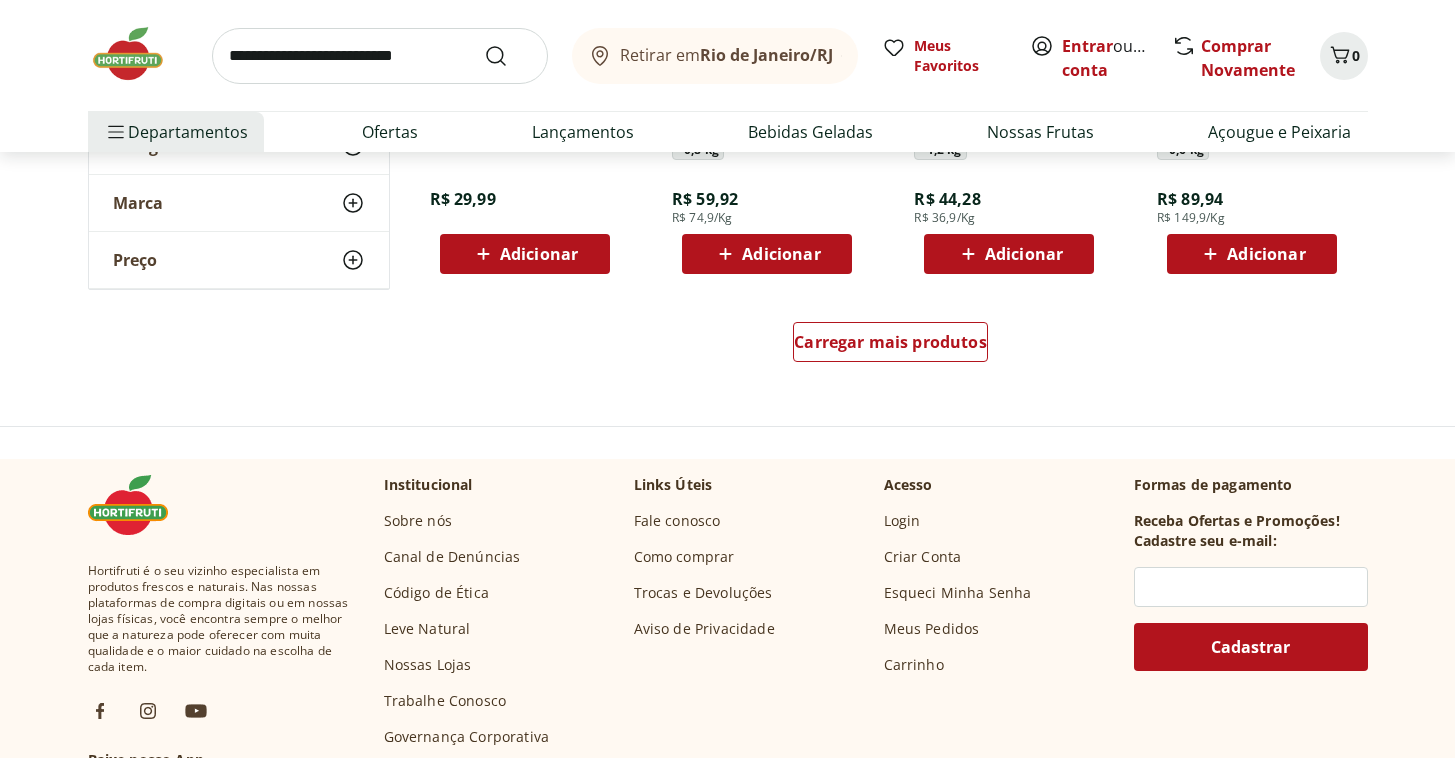 scroll, scrollTop: 3585, scrollLeft: 0, axis: vertical 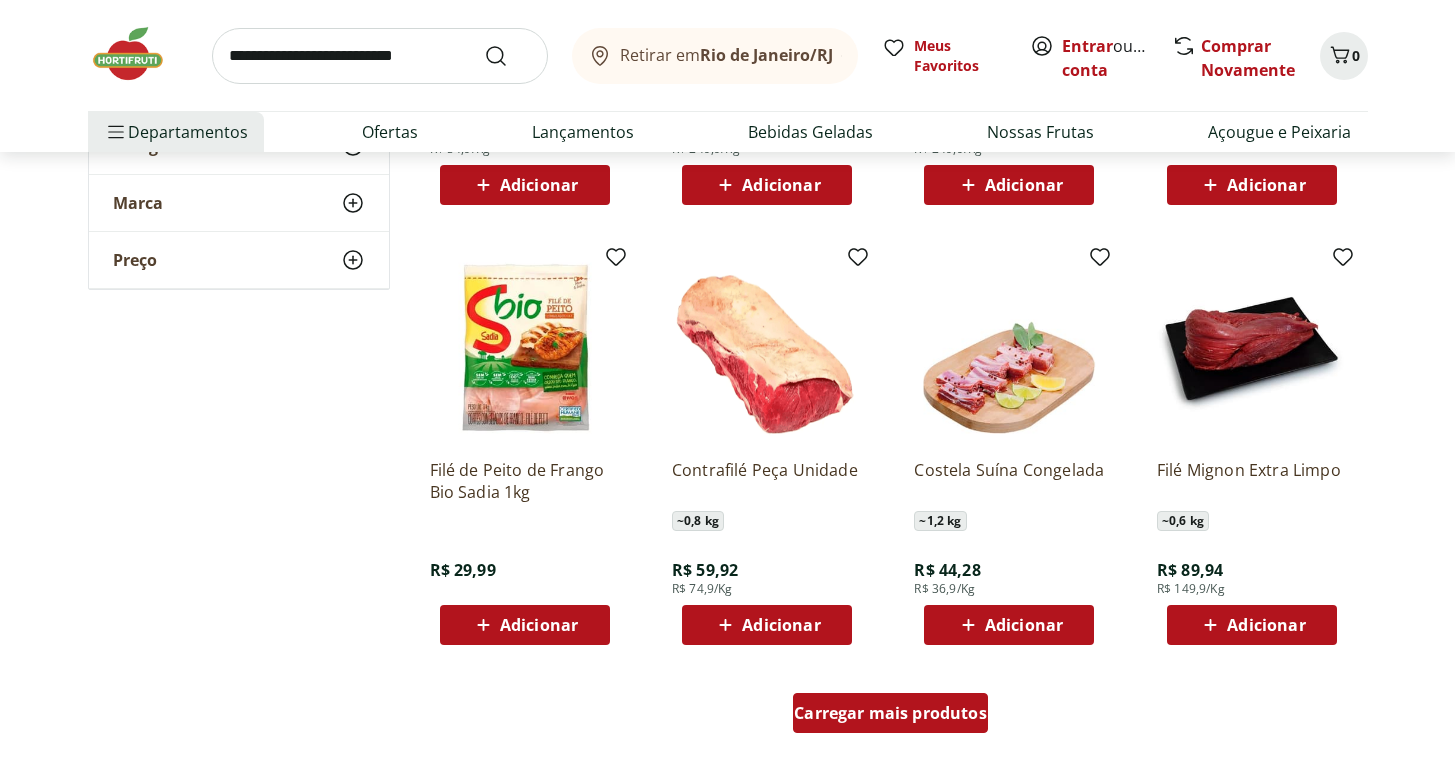 click on "Carregar mais produtos" at bounding box center (890, 713) 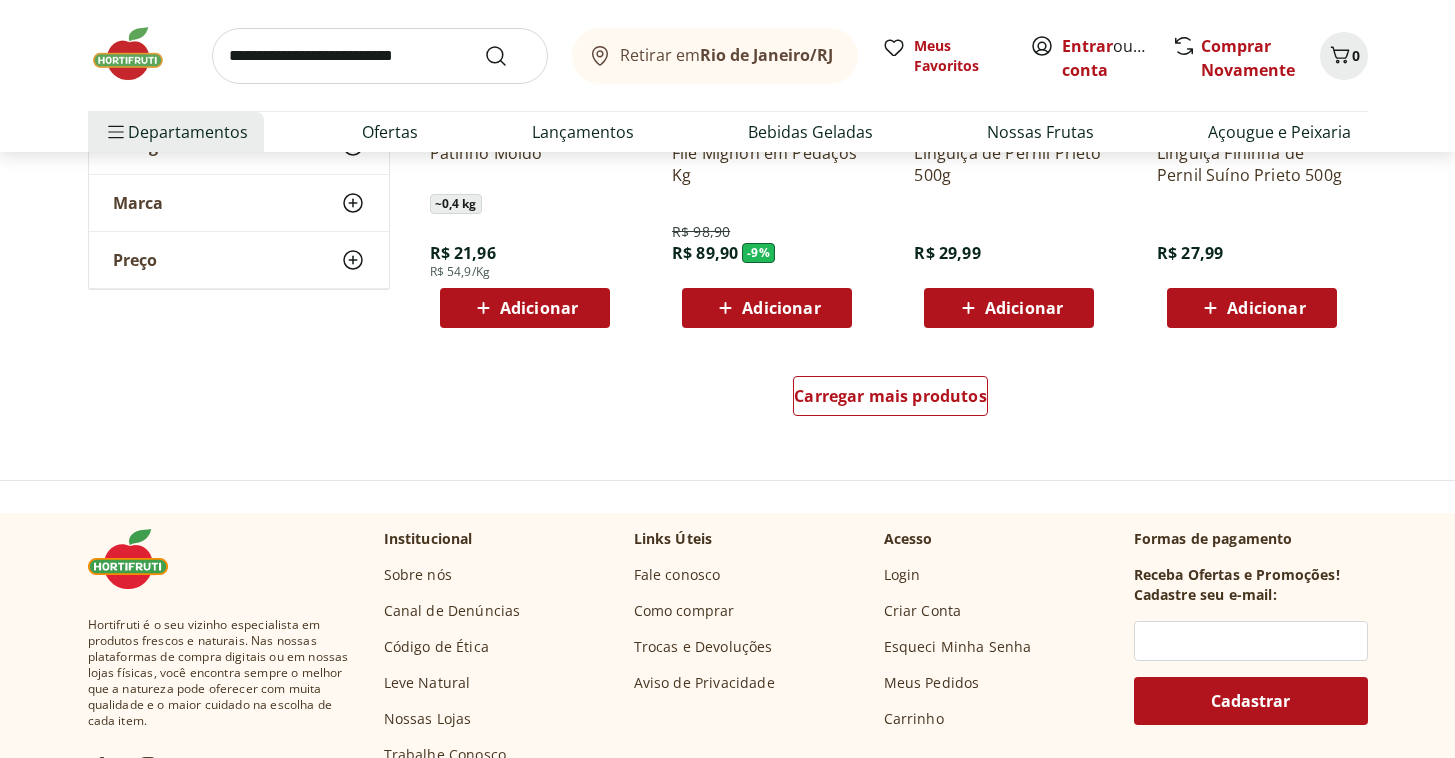 scroll, scrollTop: 5212, scrollLeft: 0, axis: vertical 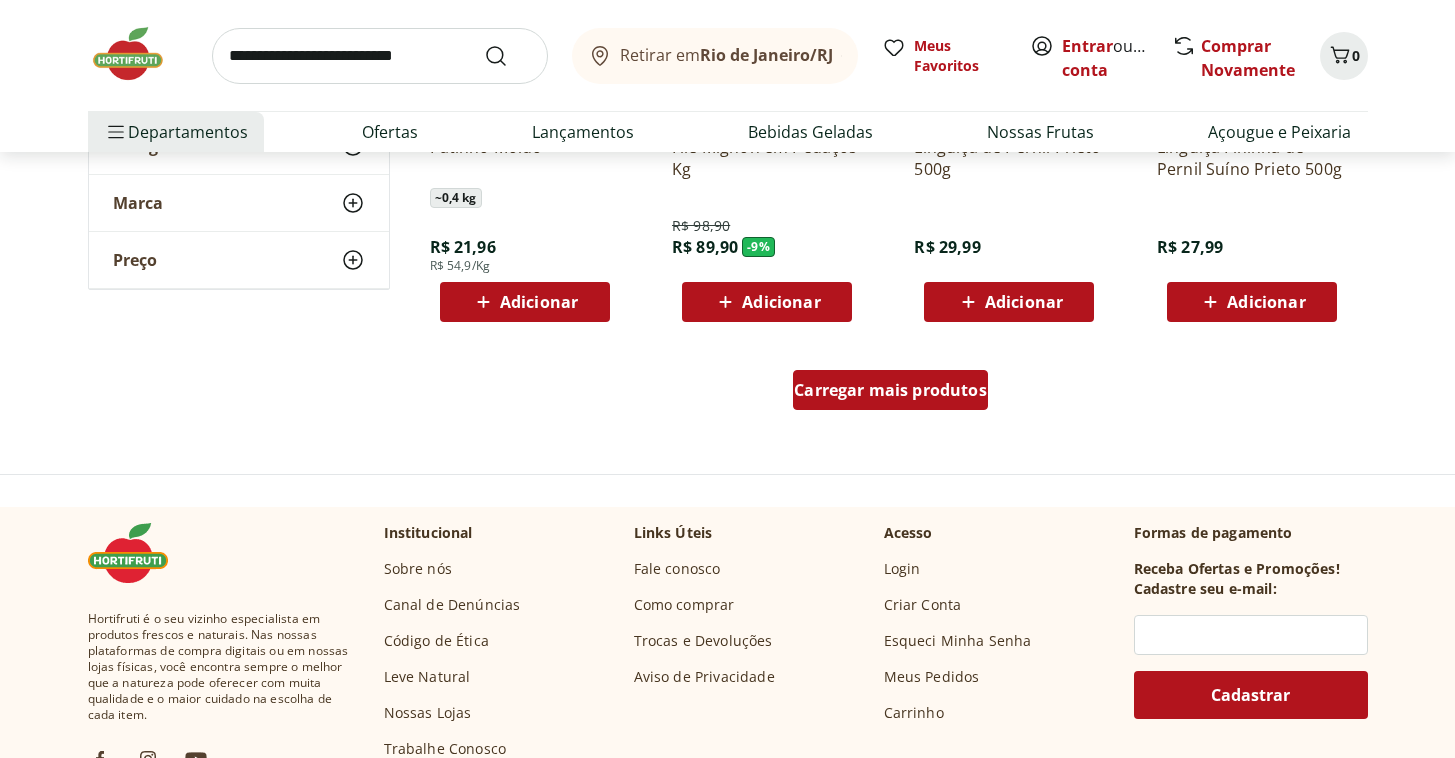 click on "Carregar mais produtos" at bounding box center [890, 390] 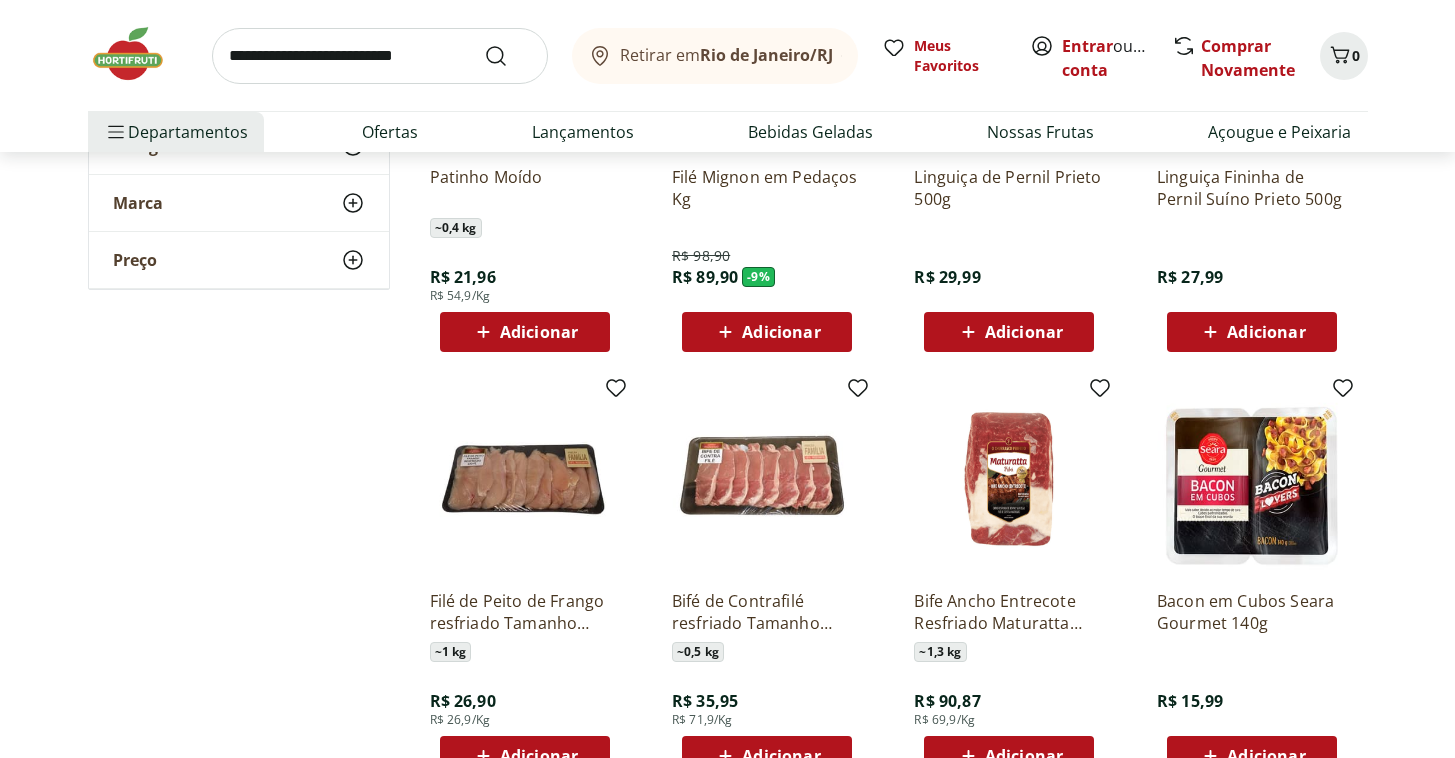 scroll, scrollTop: 5222, scrollLeft: 0, axis: vertical 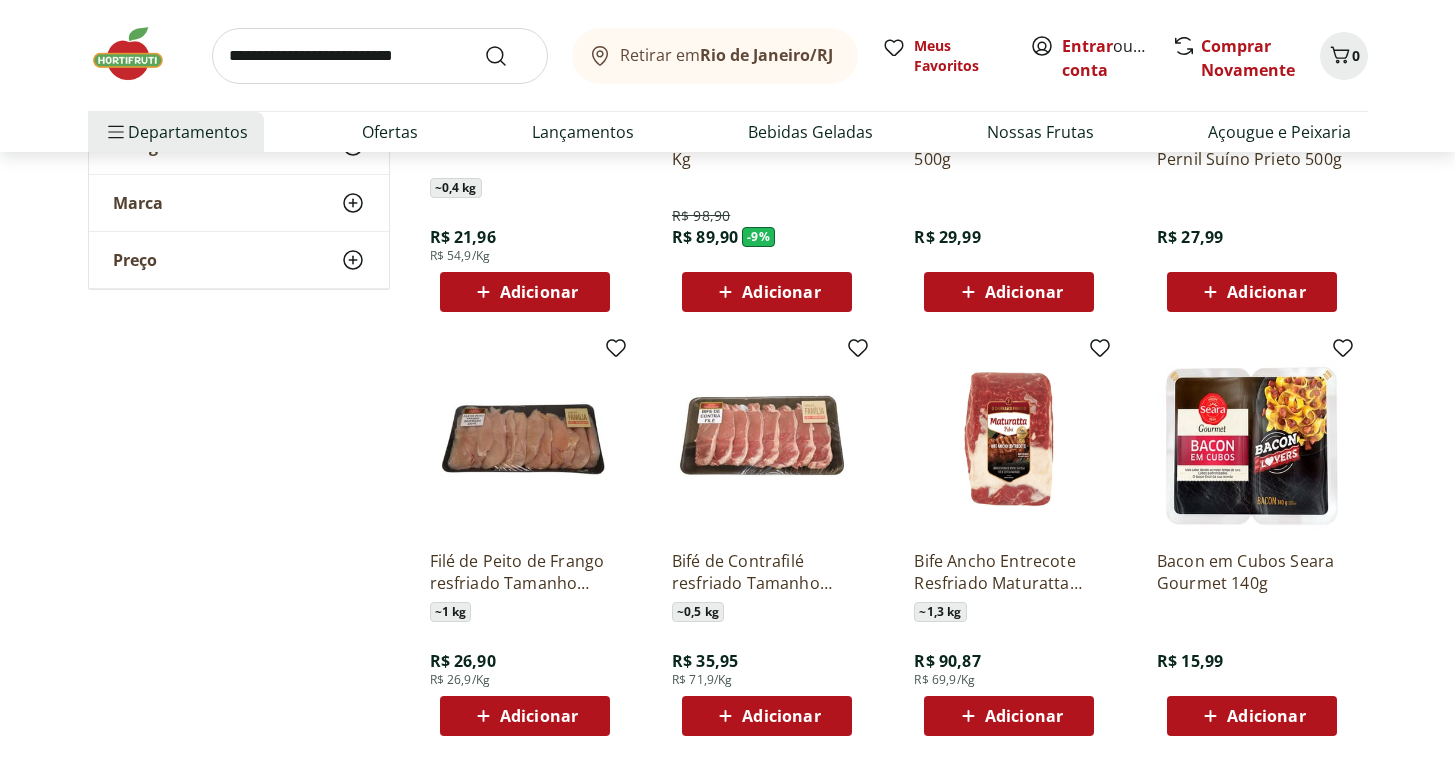 click on "Adicionar" at bounding box center (781, 716) 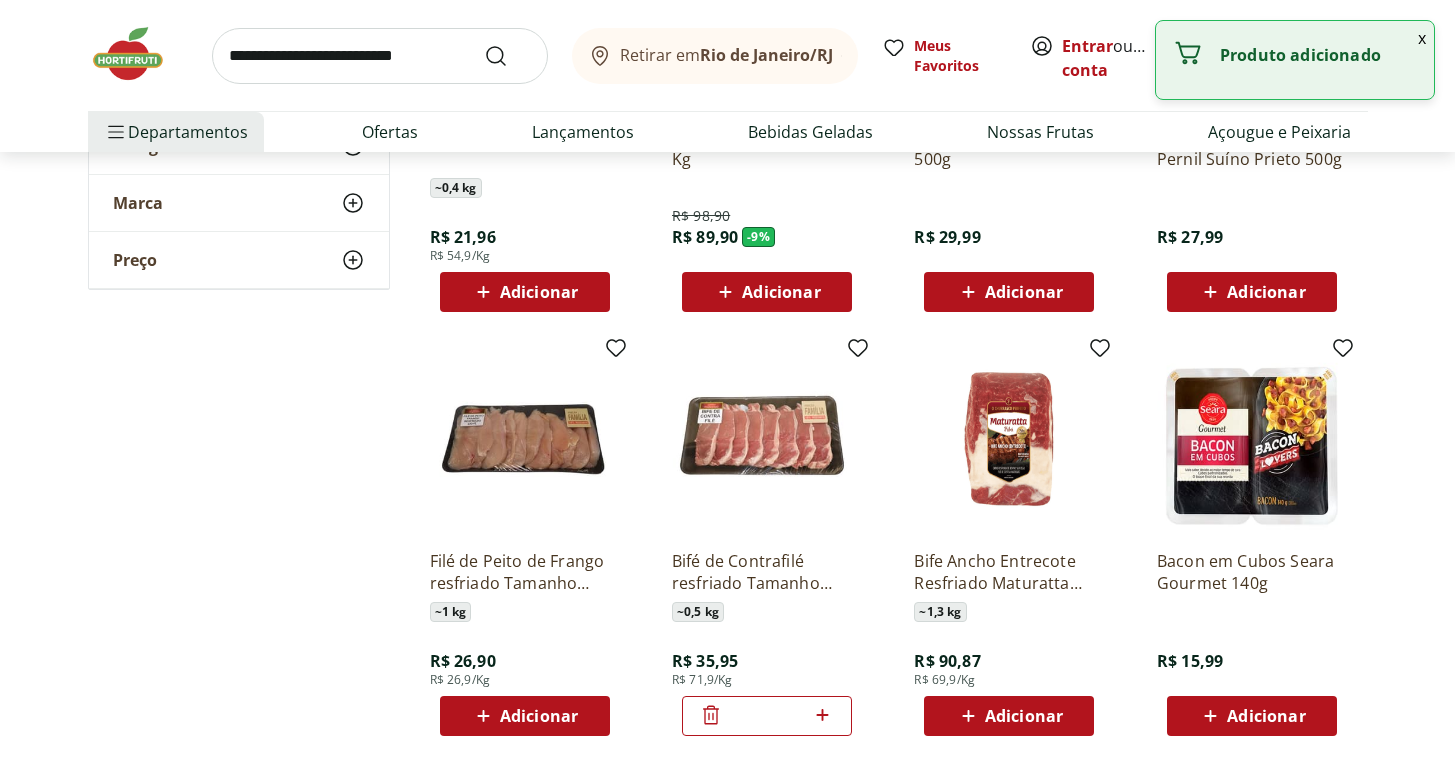 click at bounding box center (767, 439) 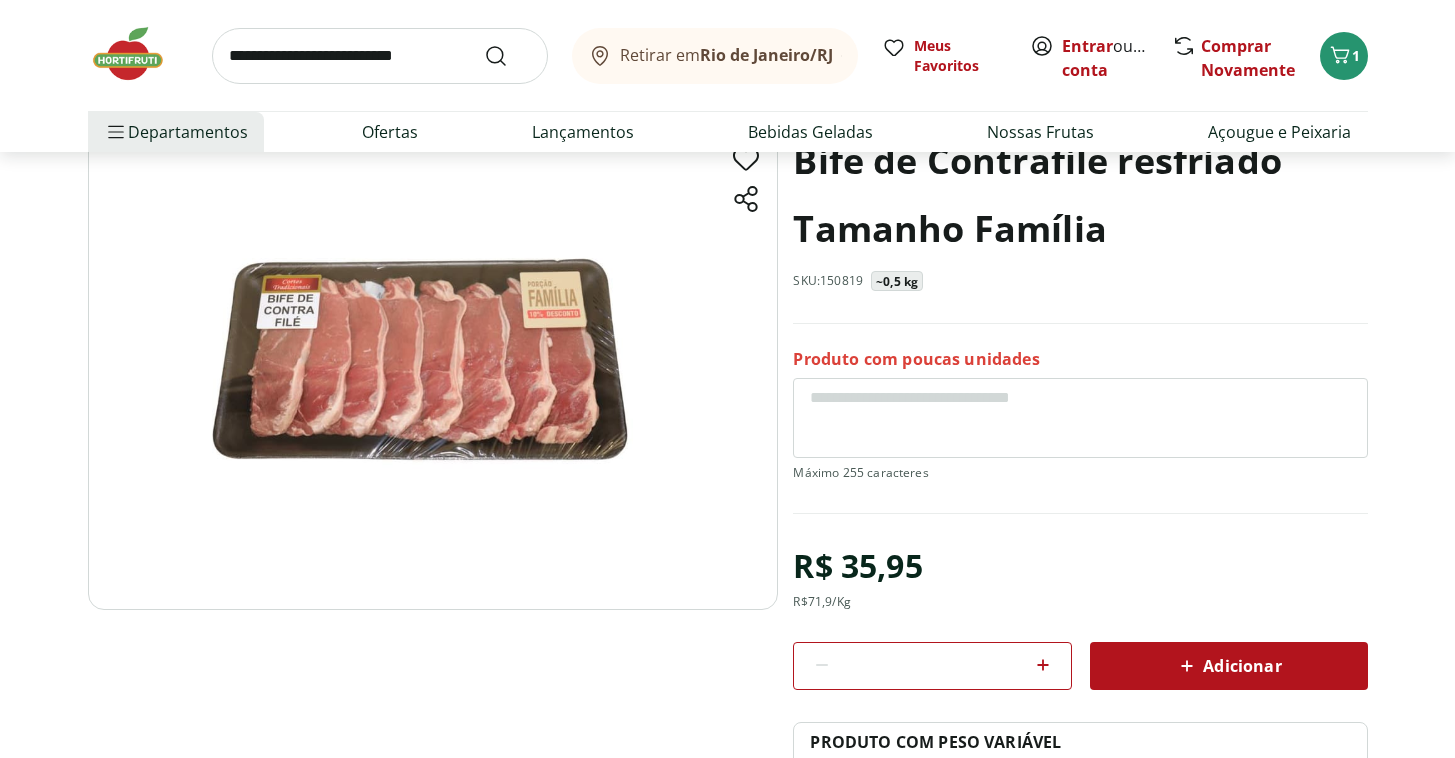 scroll, scrollTop: 0, scrollLeft: 0, axis: both 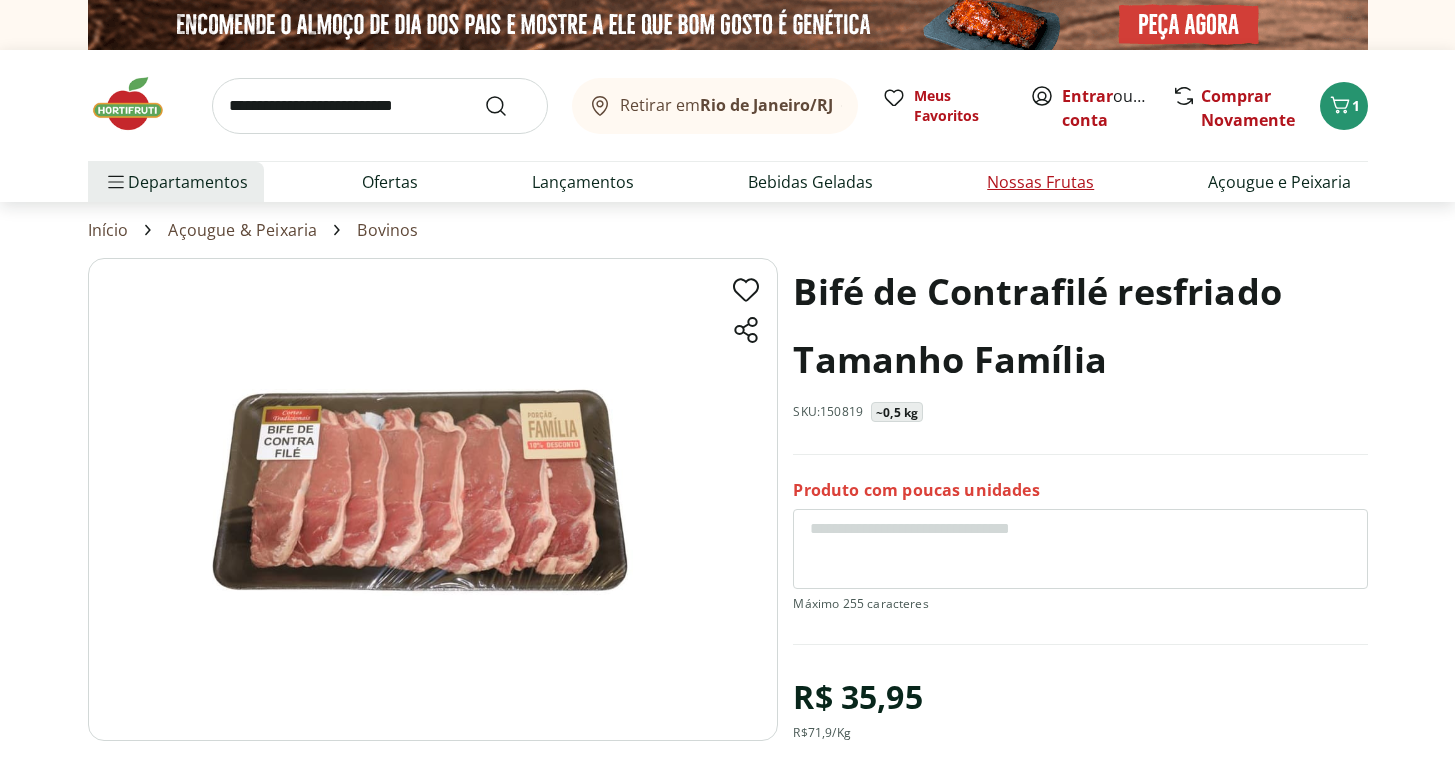 click on "Nossas Frutas" at bounding box center (1040, 182) 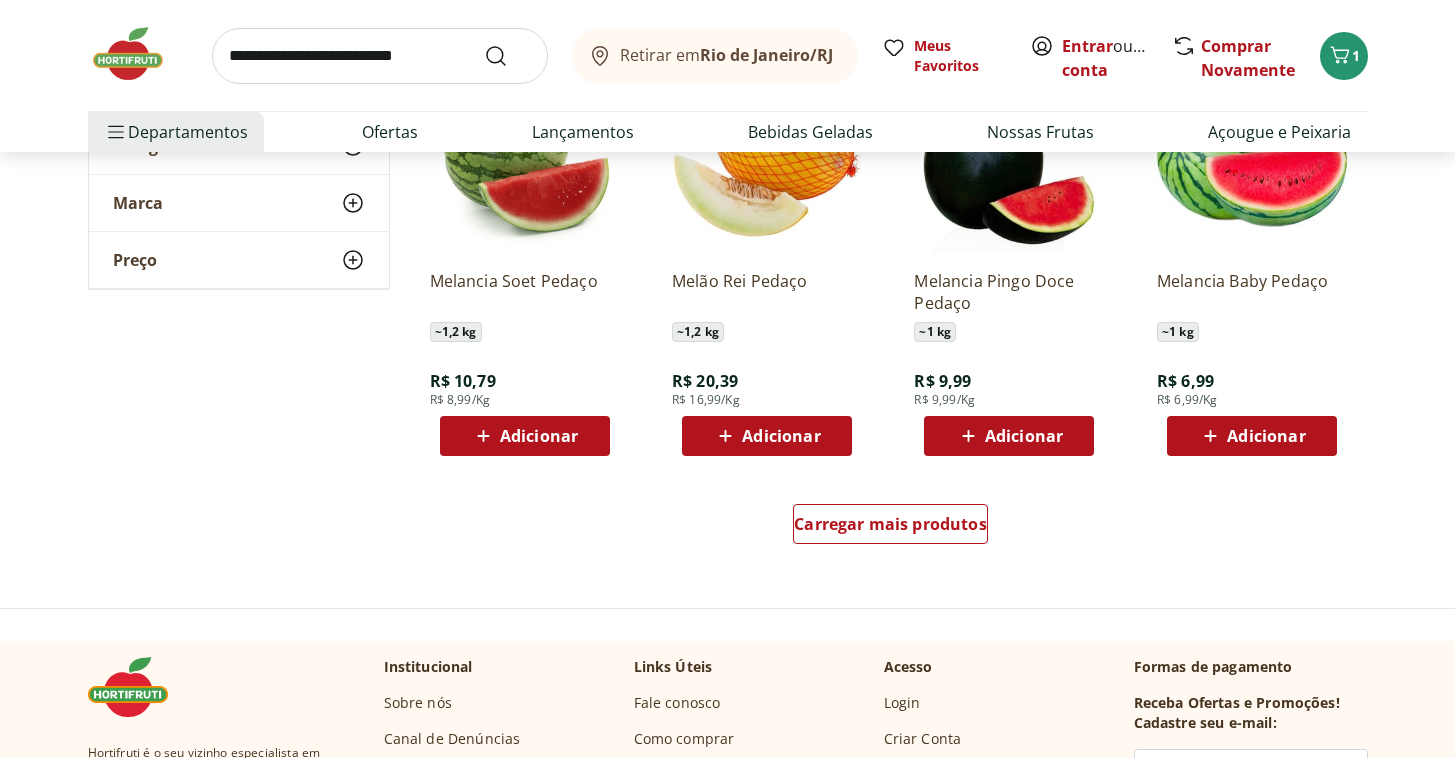 scroll, scrollTop: 1413, scrollLeft: 0, axis: vertical 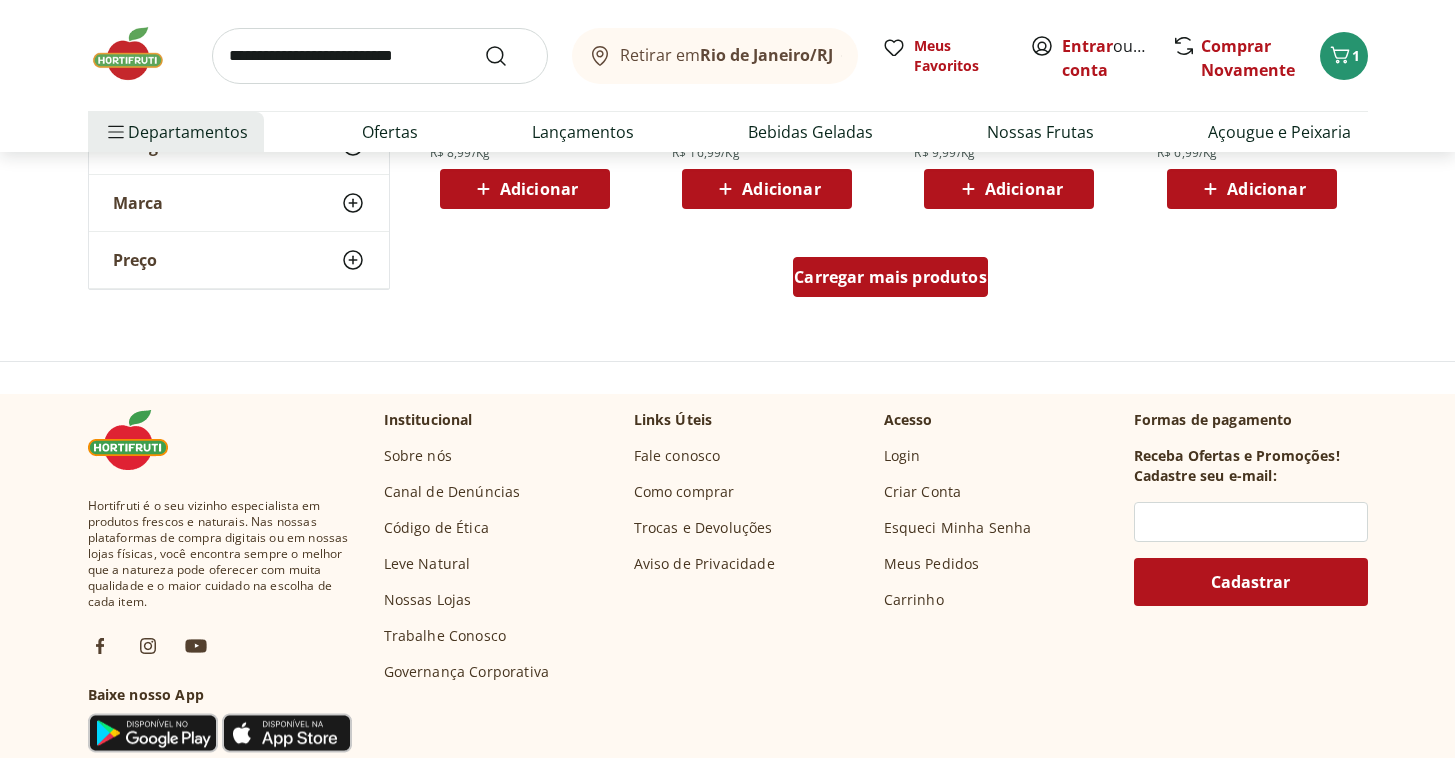 click on "Carregar mais produtos" at bounding box center [890, 277] 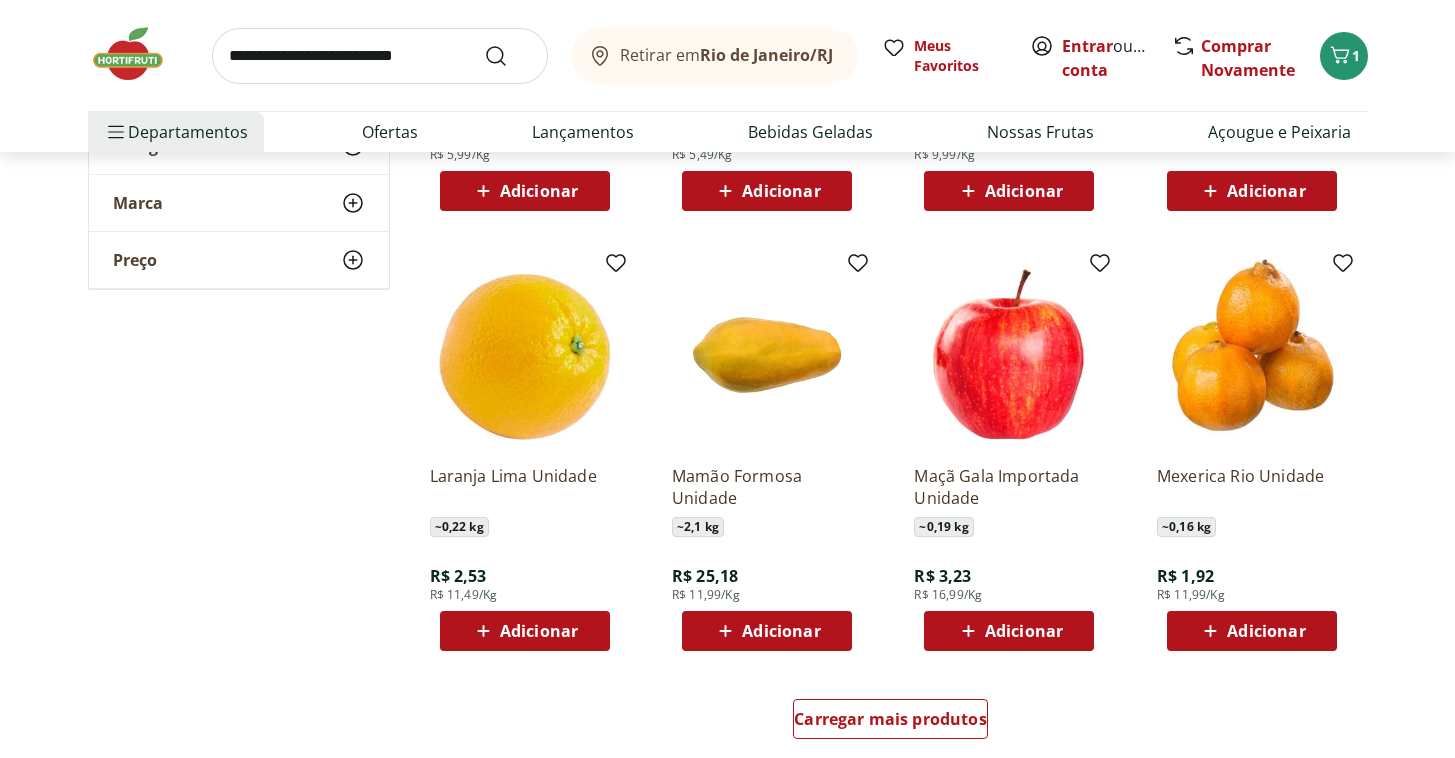 scroll, scrollTop: 2276, scrollLeft: 0, axis: vertical 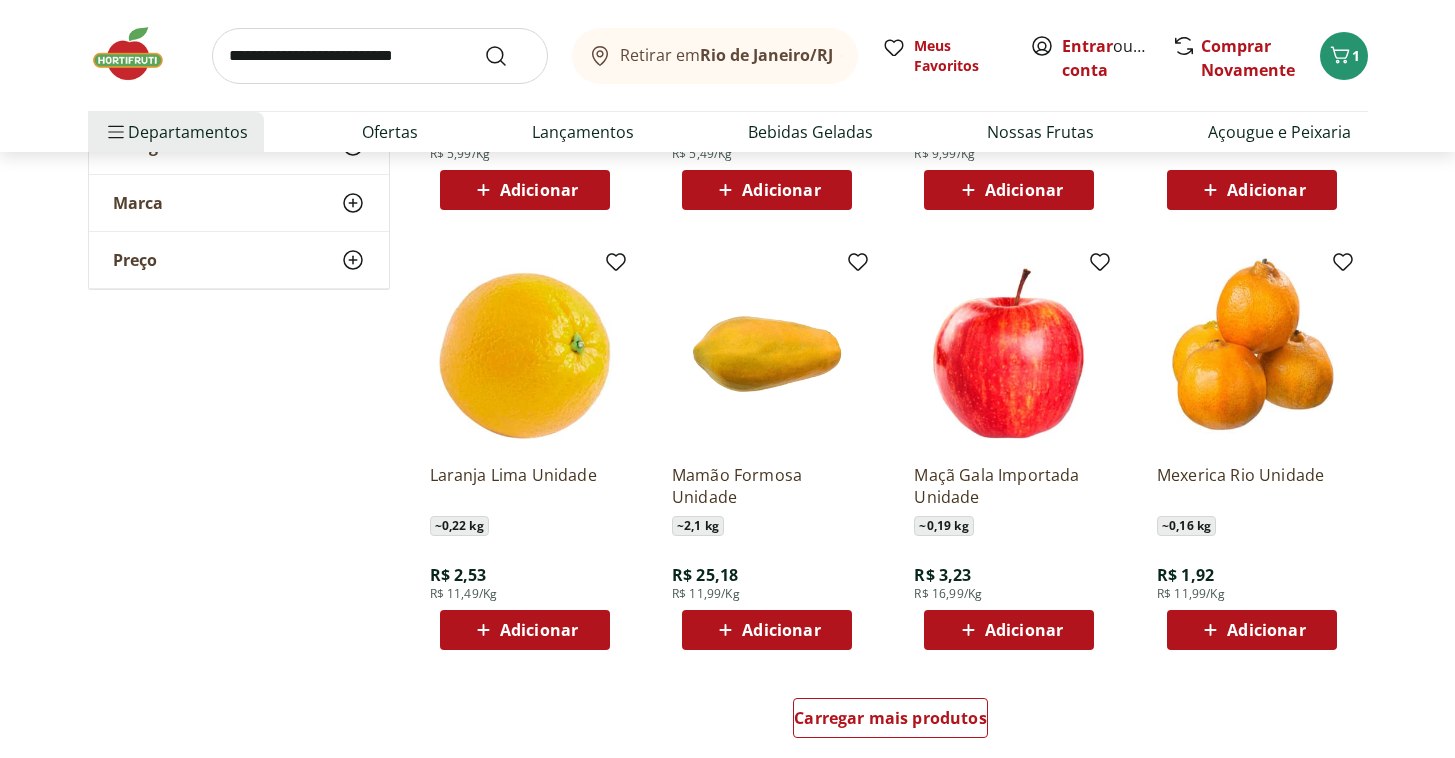 click on "Adicionar" at bounding box center (1024, 630) 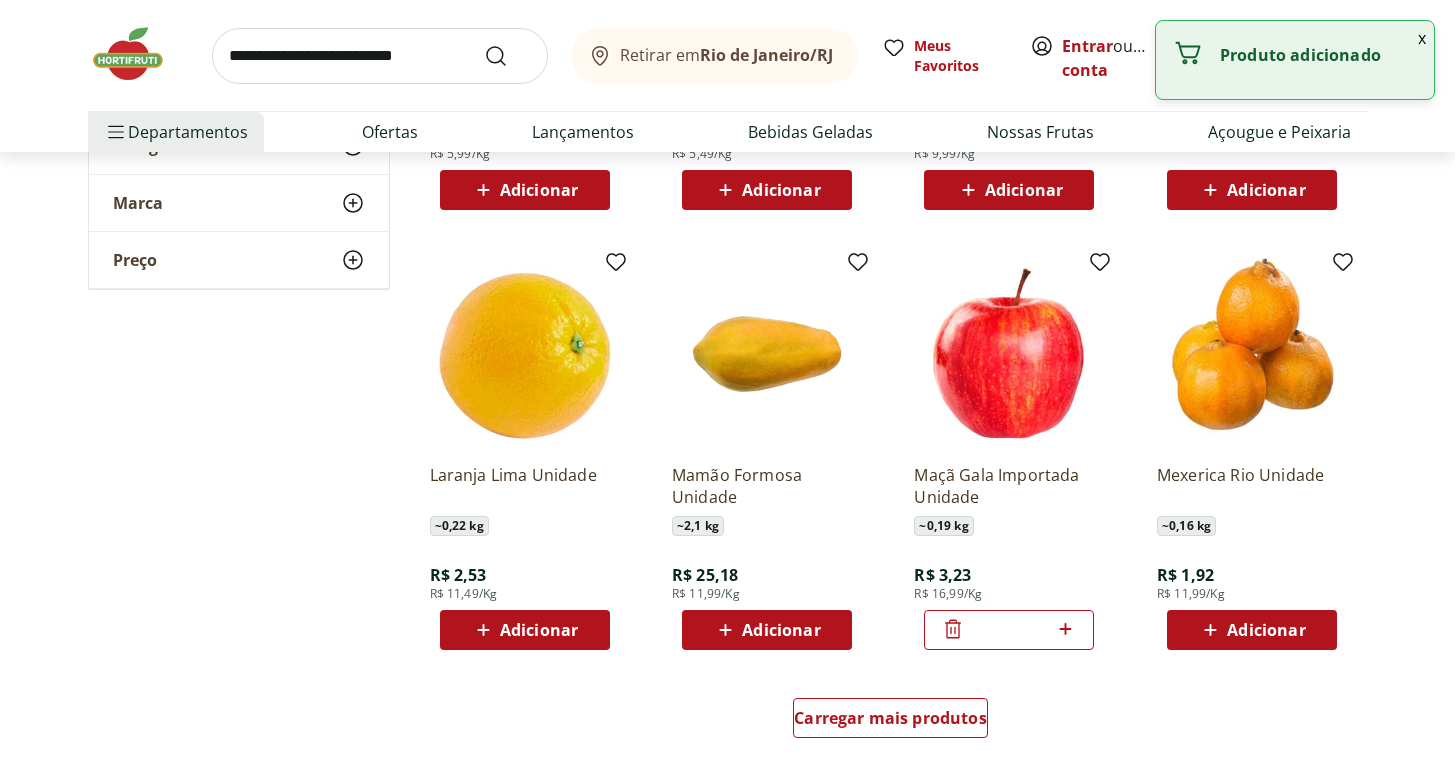 click 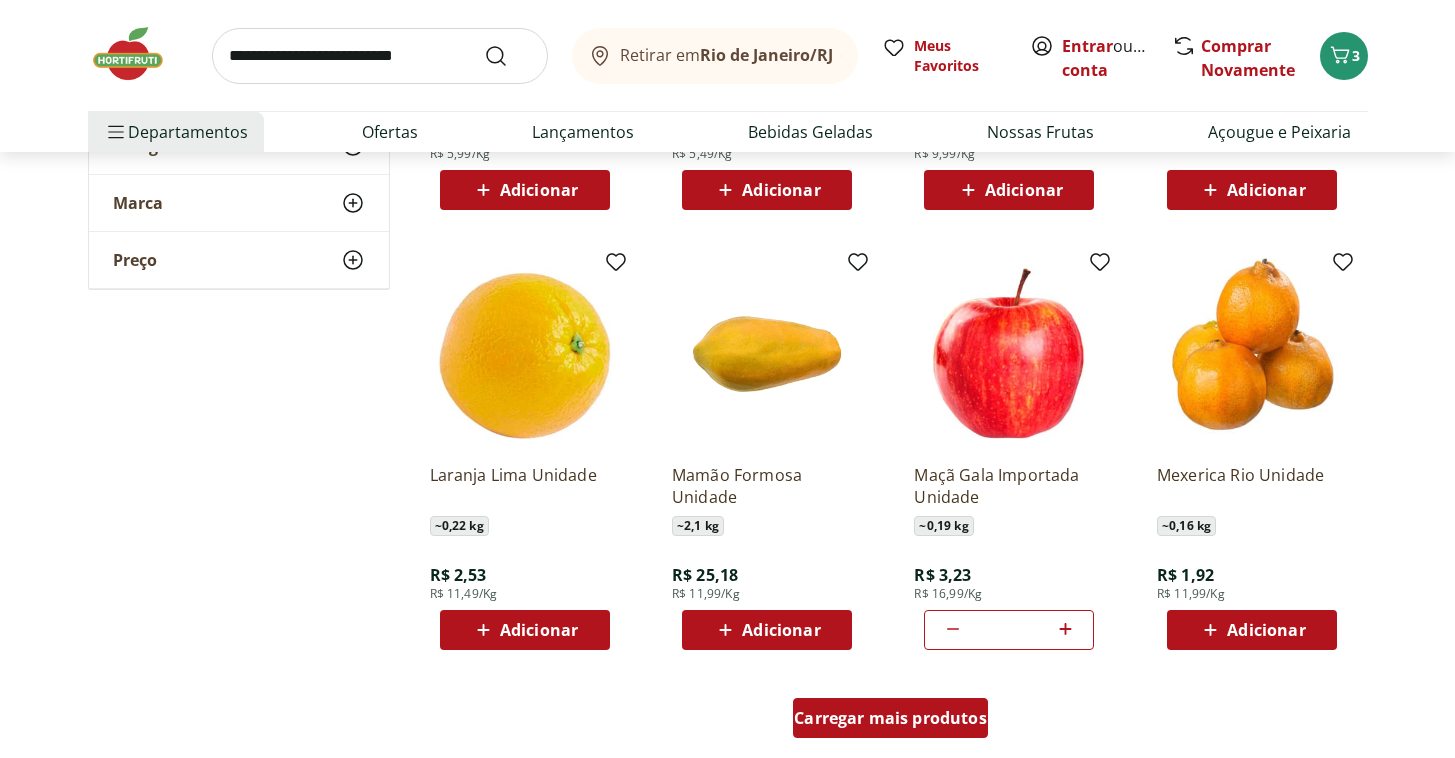 click on "Carregar mais produtos" at bounding box center (890, 718) 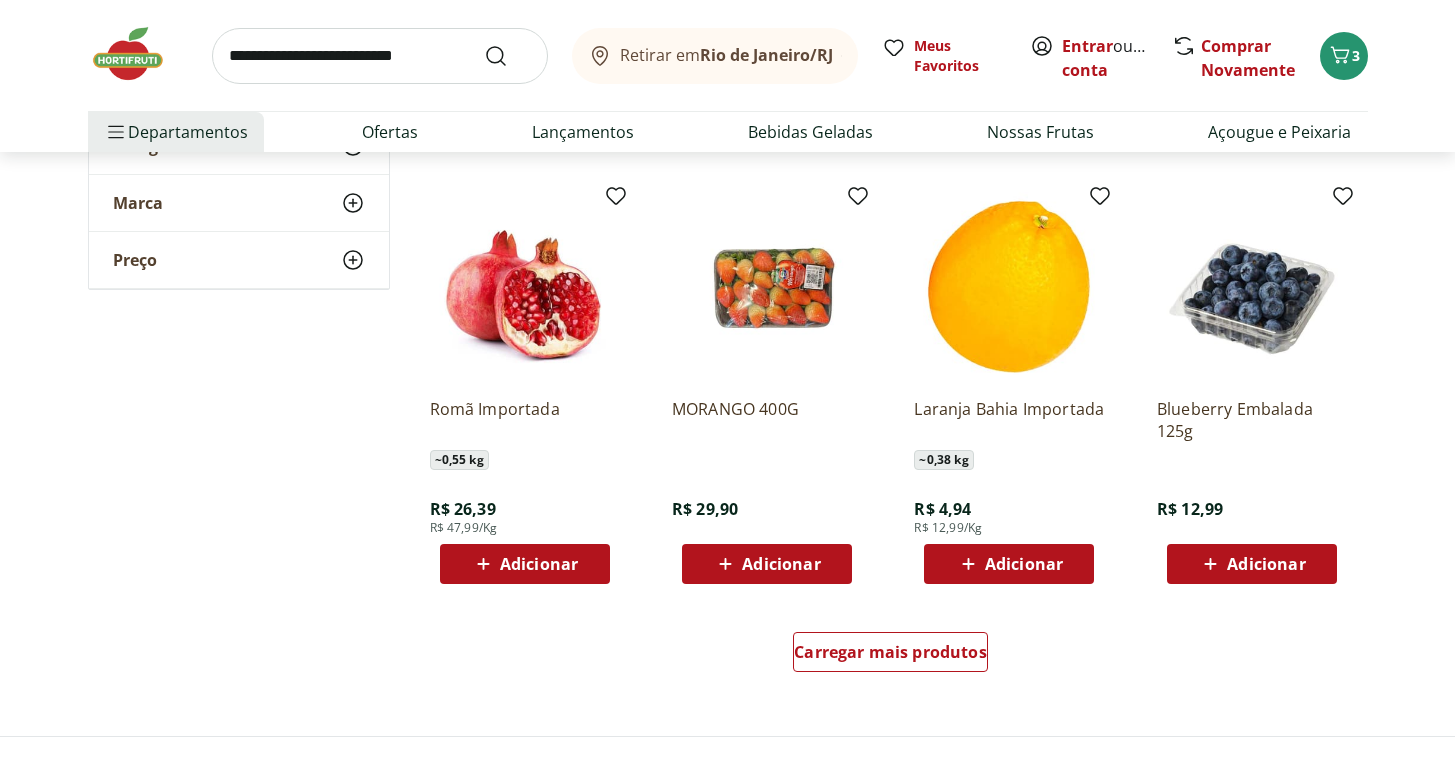 scroll, scrollTop: 3646, scrollLeft: 0, axis: vertical 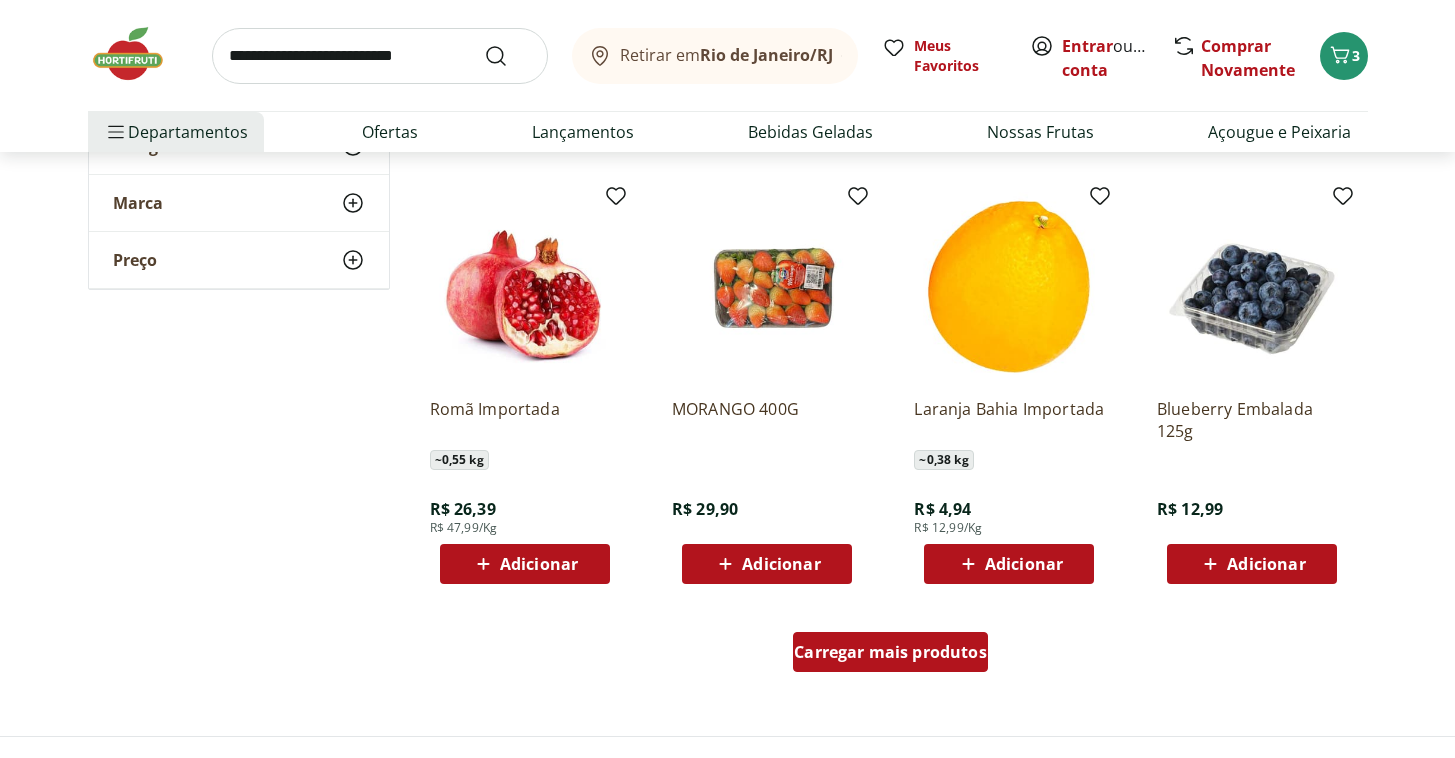 click on "Carregar mais produtos" at bounding box center [890, 652] 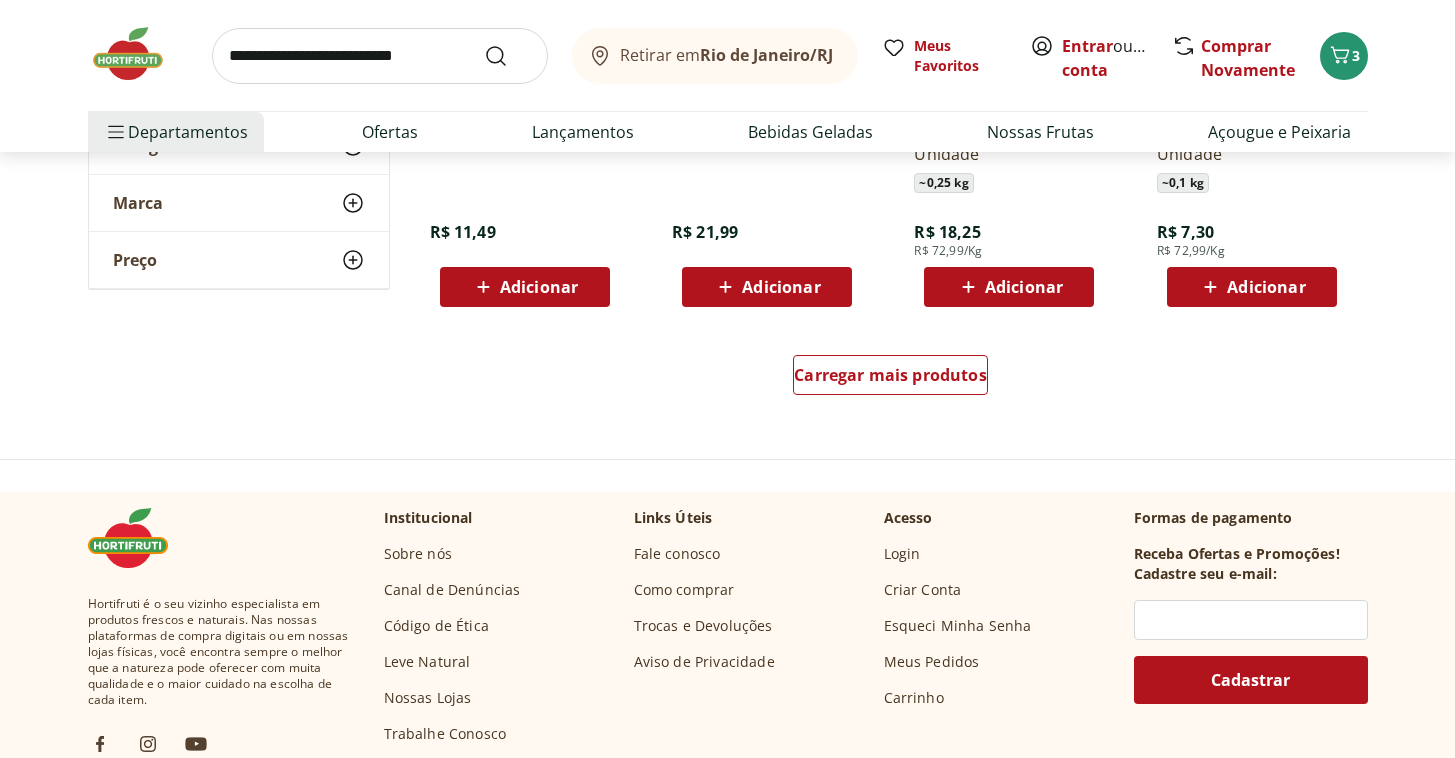 scroll, scrollTop: 5237, scrollLeft: 0, axis: vertical 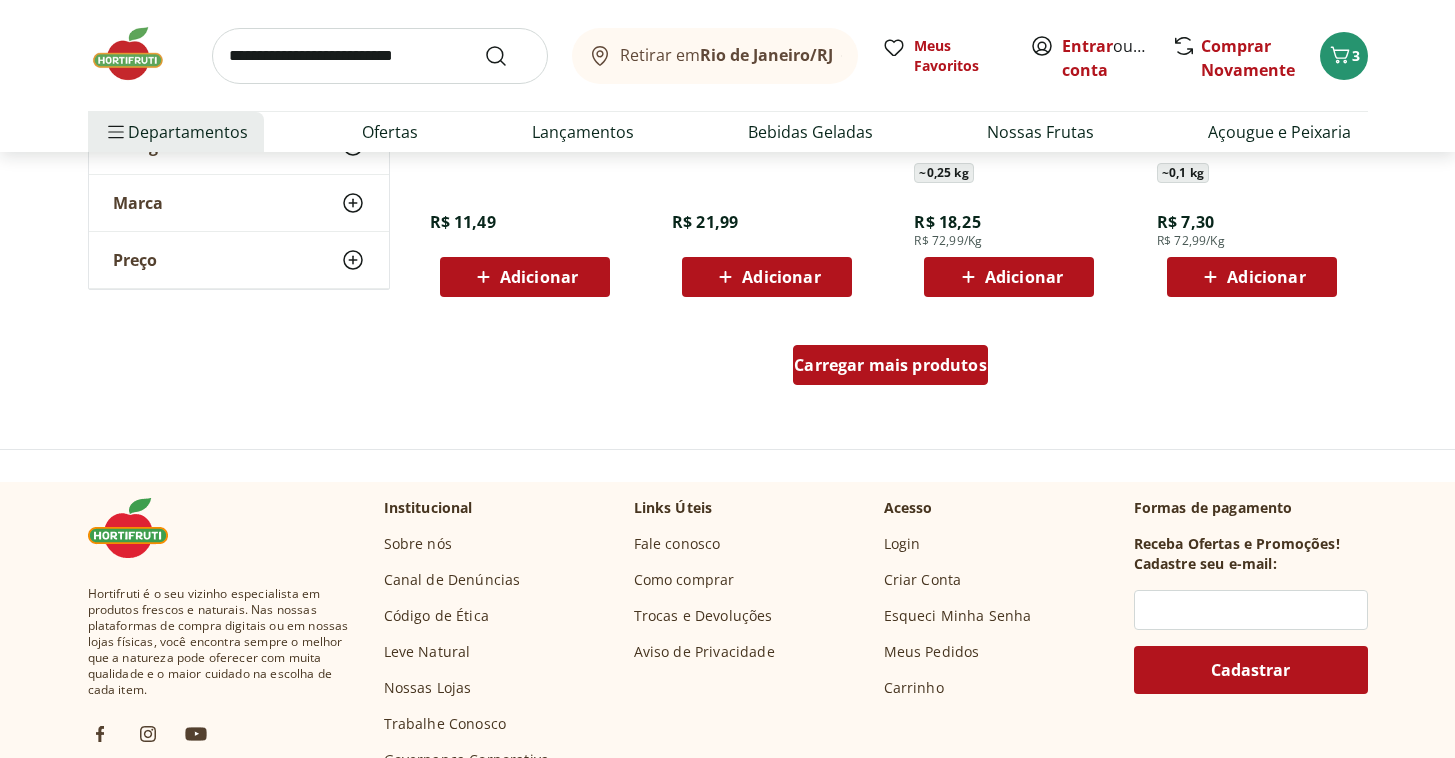 click on "Carregar mais produtos" at bounding box center [890, 365] 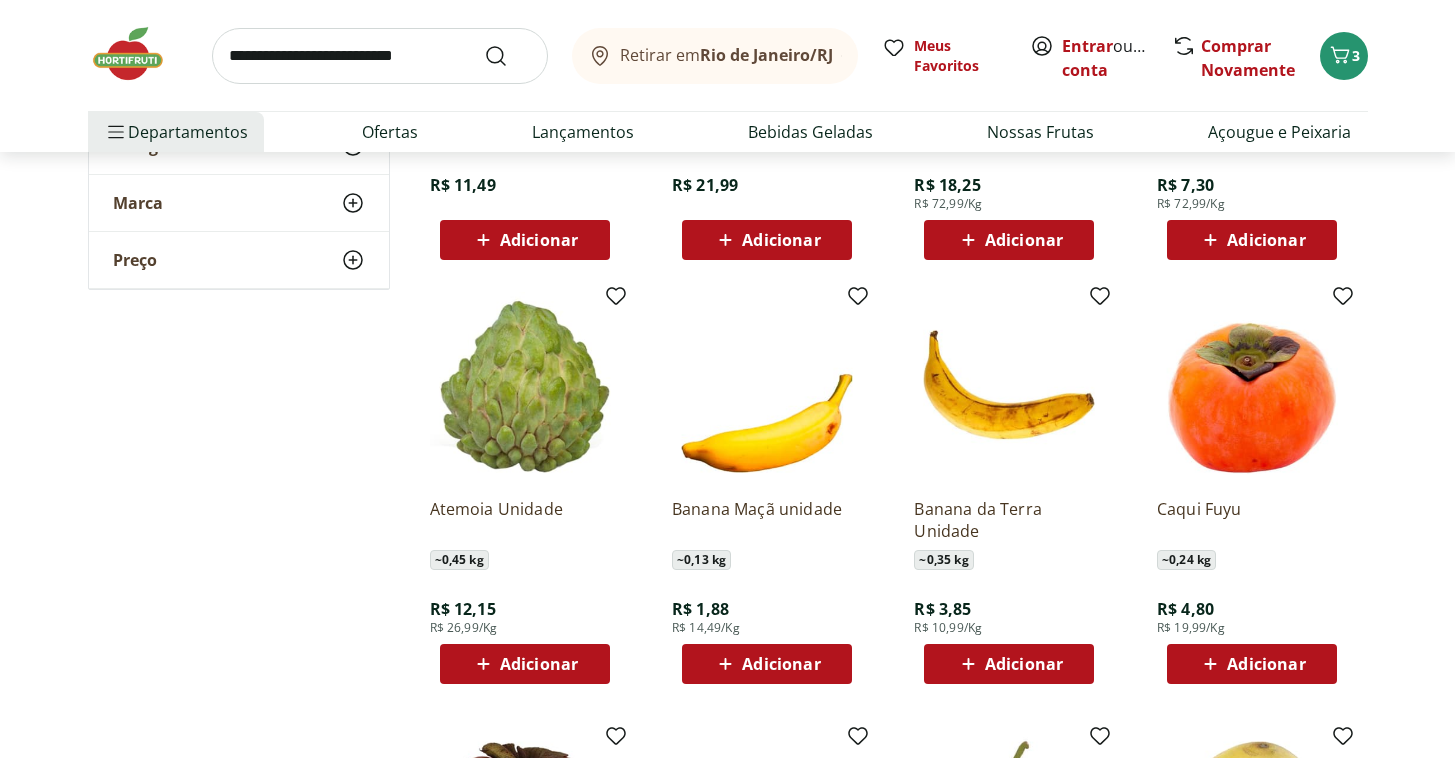 scroll, scrollTop: 5278, scrollLeft: 0, axis: vertical 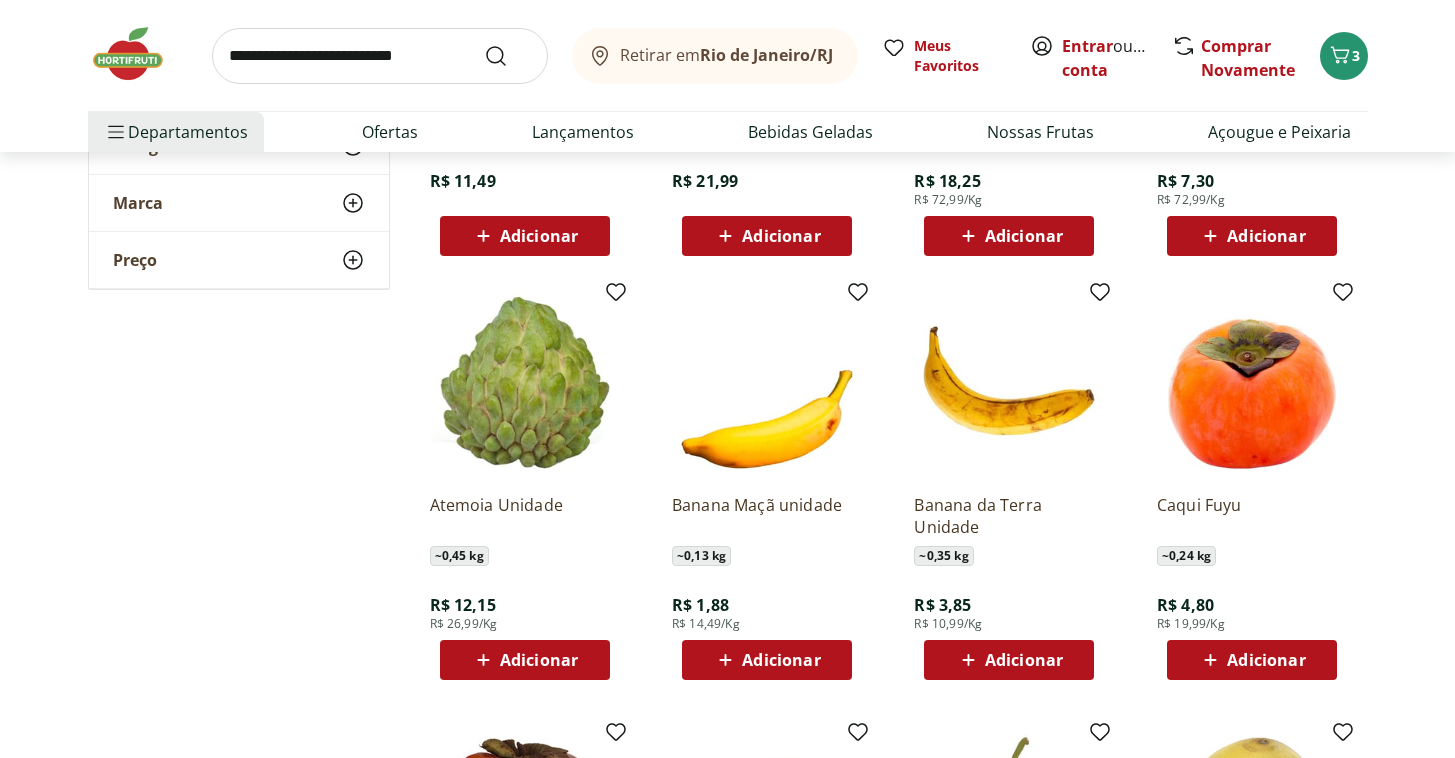 click on "Adicionar" at bounding box center [539, 660] 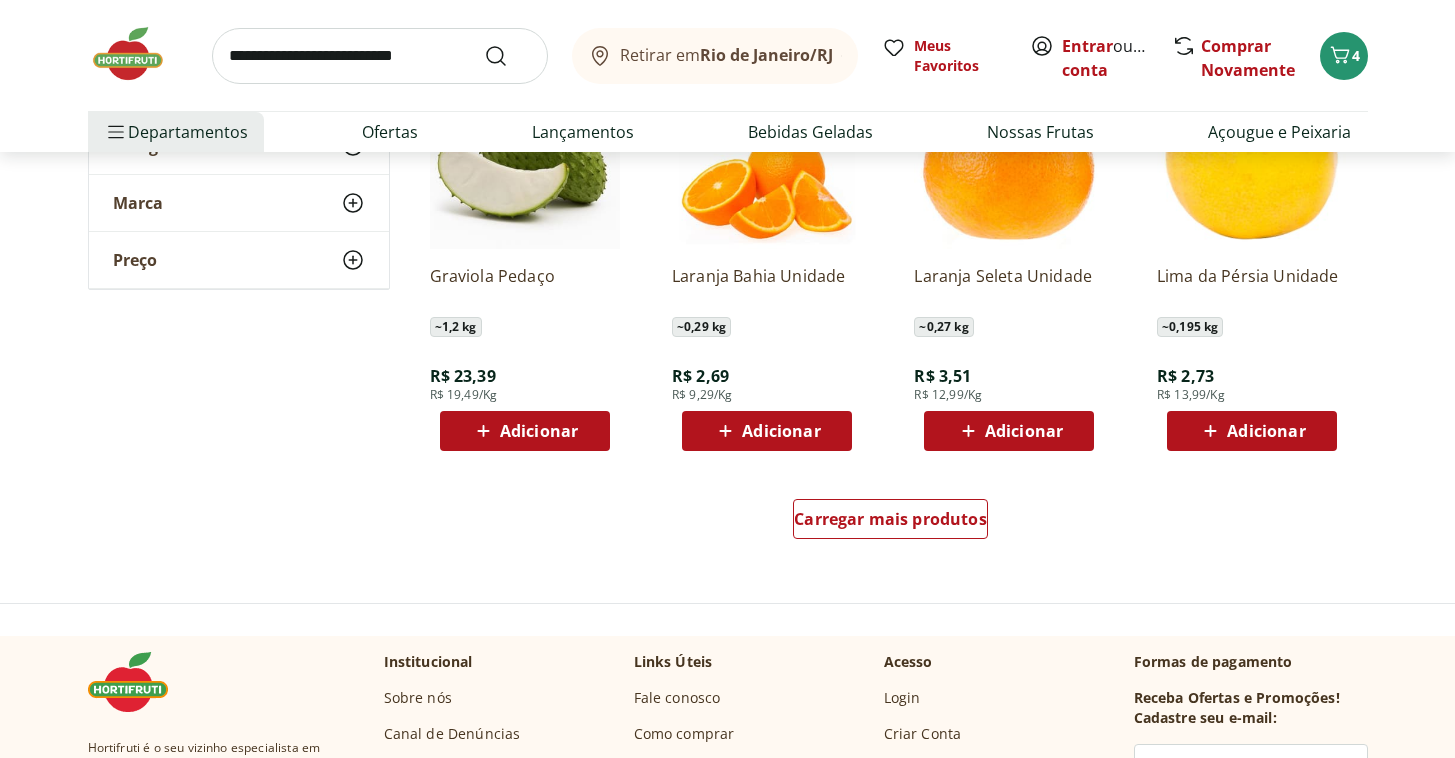 scroll, scrollTop: 6391, scrollLeft: 0, axis: vertical 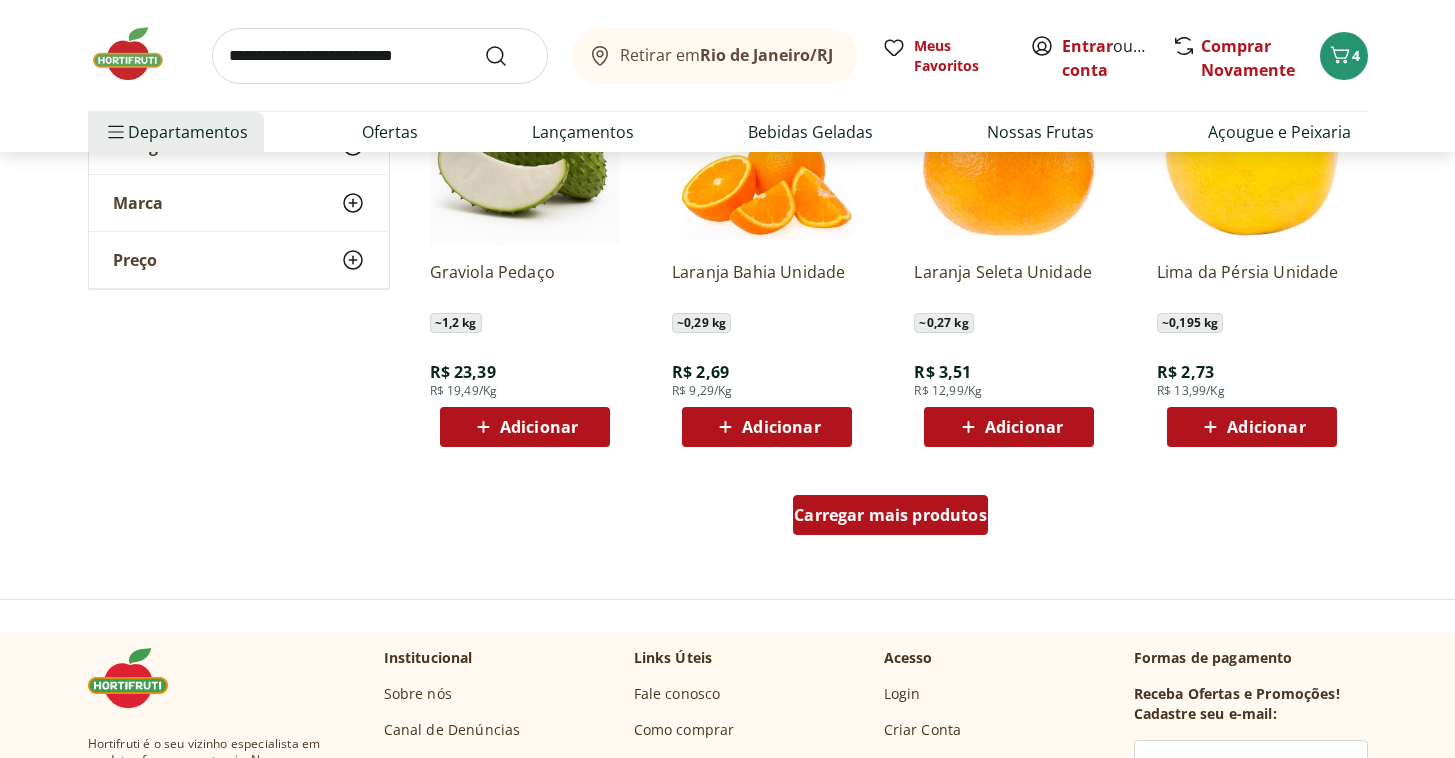 click on "Carregar mais produtos" at bounding box center [890, 515] 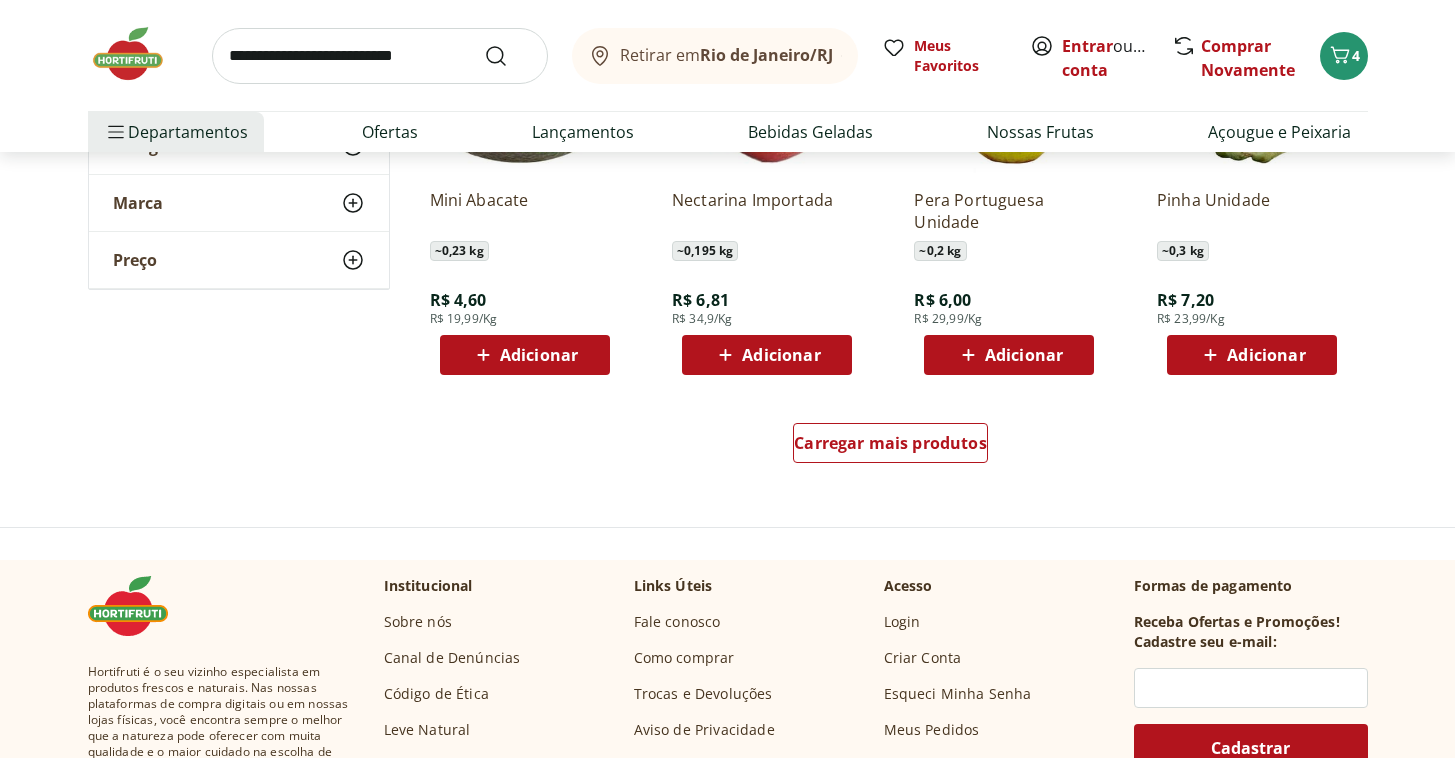 scroll, scrollTop: 7771, scrollLeft: 0, axis: vertical 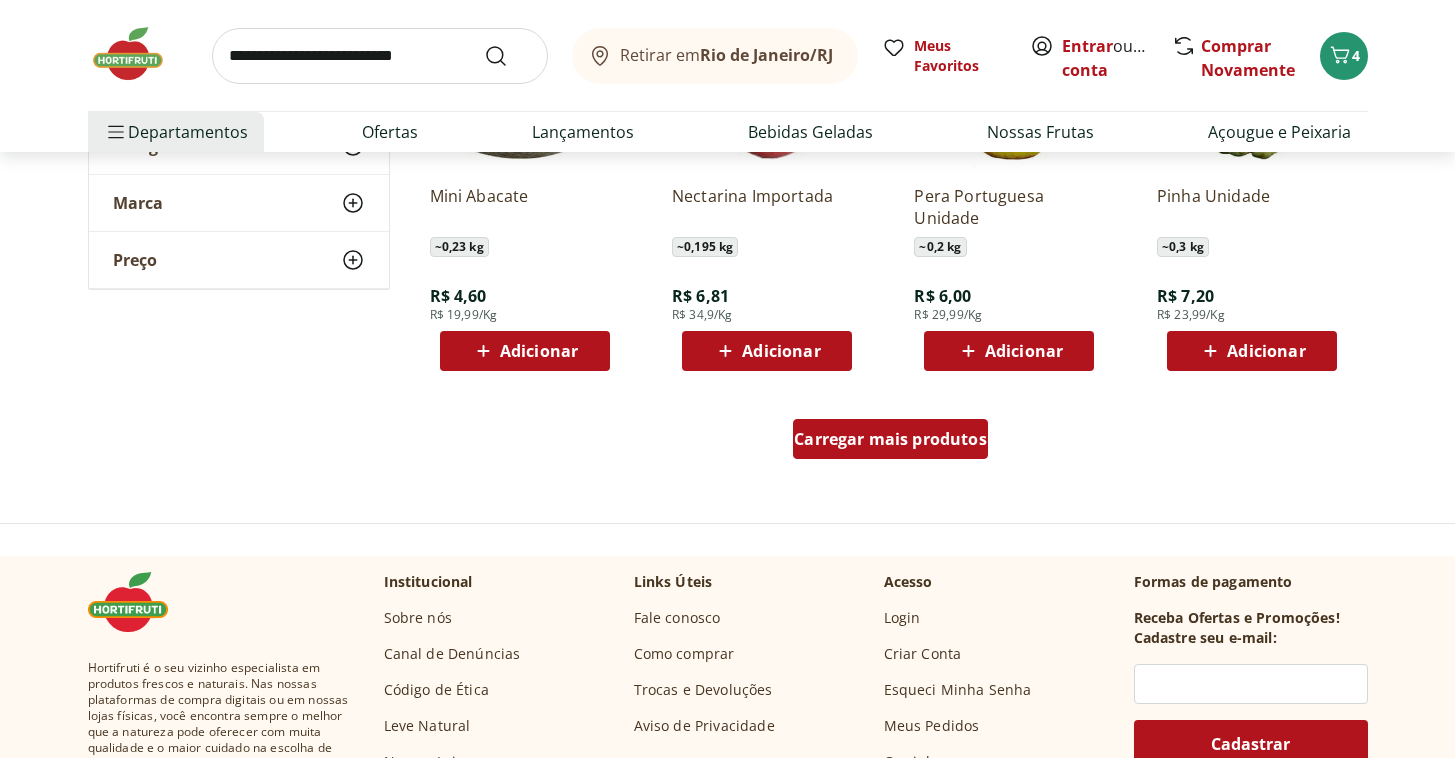 click on "Carregar mais produtos" at bounding box center (890, 439) 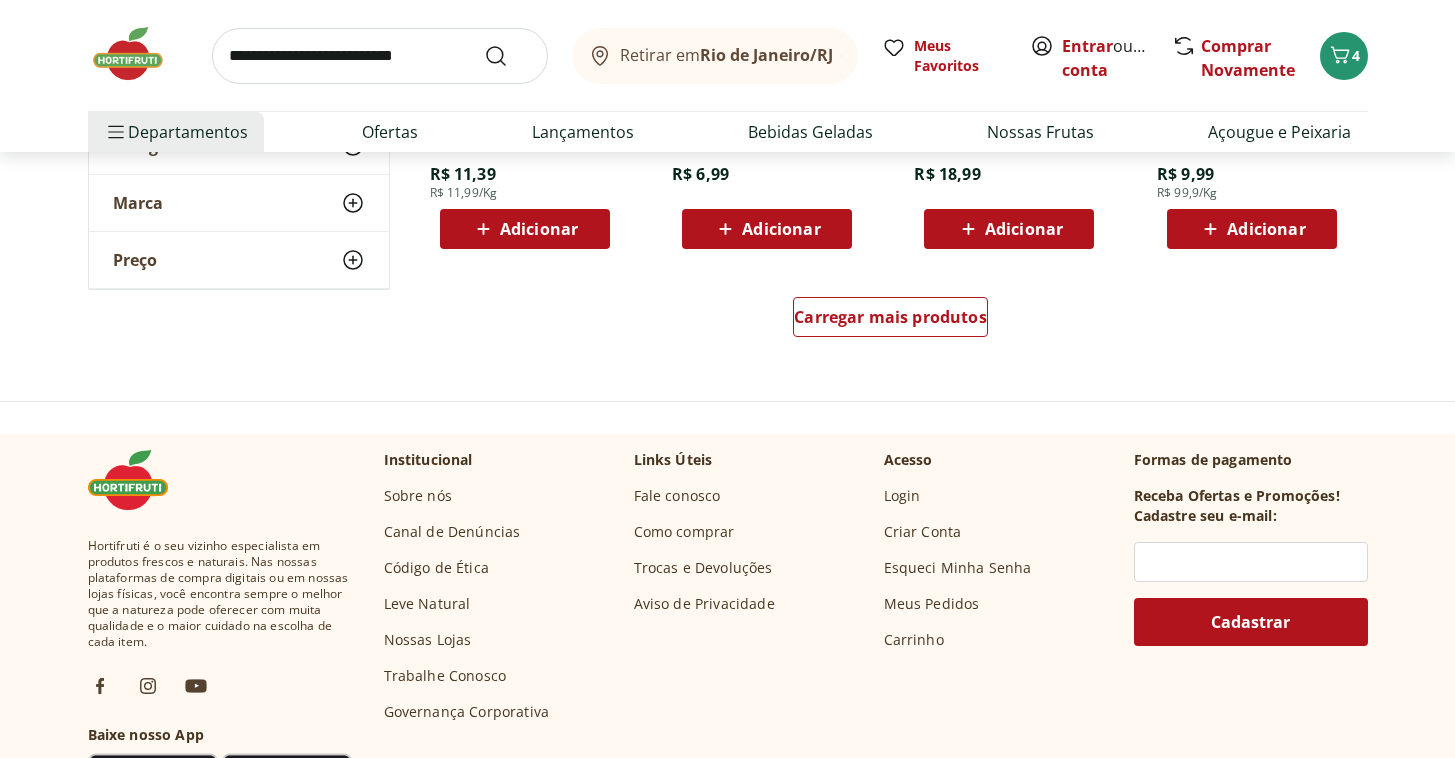 scroll, scrollTop: 8967, scrollLeft: 0, axis: vertical 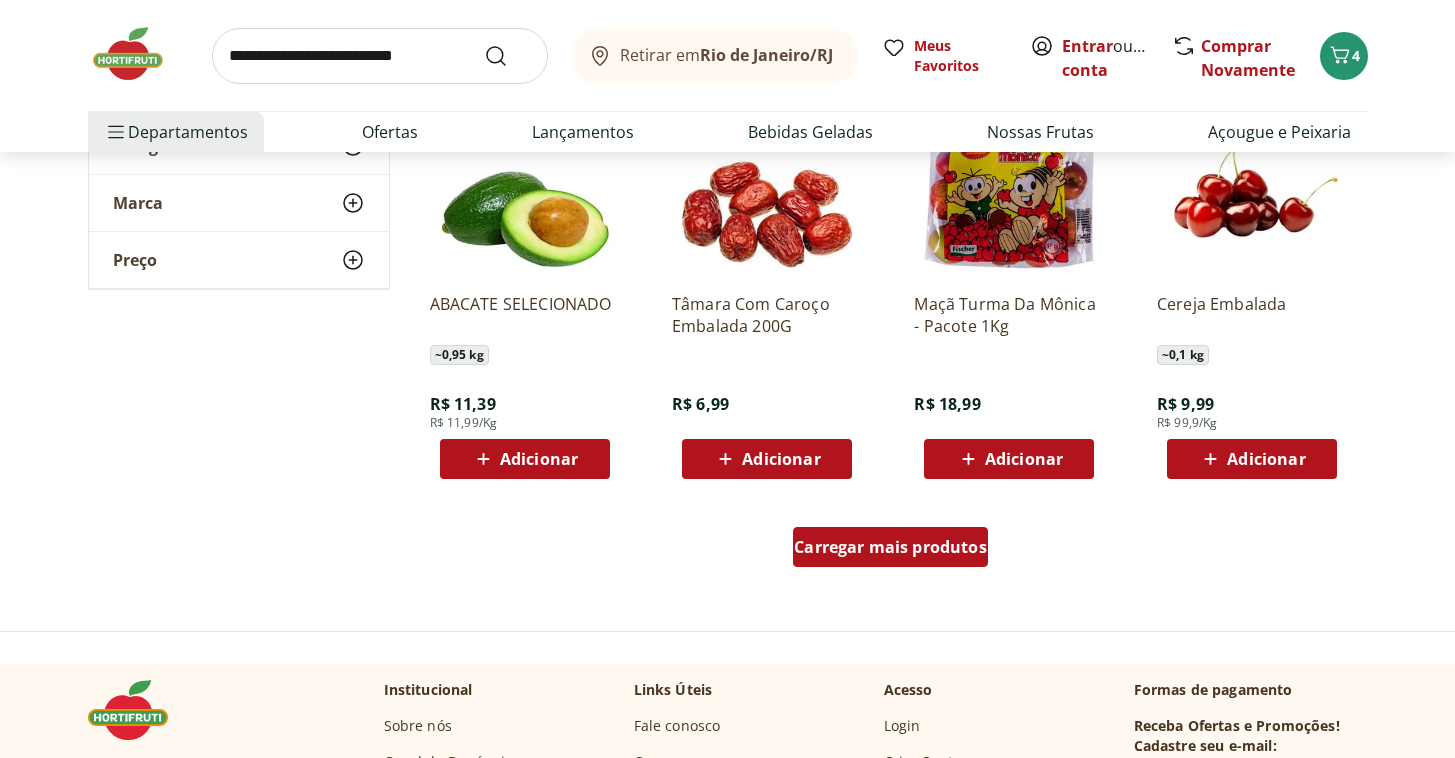click on "Carregar mais produtos" at bounding box center [890, 547] 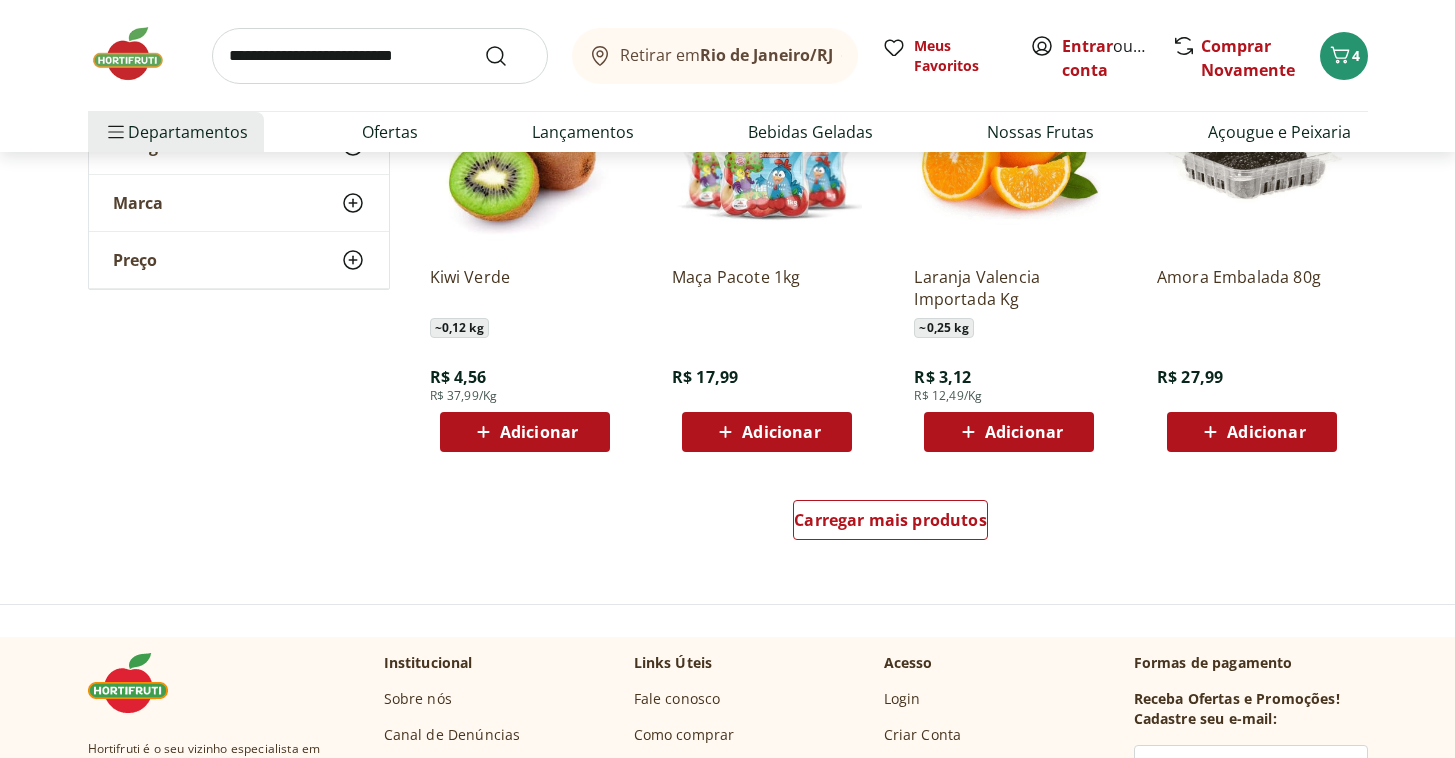 scroll, scrollTop: 10303, scrollLeft: 0, axis: vertical 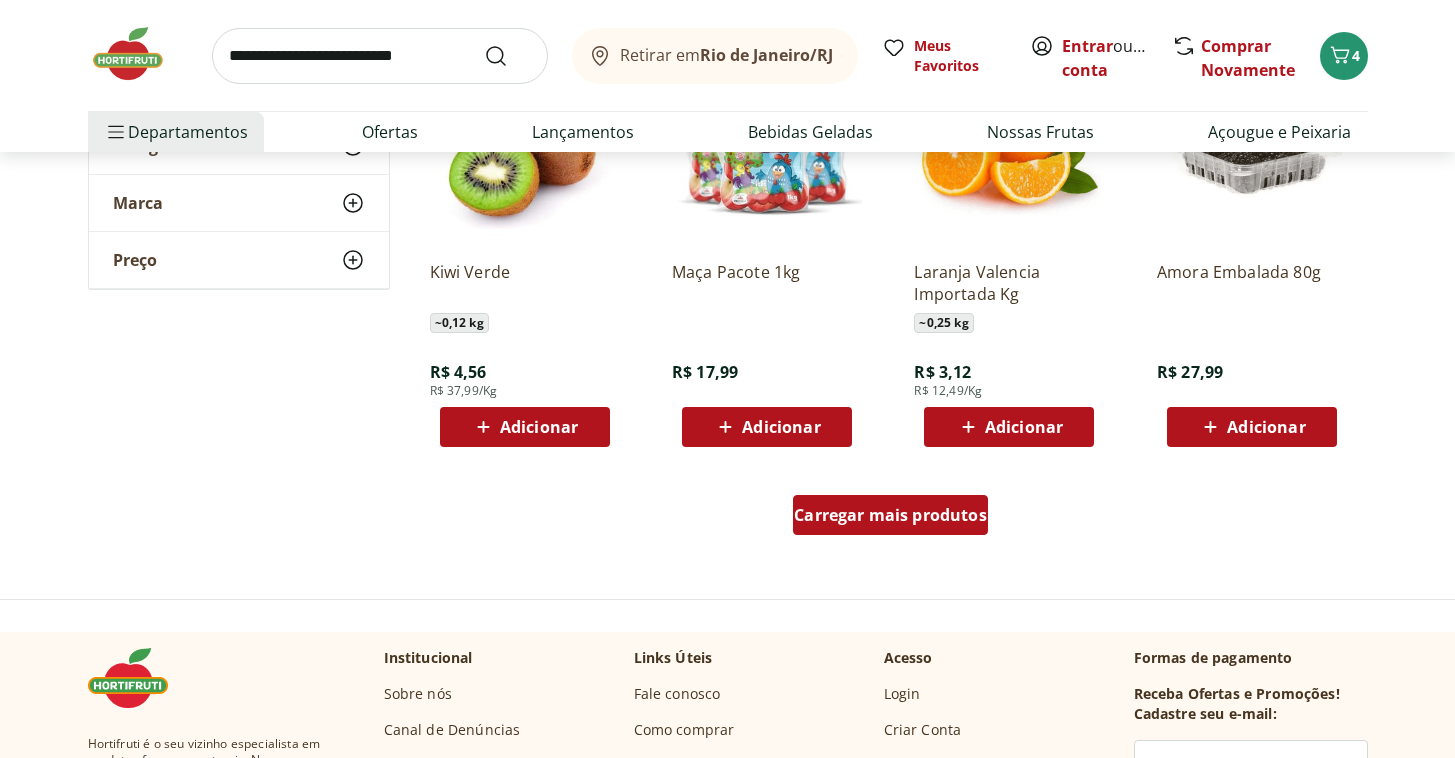 click on "Carregar mais produtos" at bounding box center [890, 515] 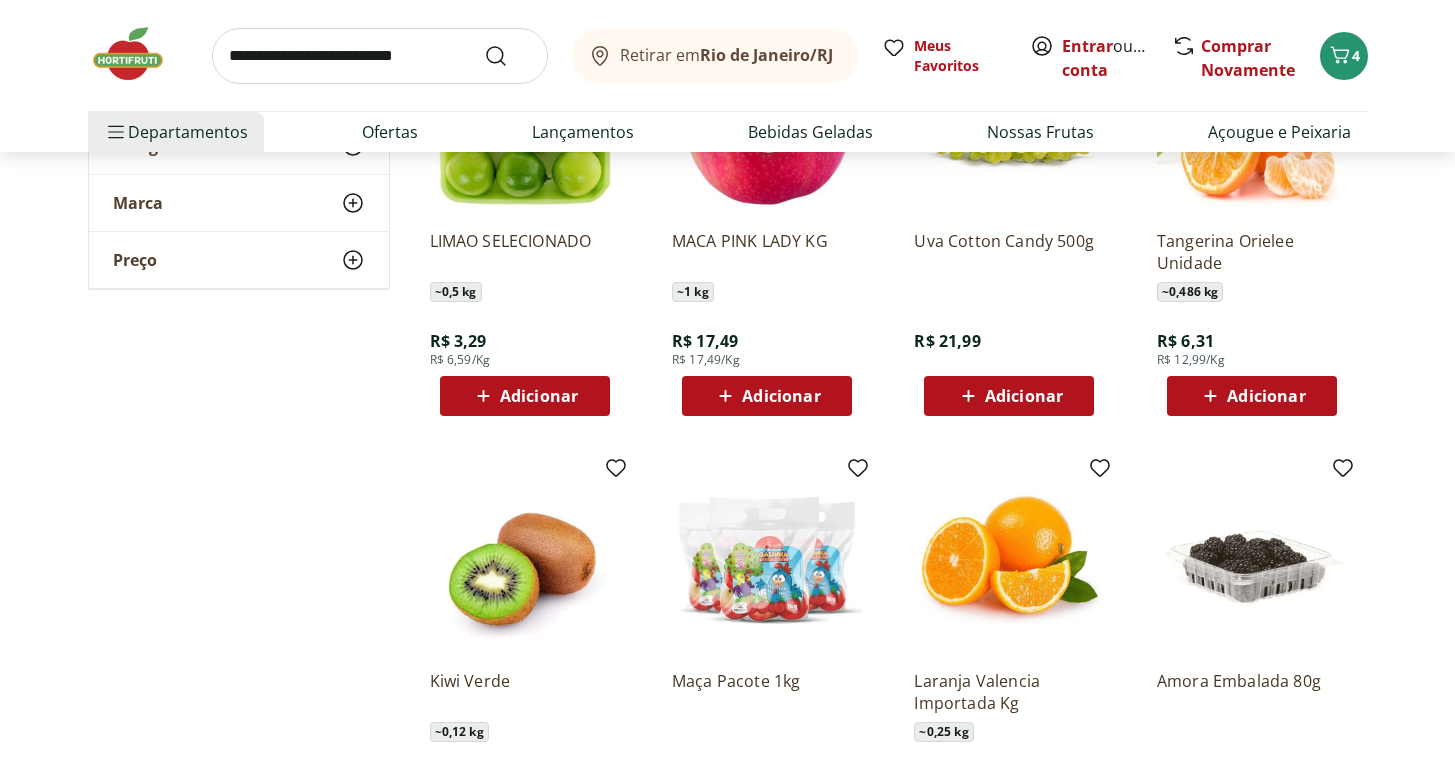 scroll, scrollTop: 10016, scrollLeft: 0, axis: vertical 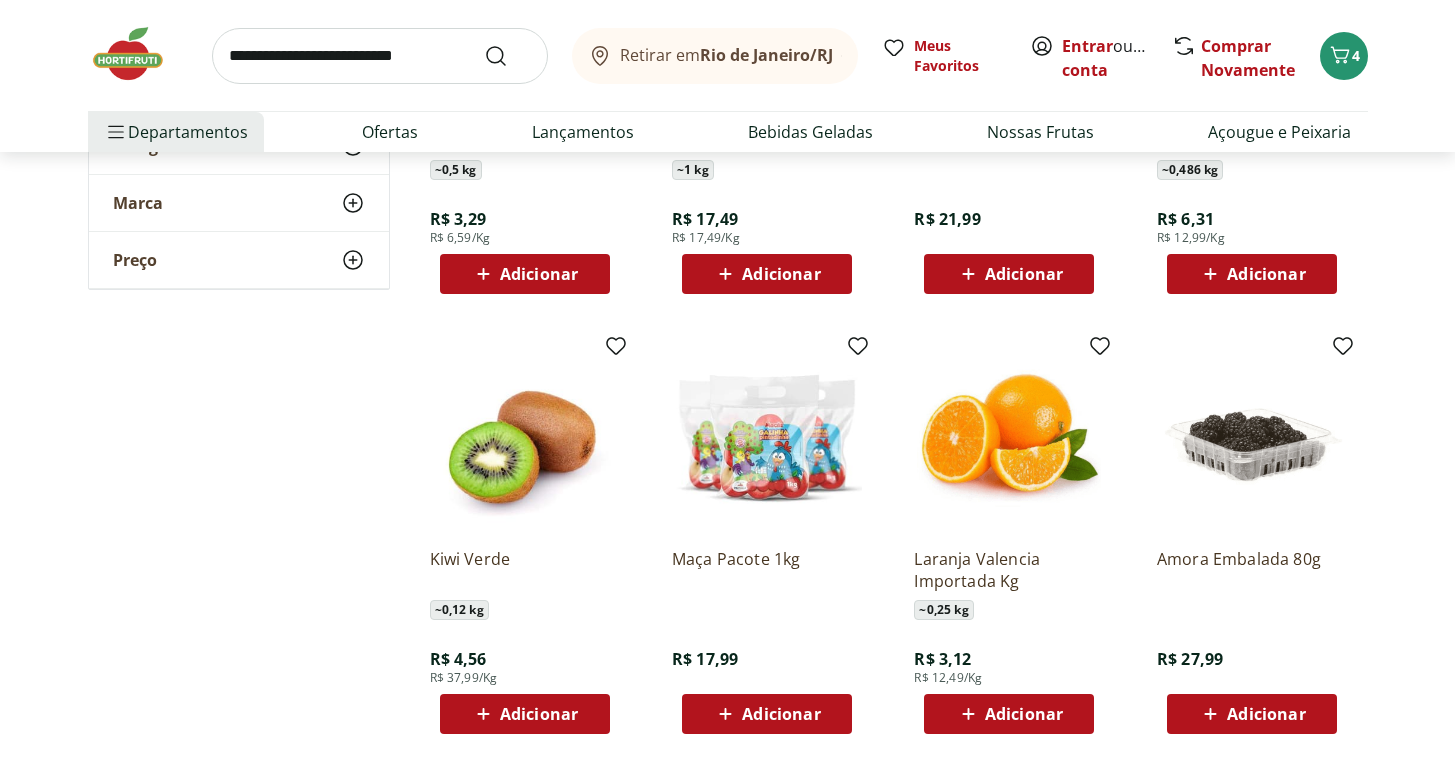 click on "Adicionar" at bounding box center [539, 714] 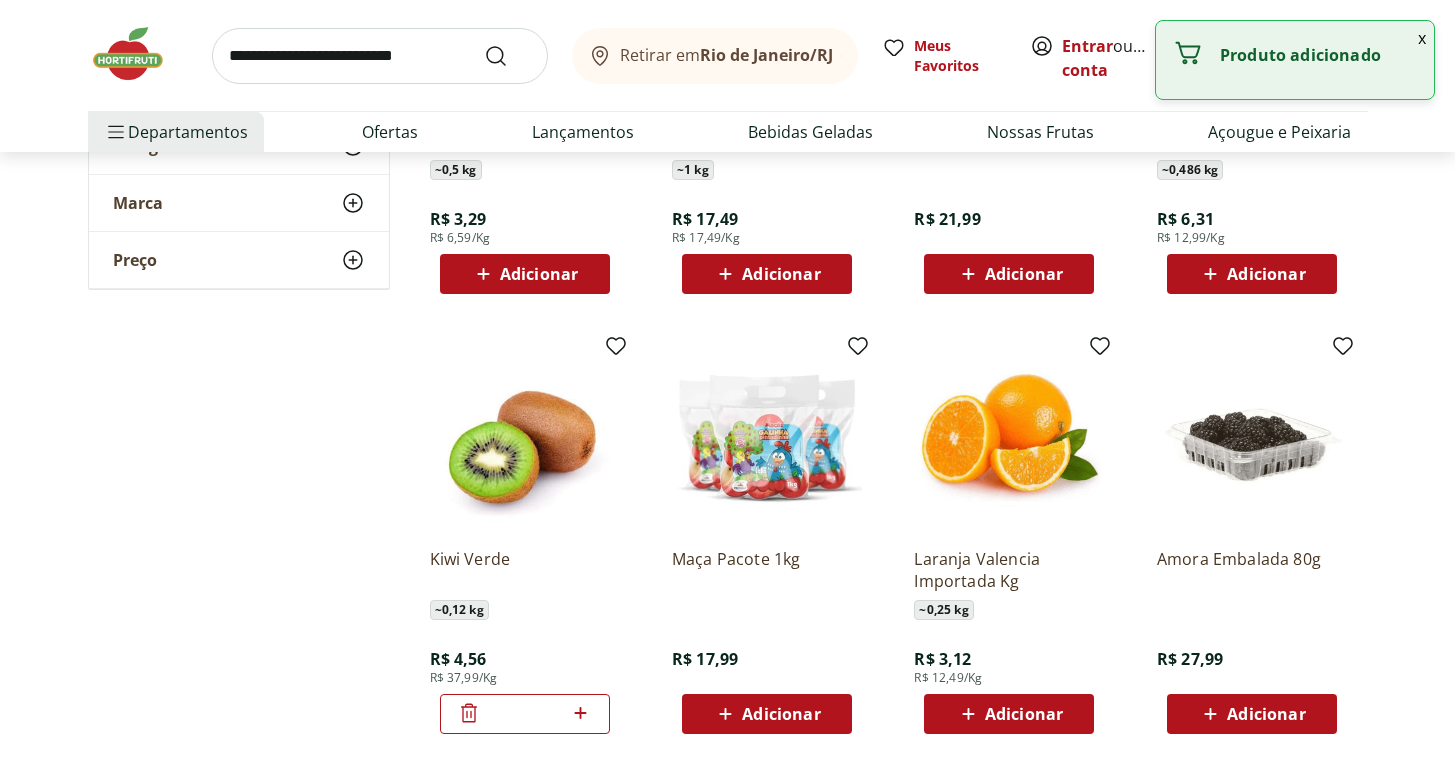 click 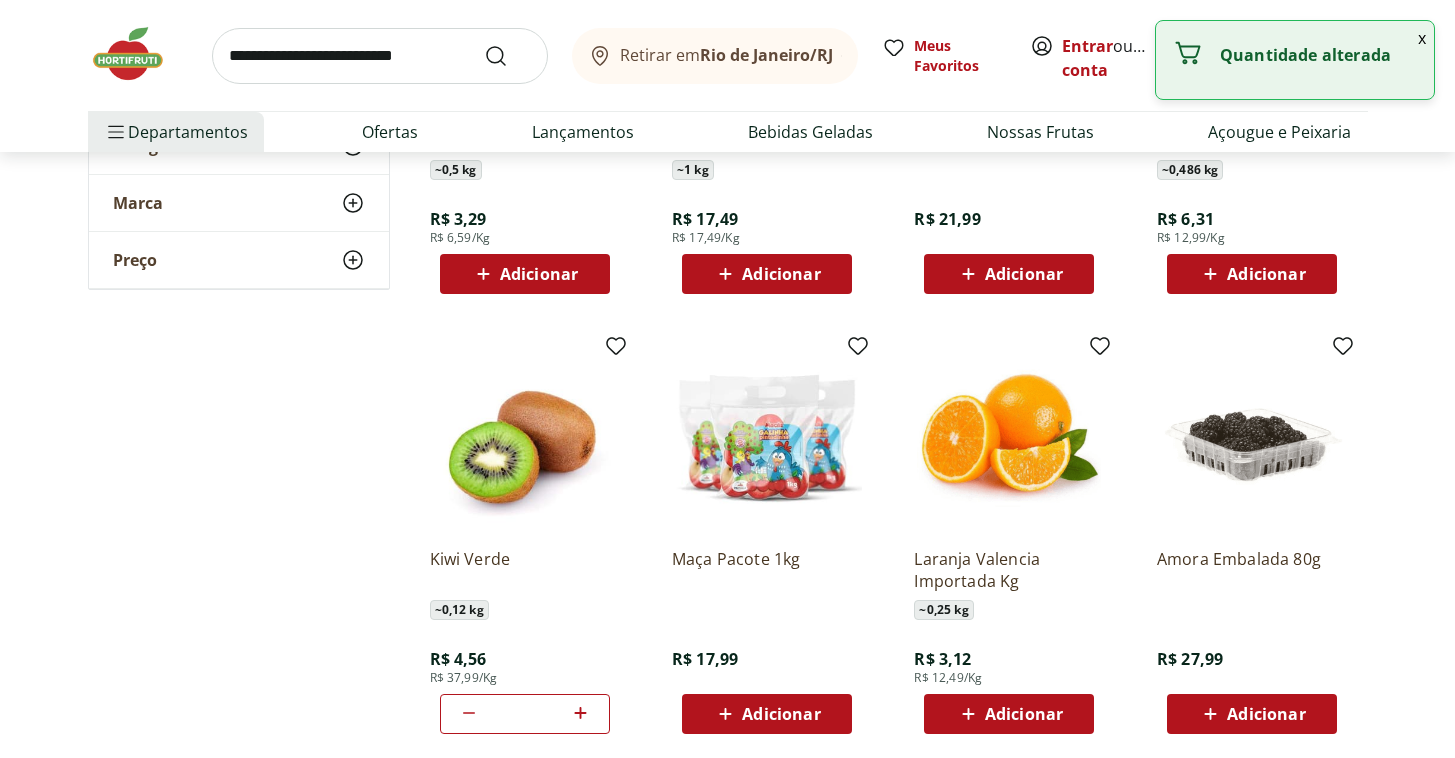 click 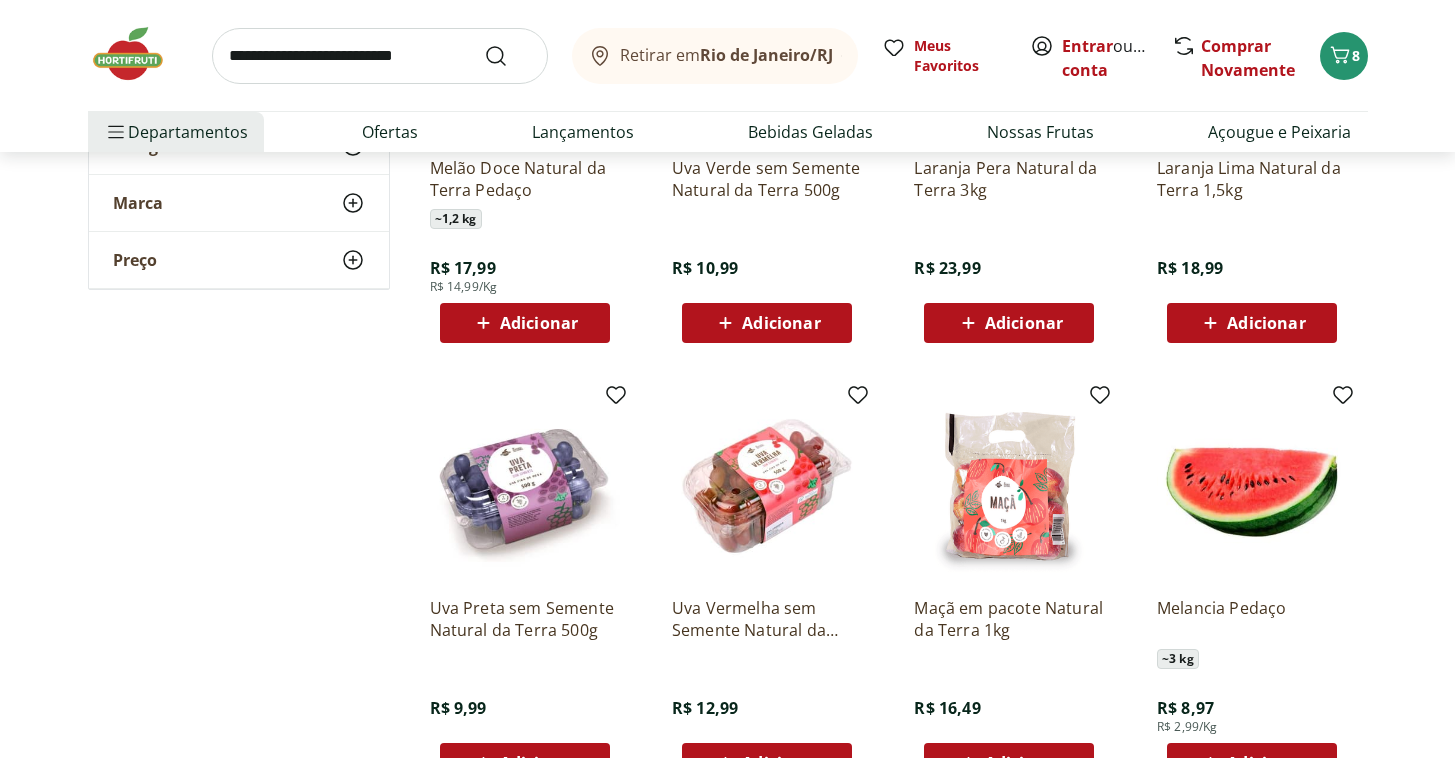 scroll, scrollTop: 0, scrollLeft: 0, axis: both 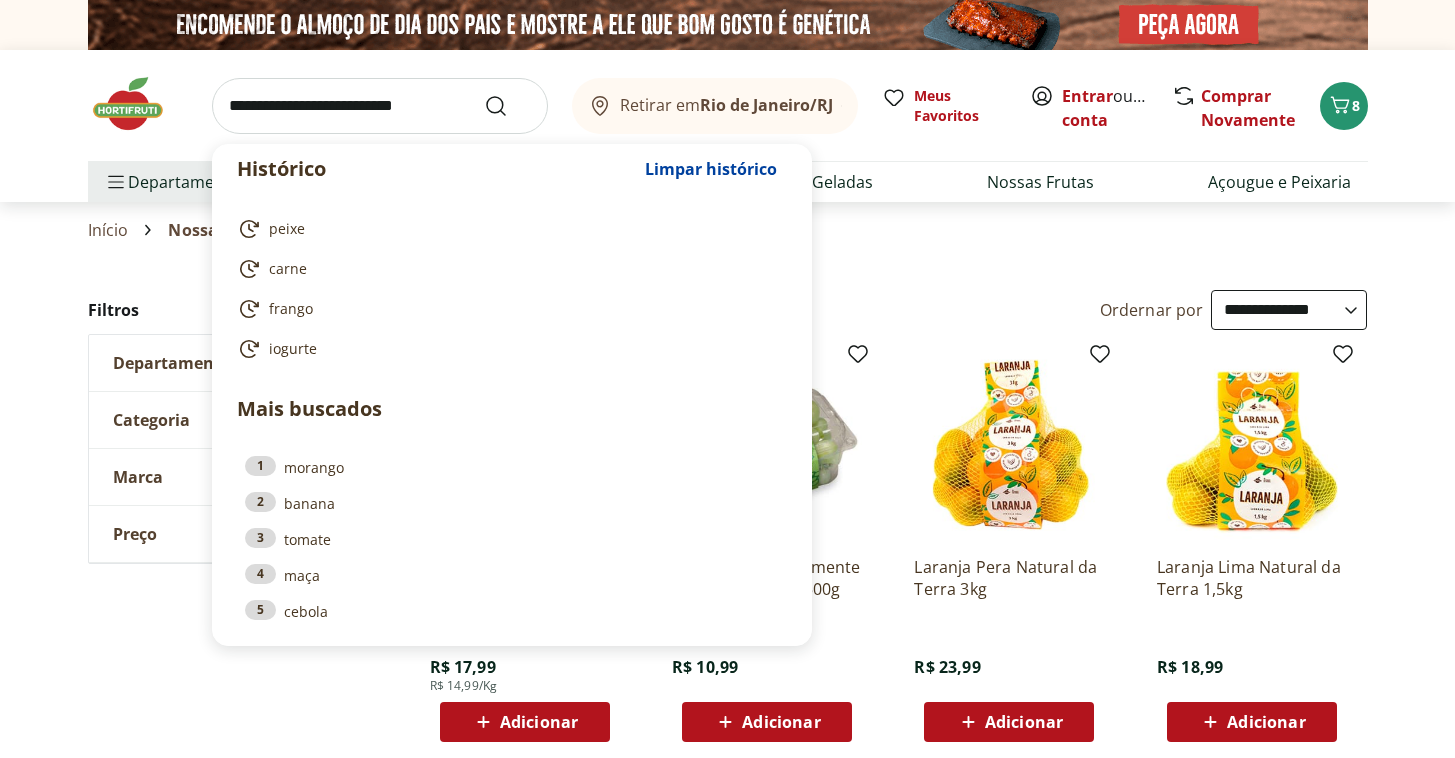 click at bounding box center [380, 106] 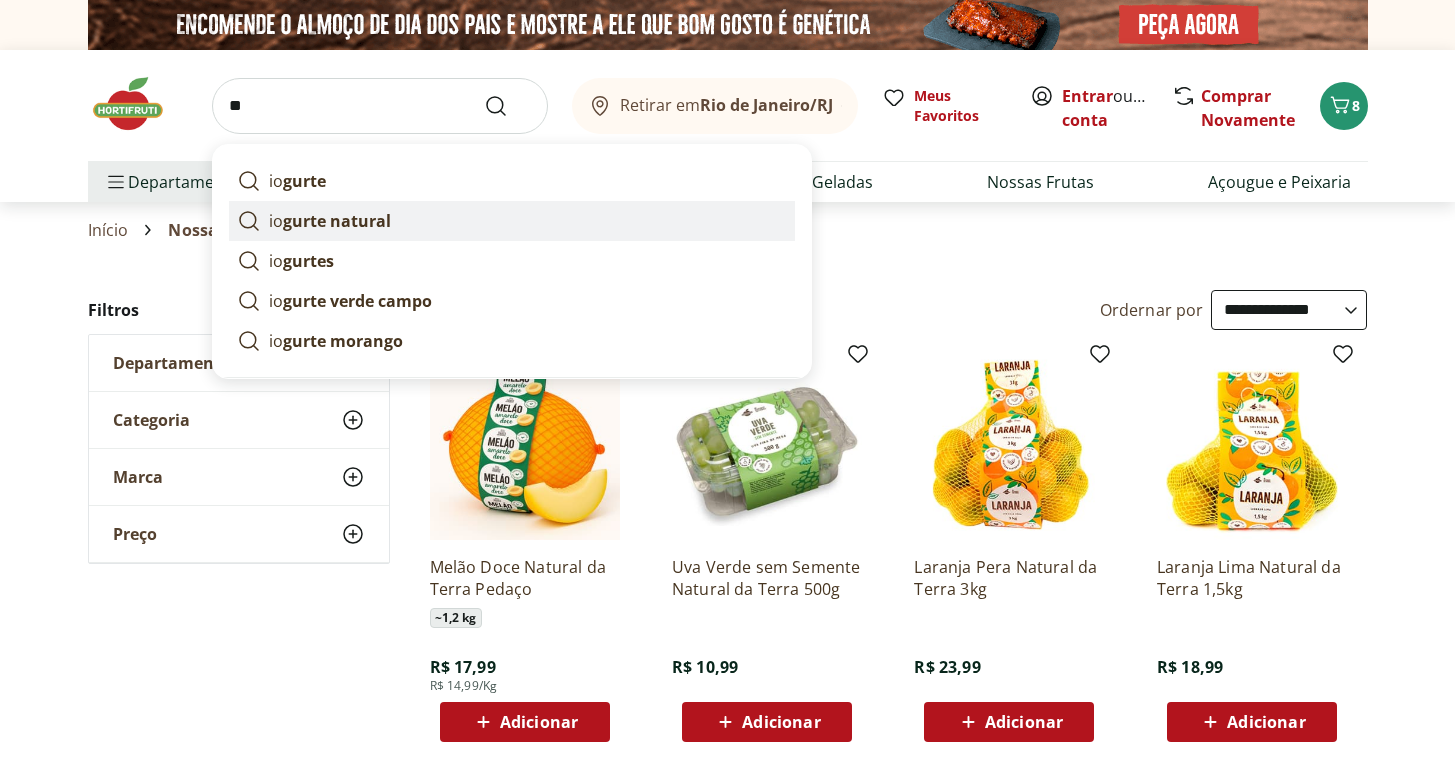 click on "io gurte natural" at bounding box center (512, 221) 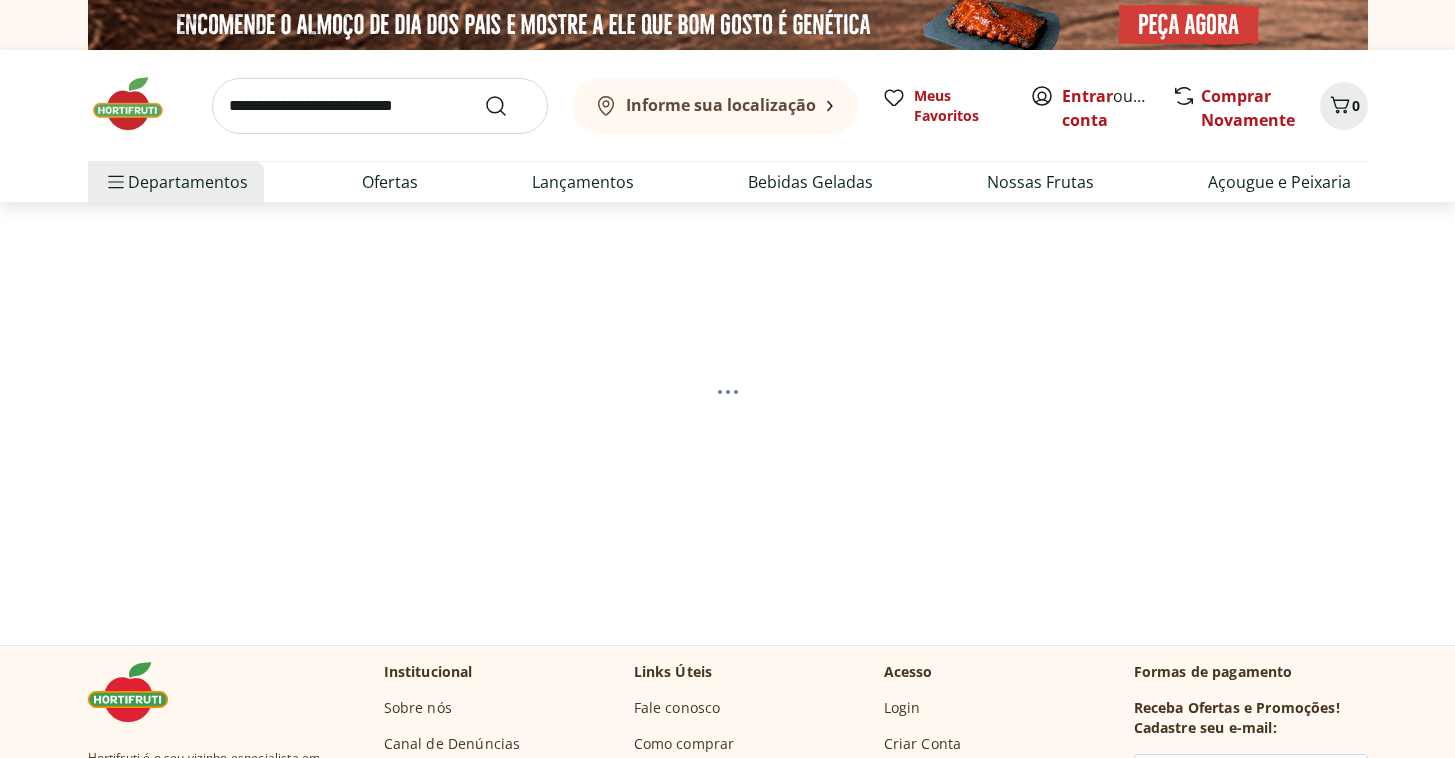 scroll, scrollTop: 0, scrollLeft: 0, axis: both 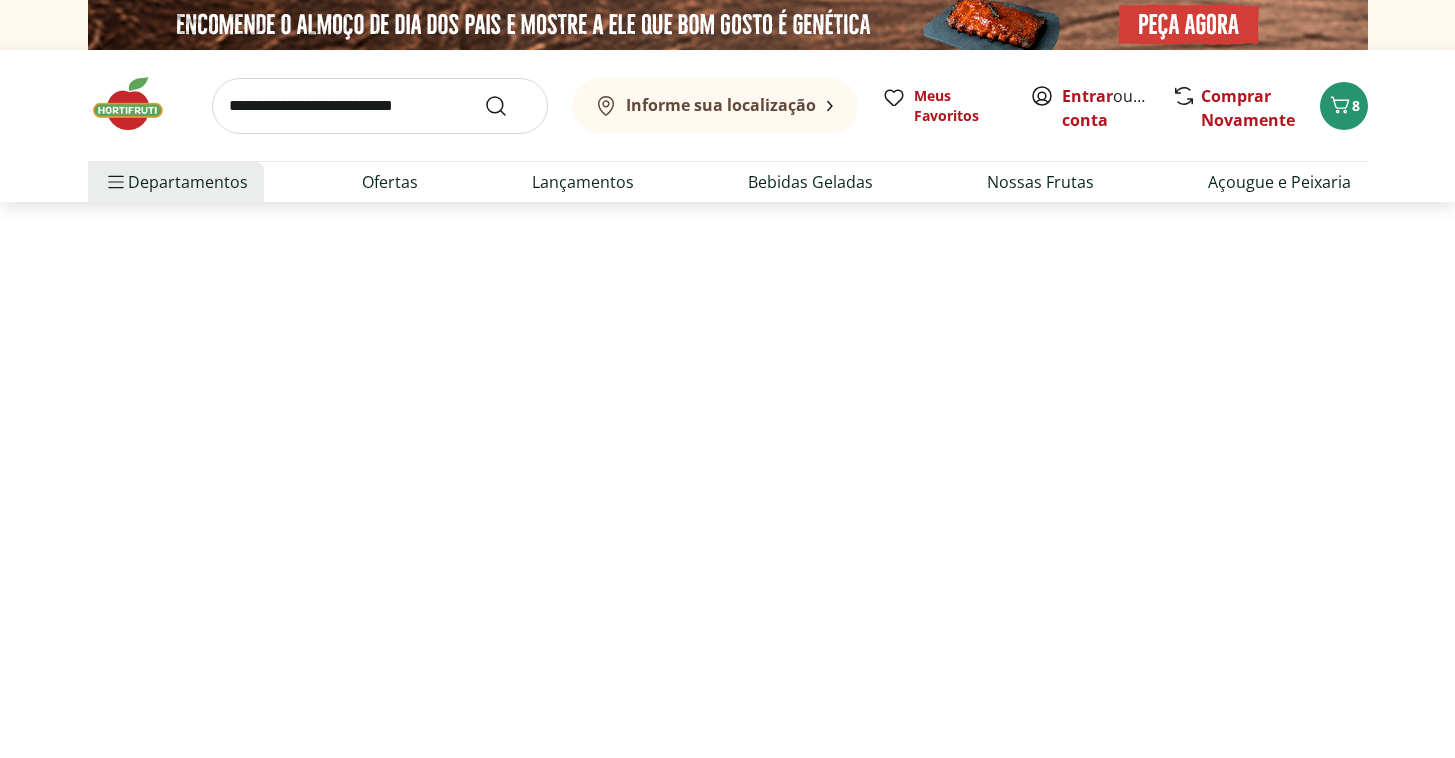 select on "**********" 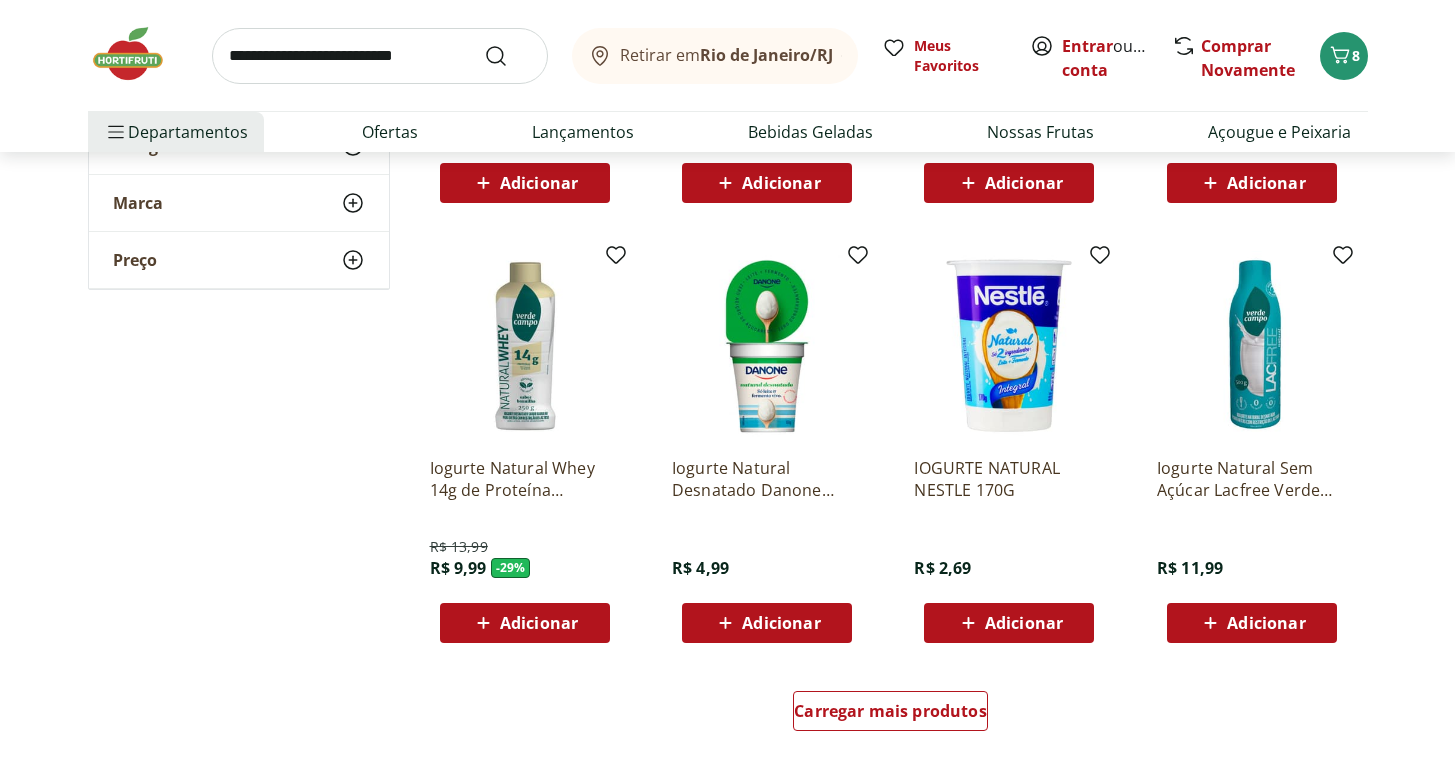 scroll, scrollTop: 1159, scrollLeft: 0, axis: vertical 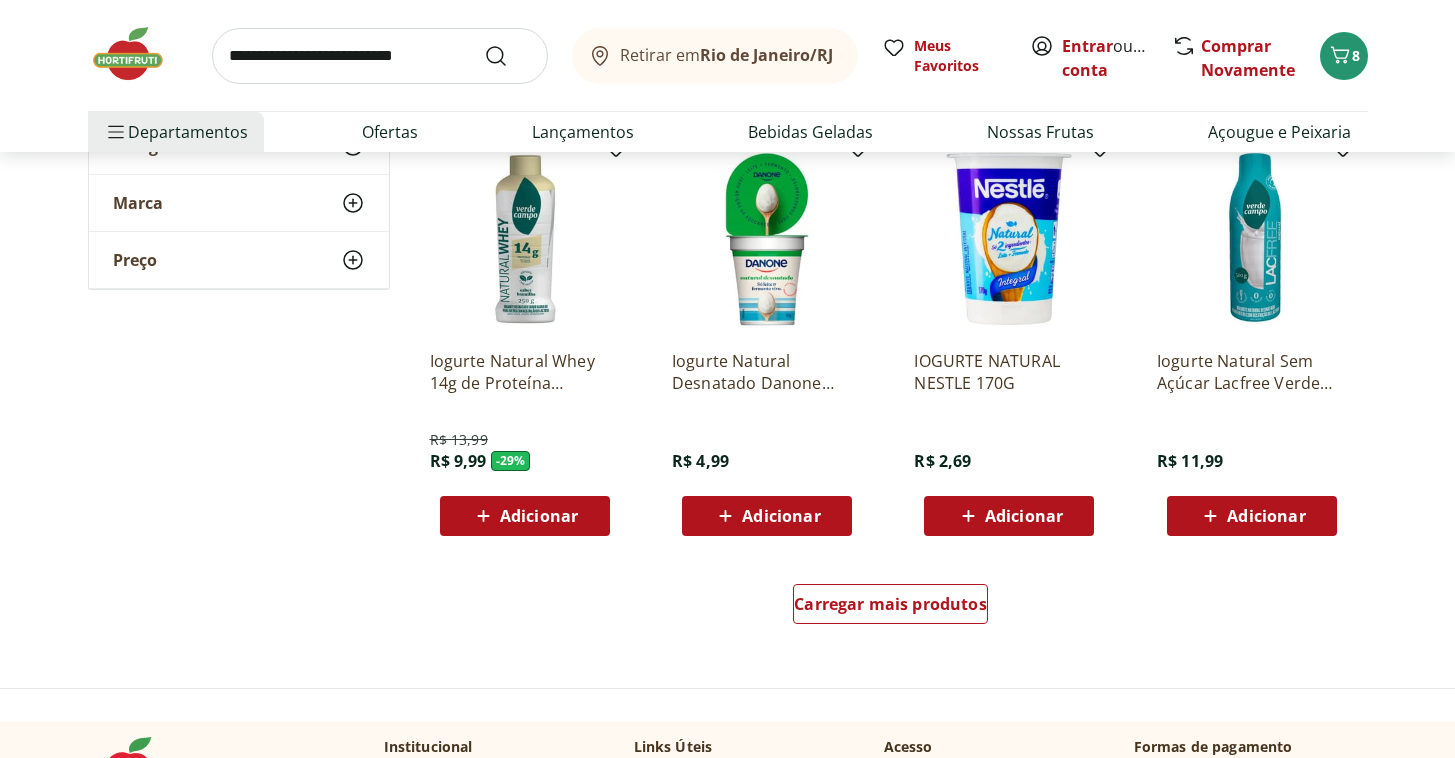 click on "Adicionar" at bounding box center (1024, 516) 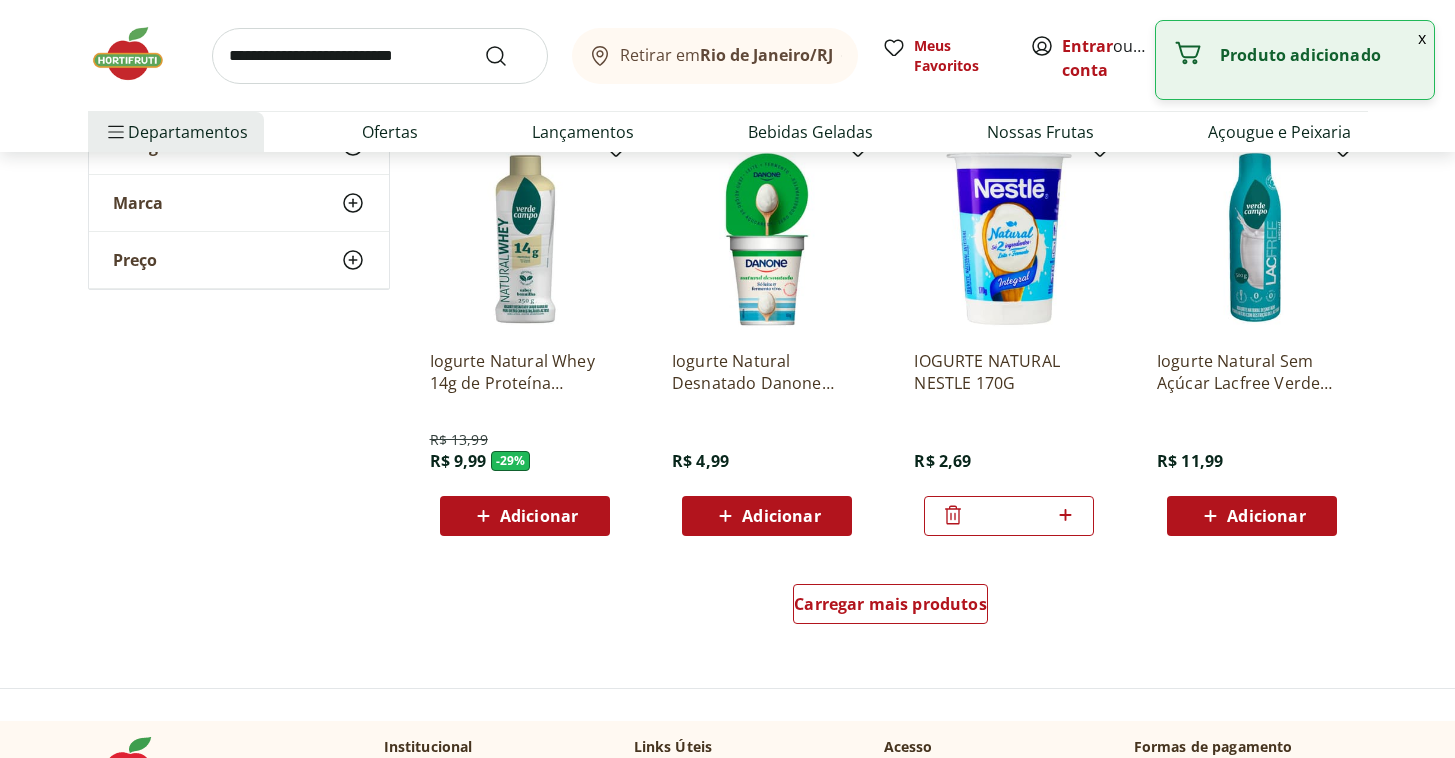 click 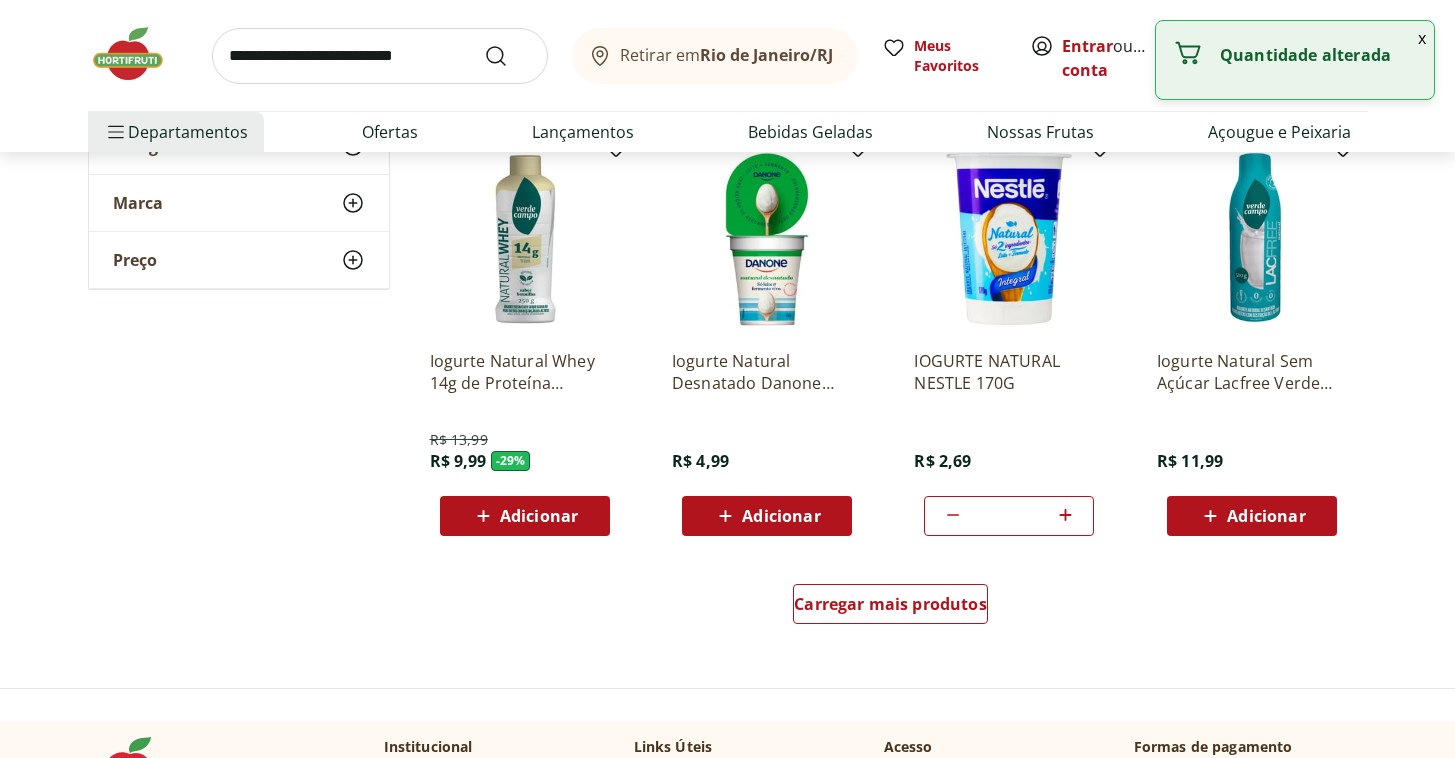 click 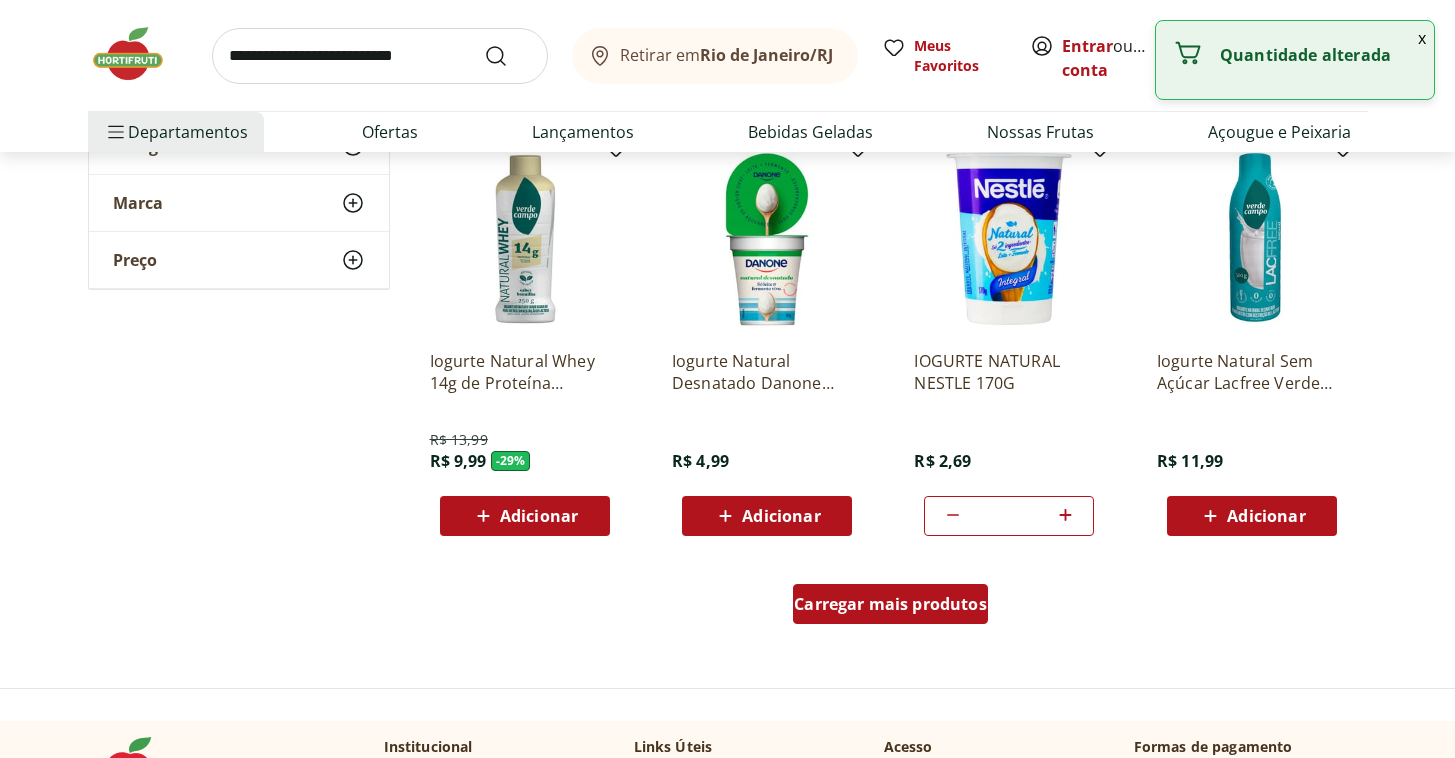 click on "Carregar mais produtos" at bounding box center [890, 604] 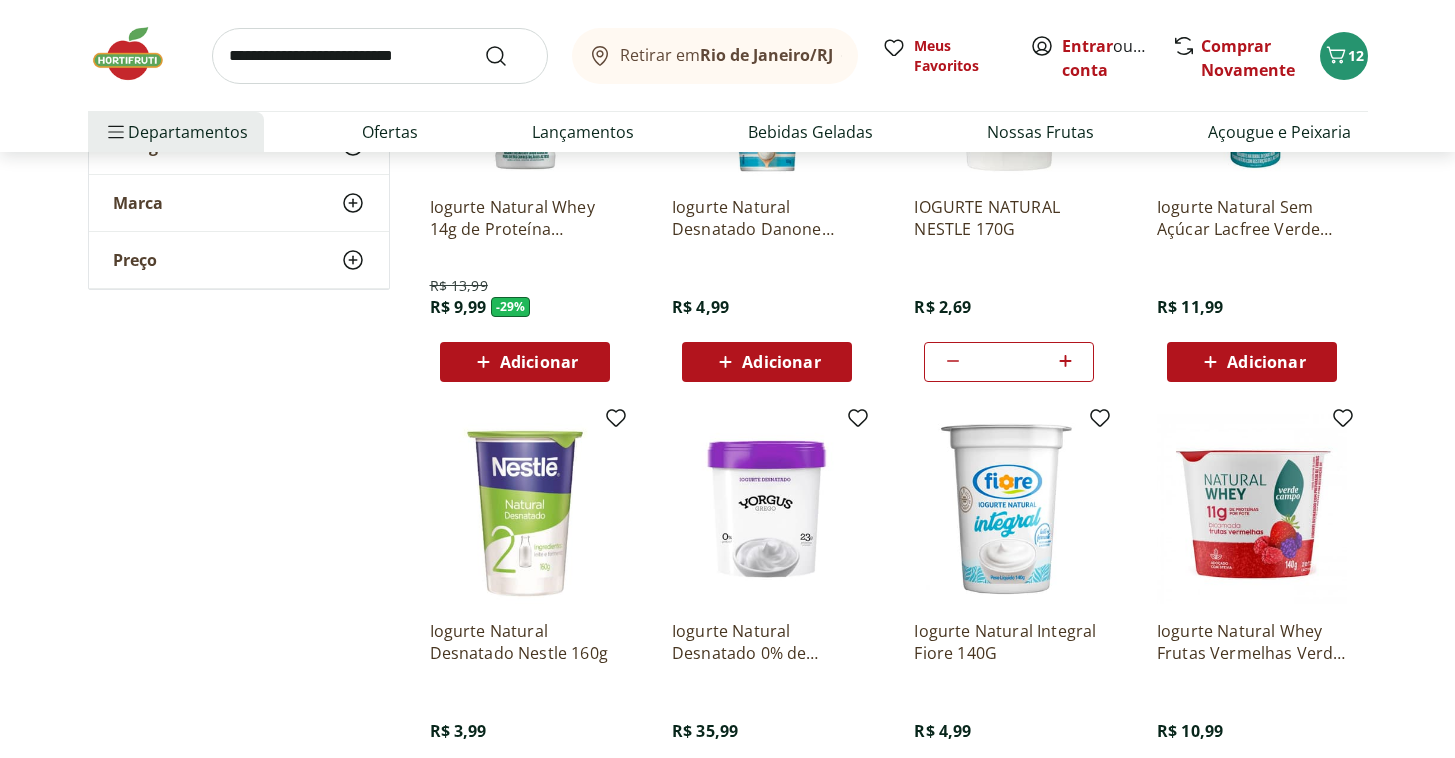 scroll, scrollTop: 1422, scrollLeft: 0, axis: vertical 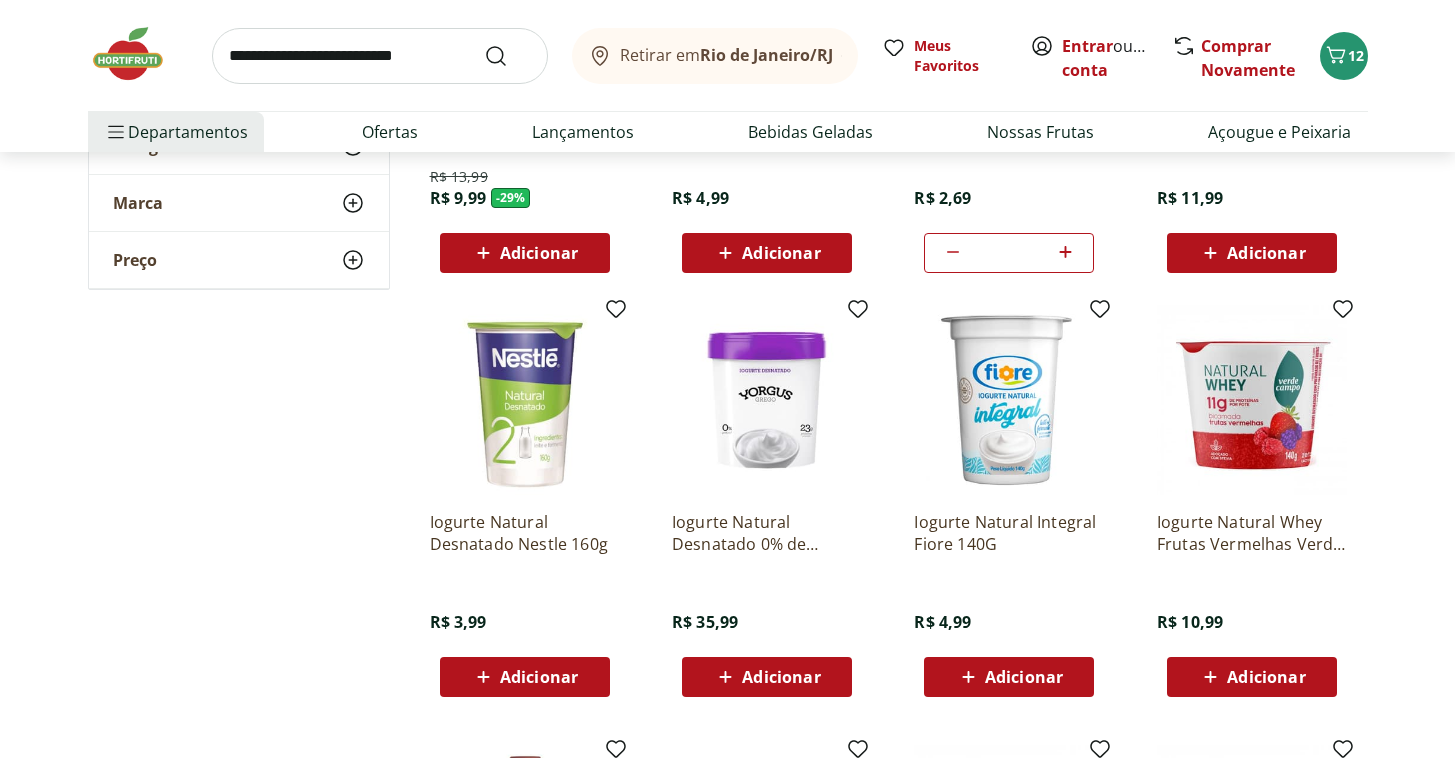 click on "Adicionar" at bounding box center (539, 677) 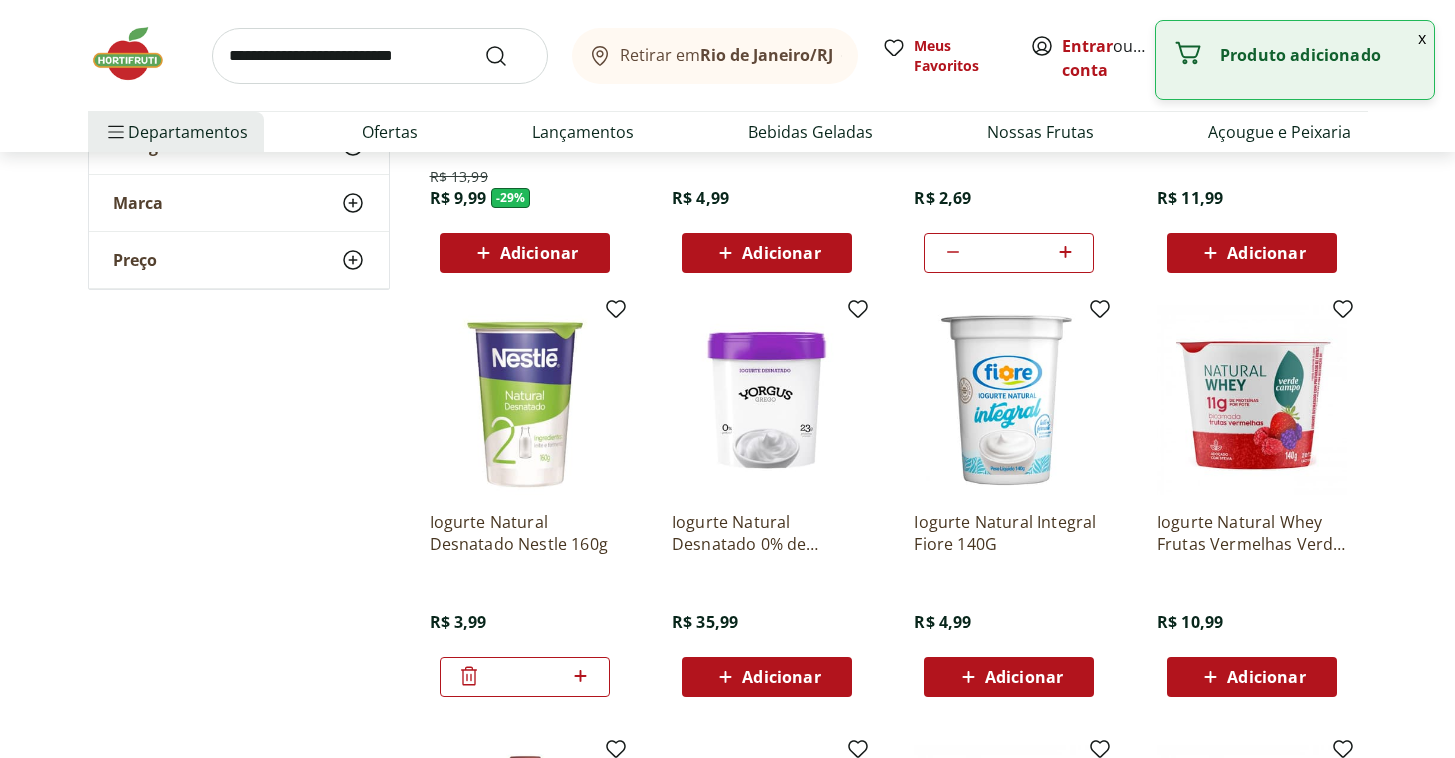click 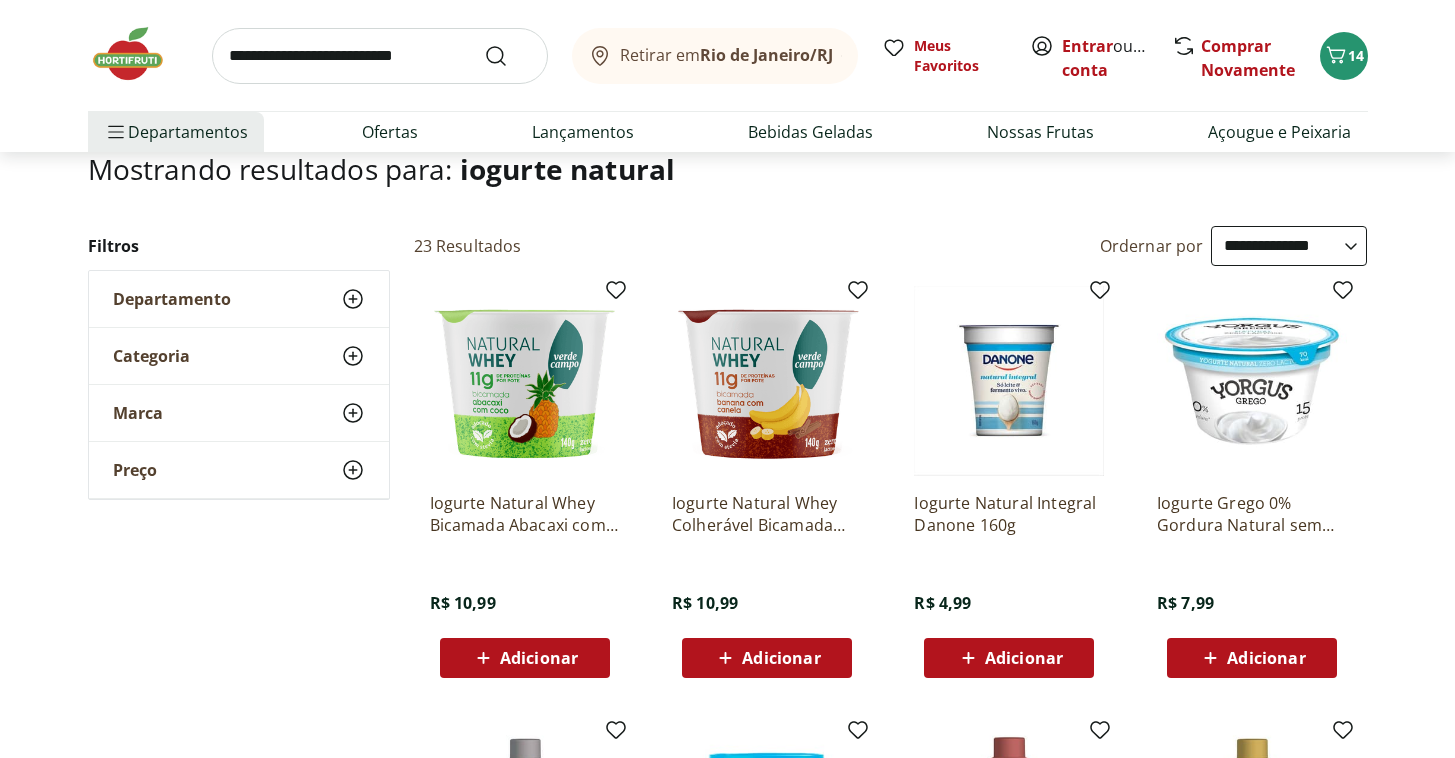 scroll, scrollTop: 0, scrollLeft: 0, axis: both 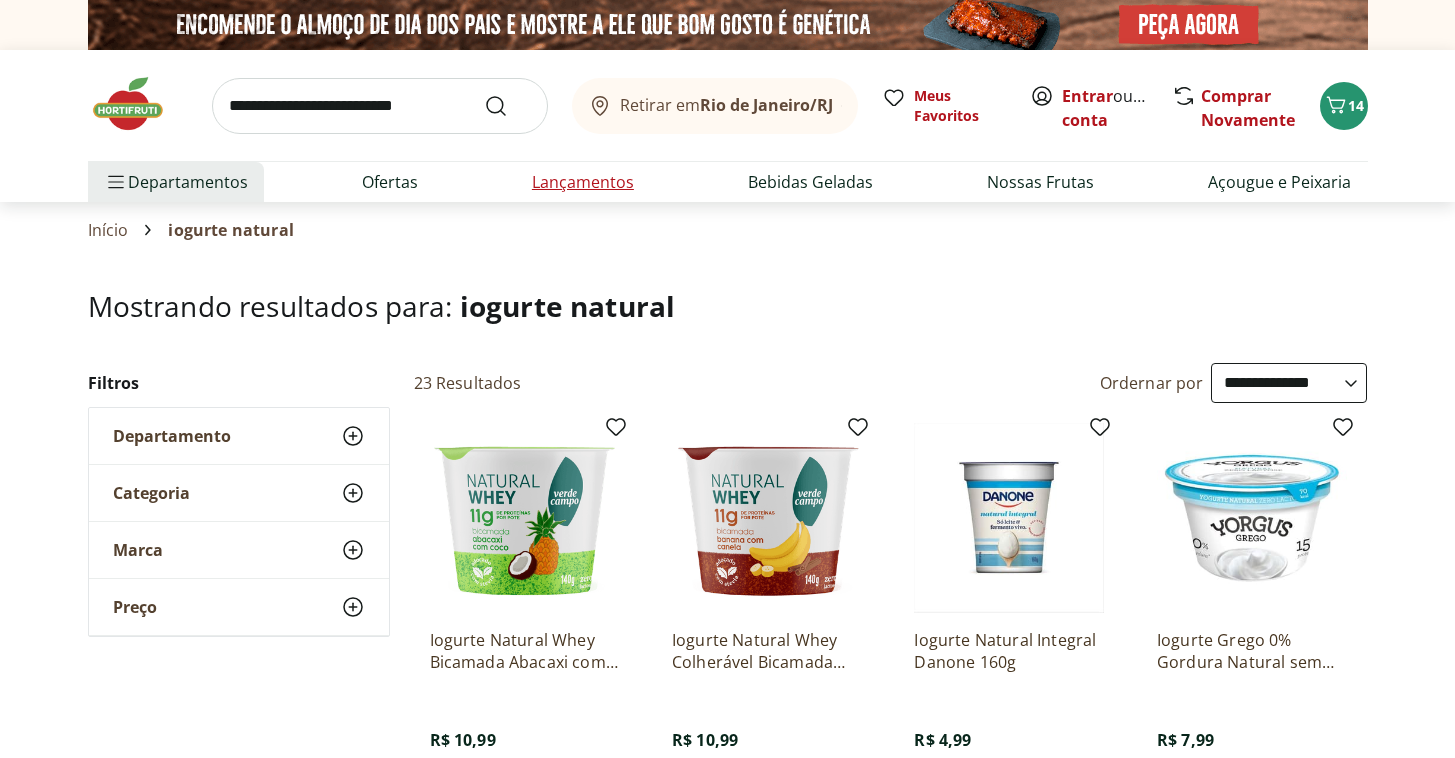 click on "Lançamentos" at bounding box center [583, 182] 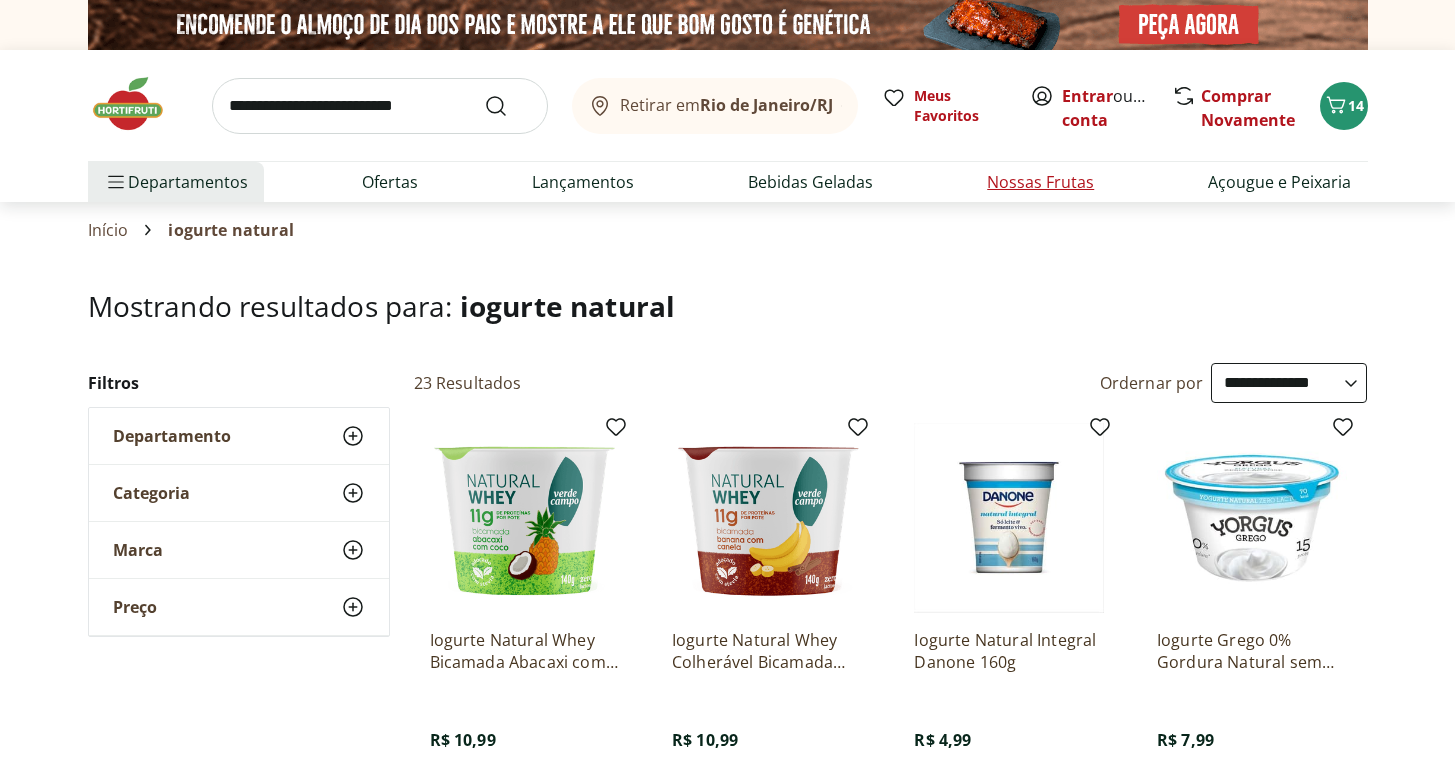 click on "Nossas Frutas" at bounding box center (1040, 182) 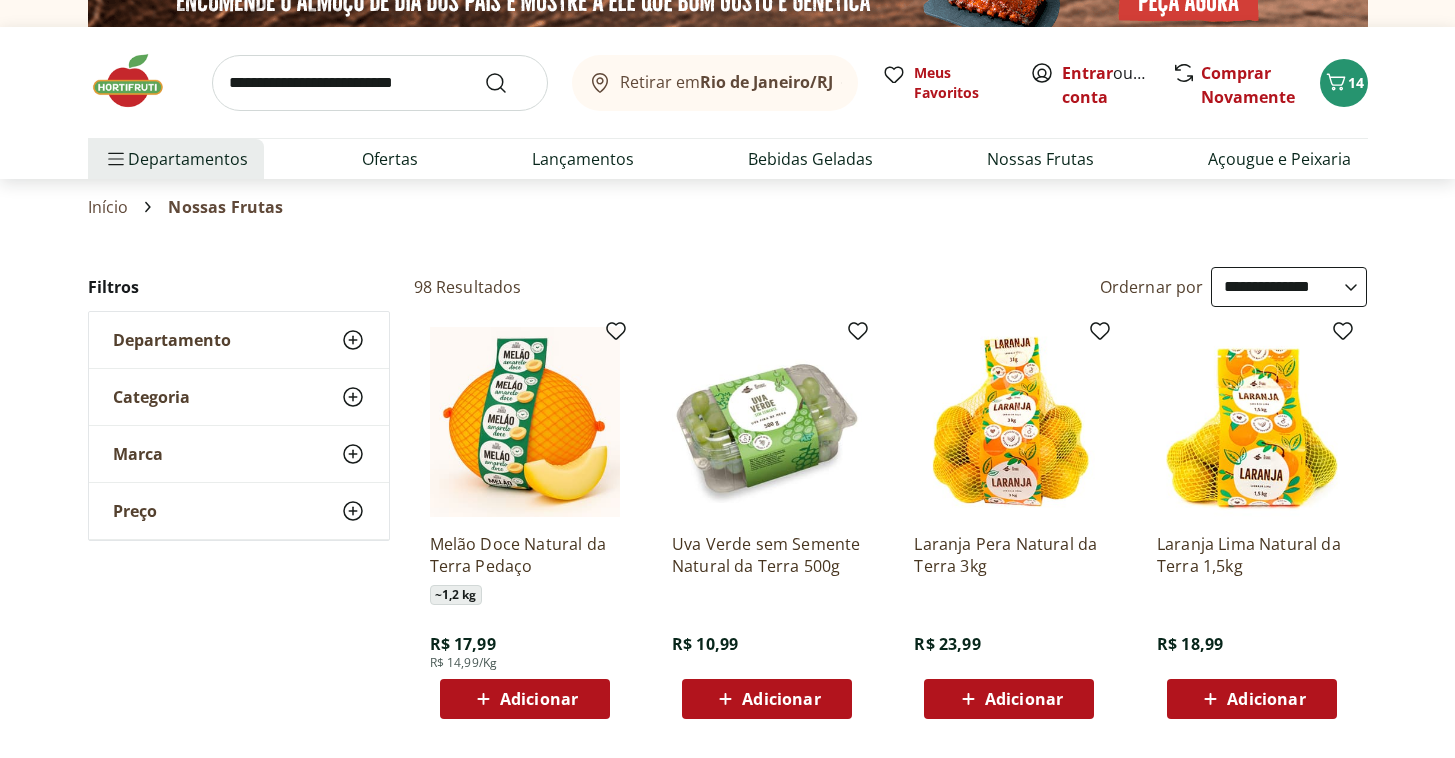 scroll, scrollTop: 0, scrollLeft: 0, axis: both 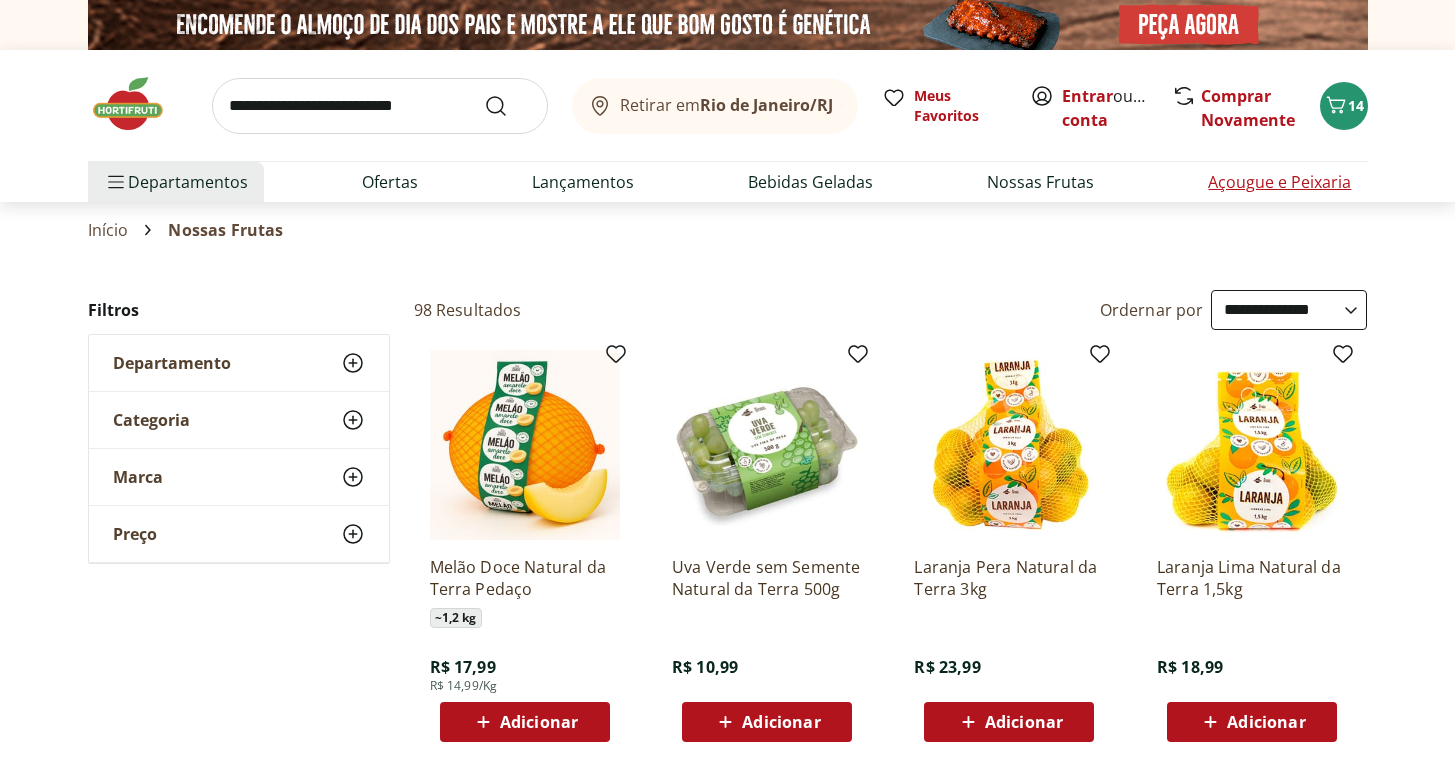 click on "Açougue e Peixaria" at bounding box center (1279, 182) 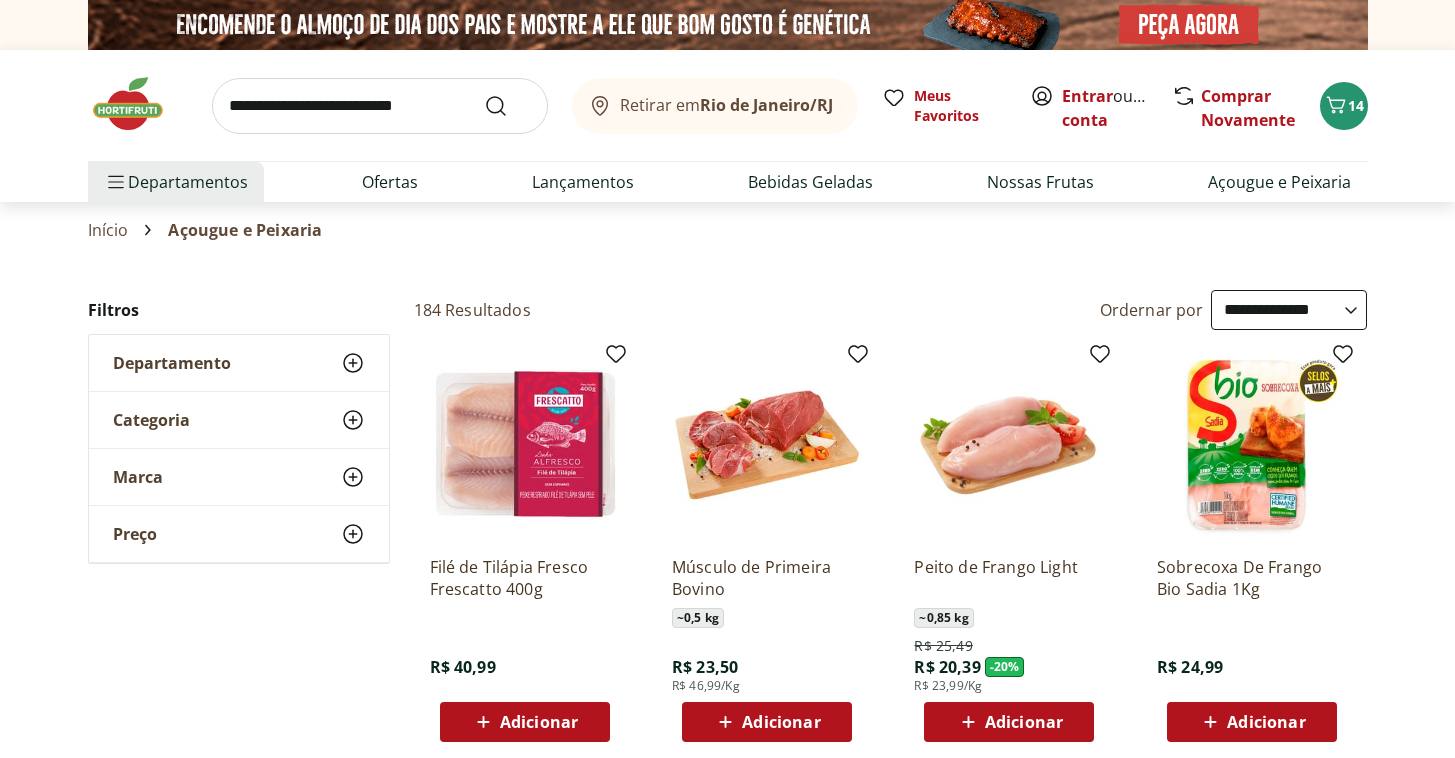 click 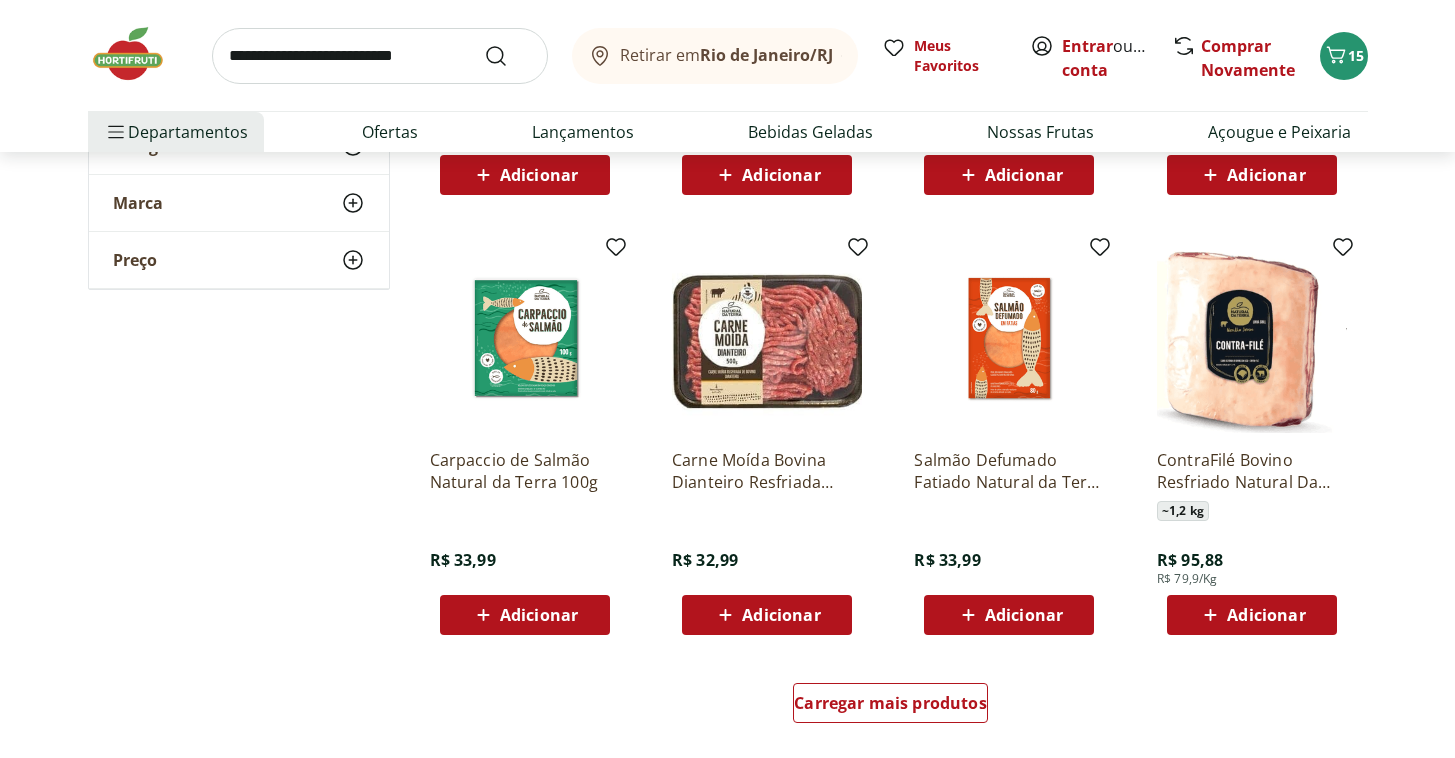 scroll, scrollTop: 1081, scrollLeft: 0, axis: vertical 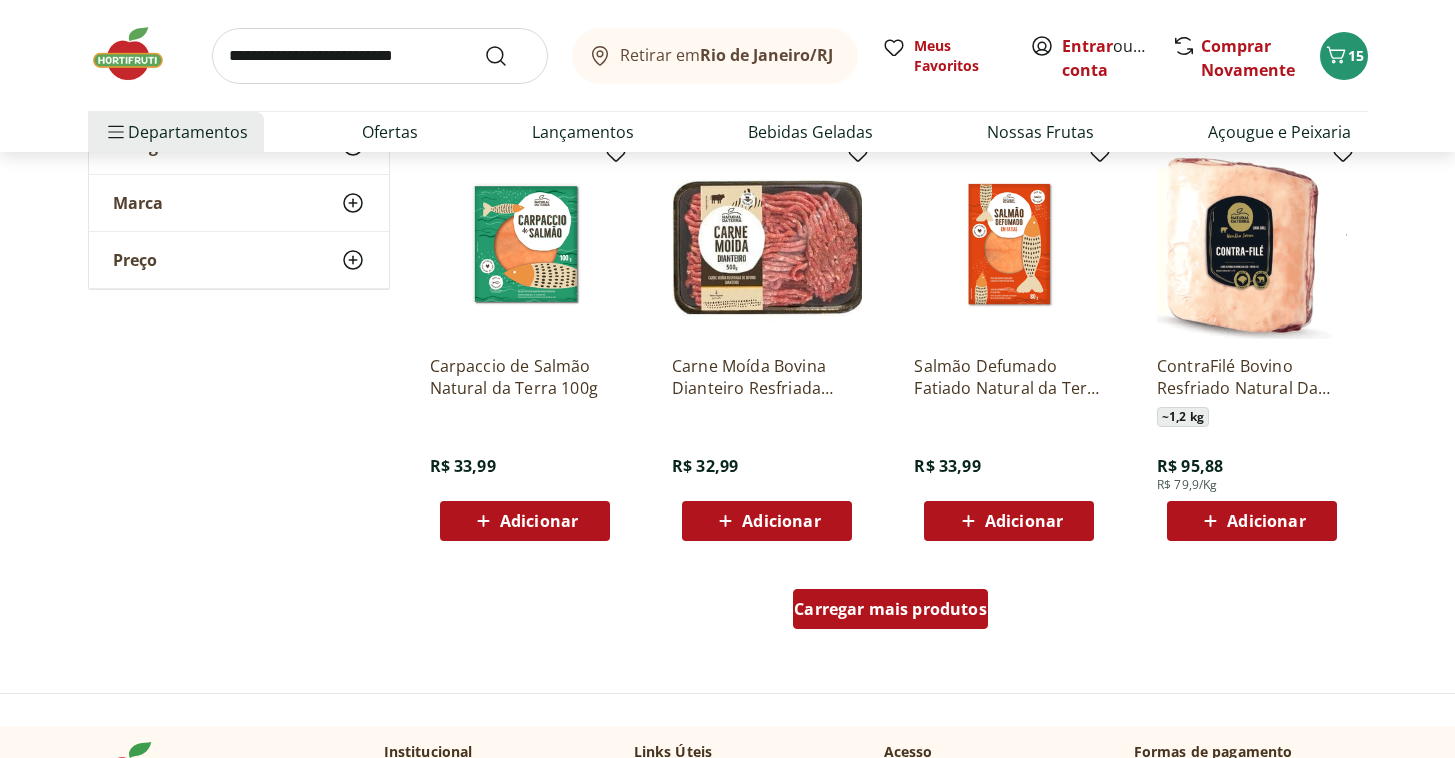 click on "Carregar mais produtos" at bounding box center [890, 609] 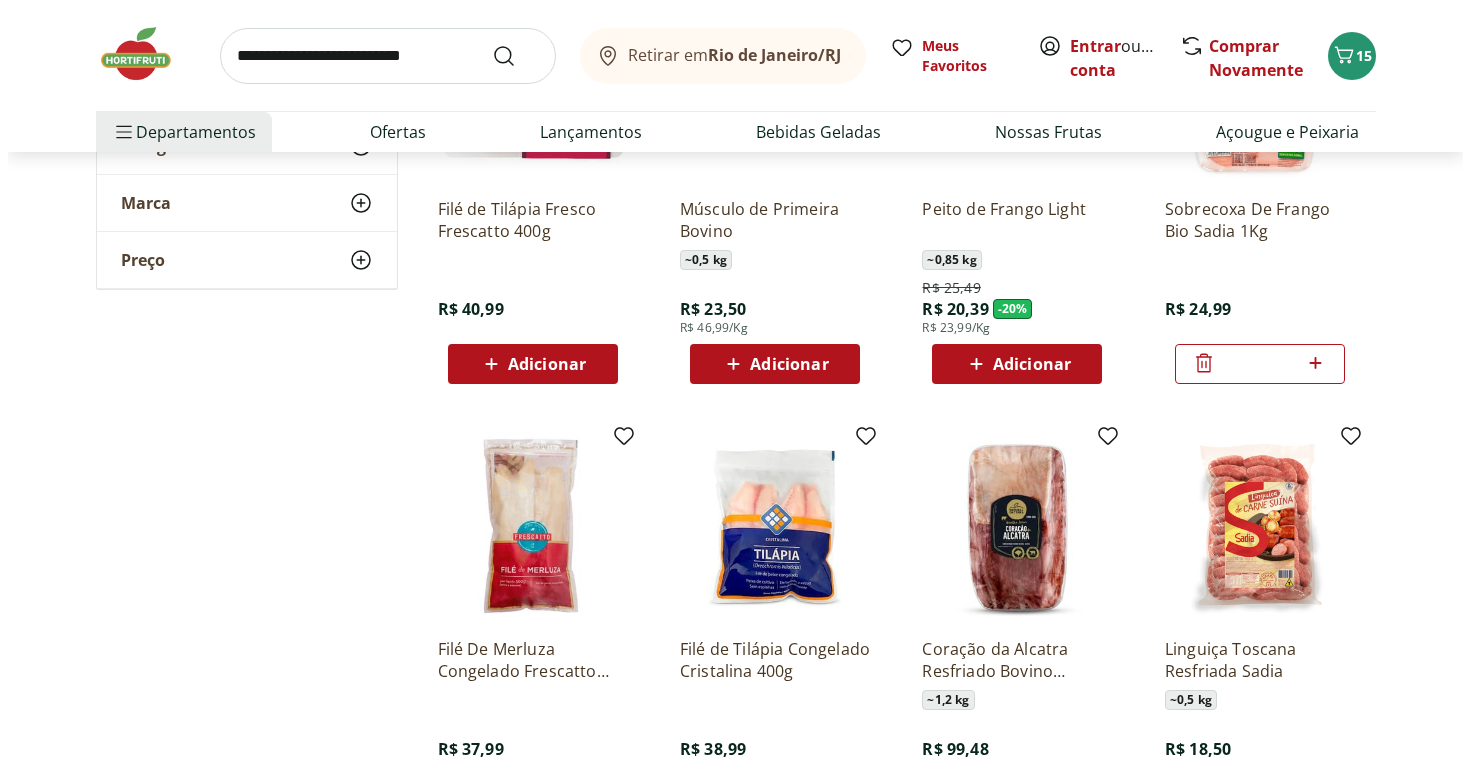 scroll, scrollTop: 0, scrollLeft: 0, axis: both 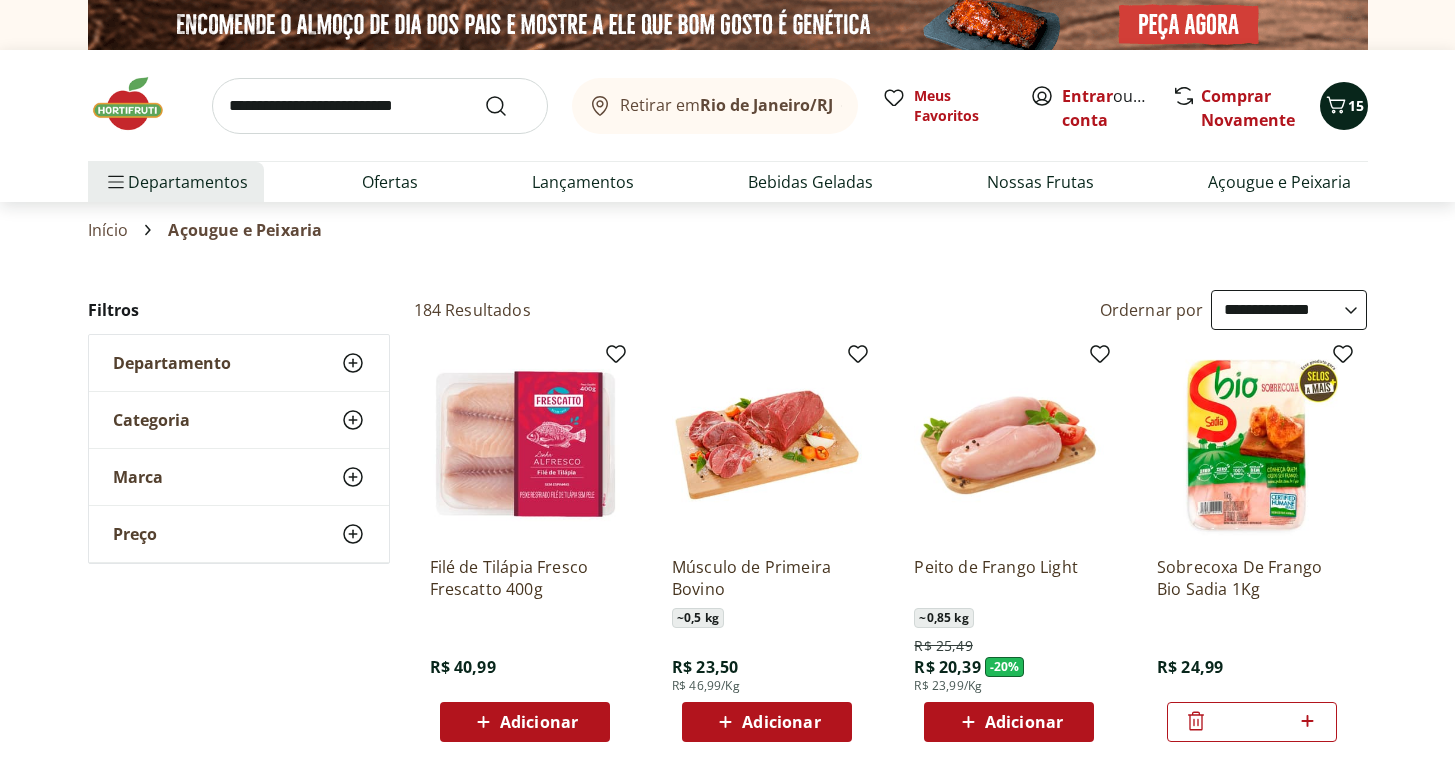 click on "15" at bounding box center [1356, 105] 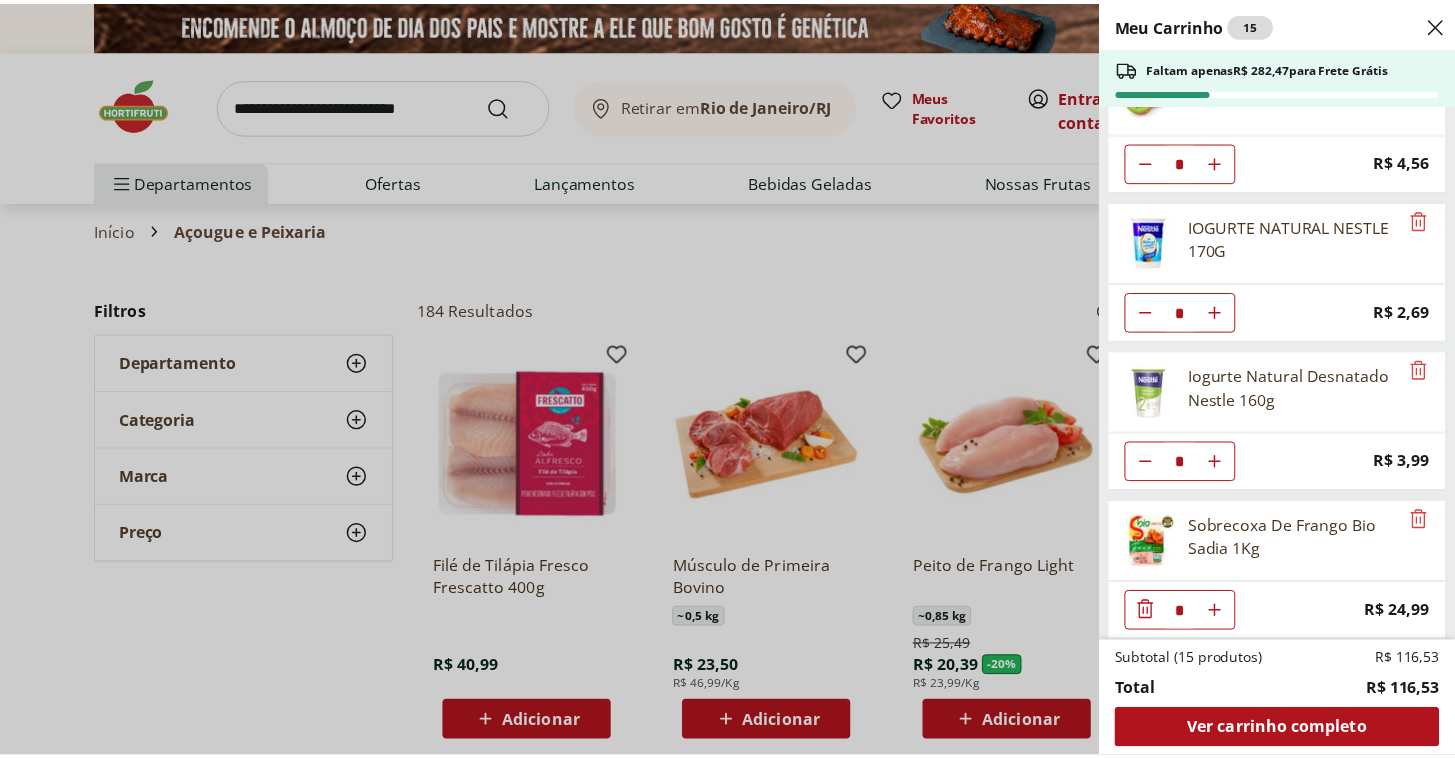 scroll, scrollTop: 520, scrollLeft: 0, axis: vertical 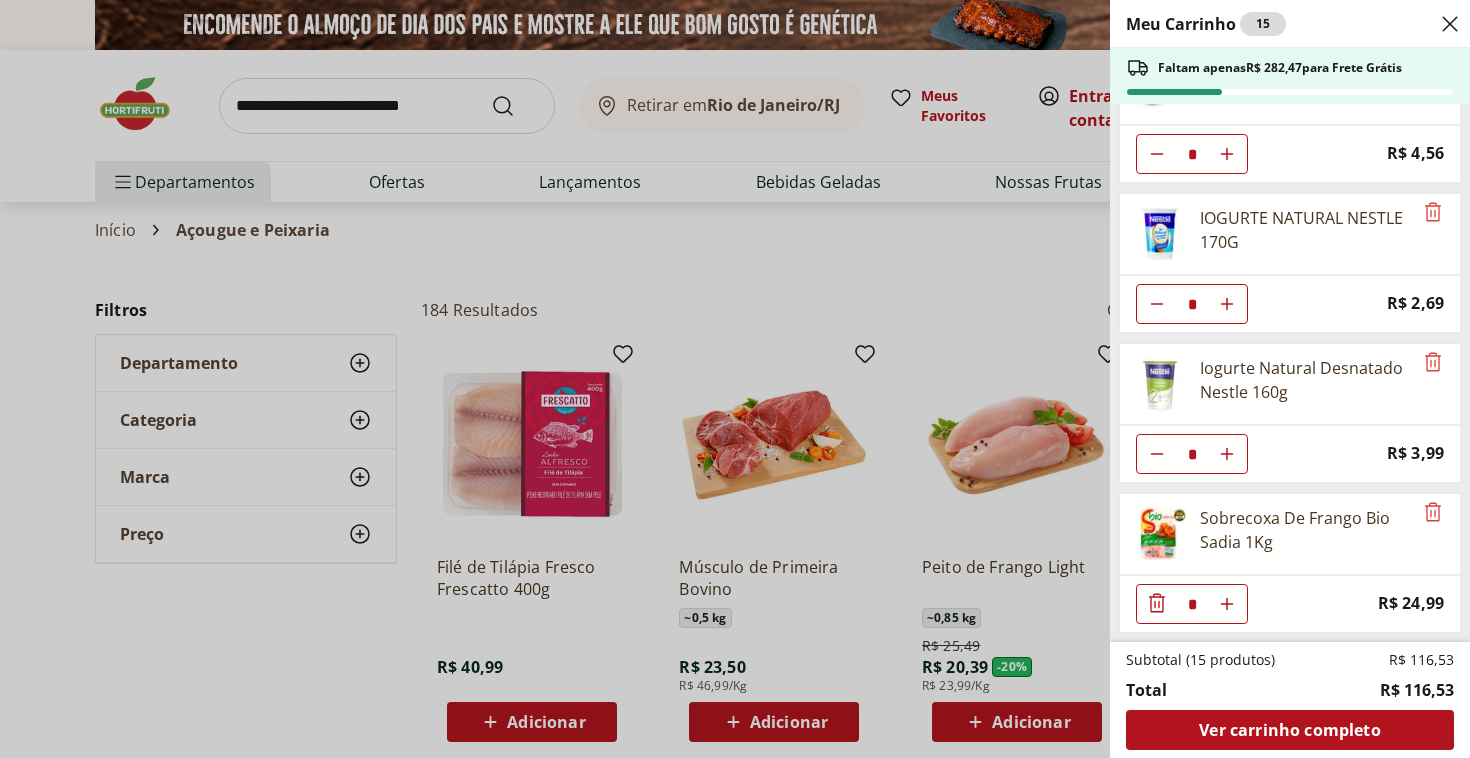 click on "Meu Carrinho 15 Faltam apenas  R$ 282,47  para Frete Grátis Bifé de Contrafilé resfriado Tamanho Família * Price: R$ 35,95 Maçã Gala Importada Unidade * Price: R$ 3,23 Atemoia Unidade * Price: R$ 12,15 Kiwi Verde * Price: R$ 4,56 IOGURTE NATURAL NESTLE 170G * Price: R$ 2,69 Iogurte Natural Desnatado Nestle 160g * Price: R$ 3,99 Sobrecoxa De Frango Bio Sadia 1Kg * Price: R$ 24,99 Subtotal (15 produtos) R$ 116,53 Total R$ 116,53 Ver carrinho completo" at bounding box center [735, 379] 